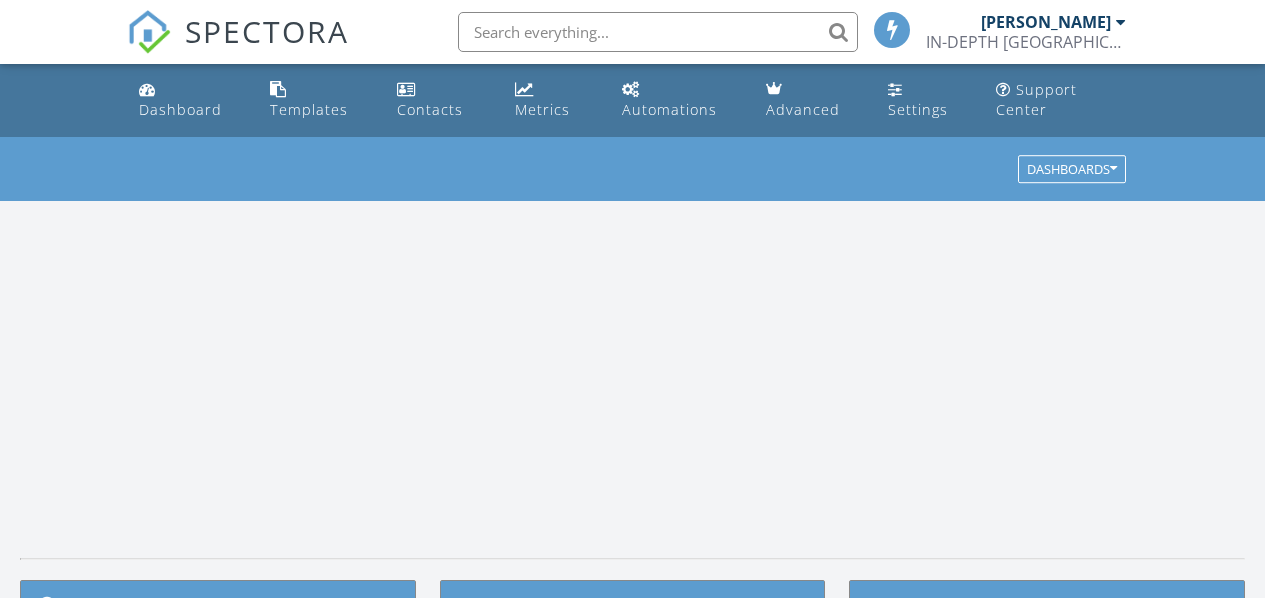 scroll, scrollTop: 0, scrollLeft: 0, axis: both 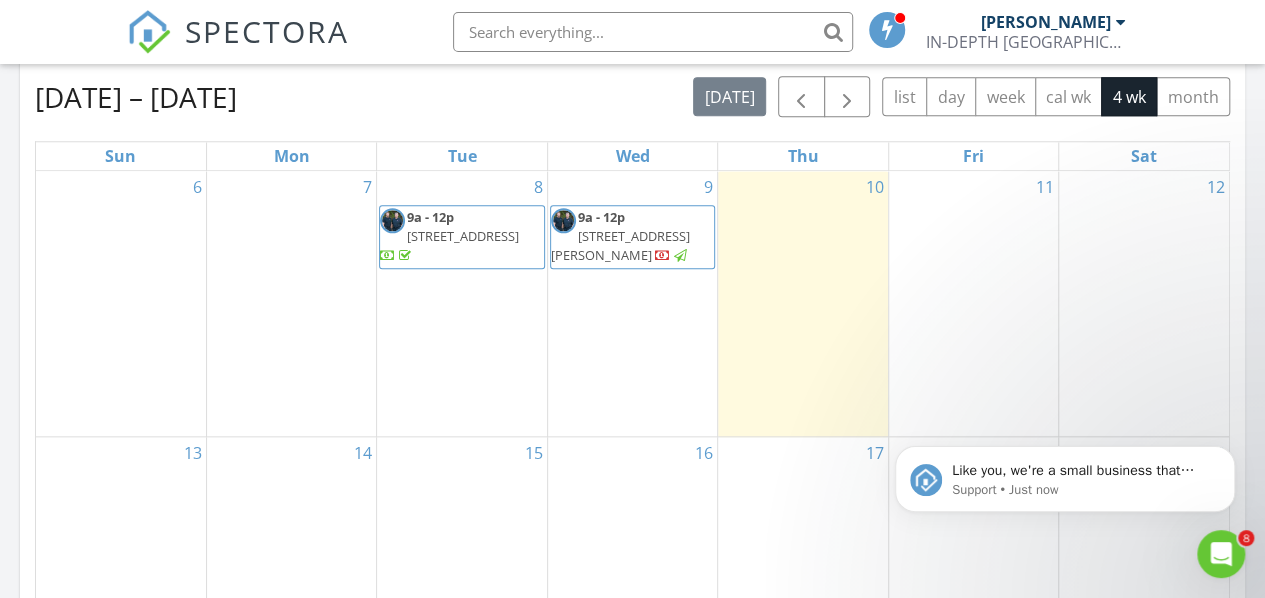 click on "9a - 12p
6801 Jackson Dr., San Diego 92119" at bounding box center [632, 237] 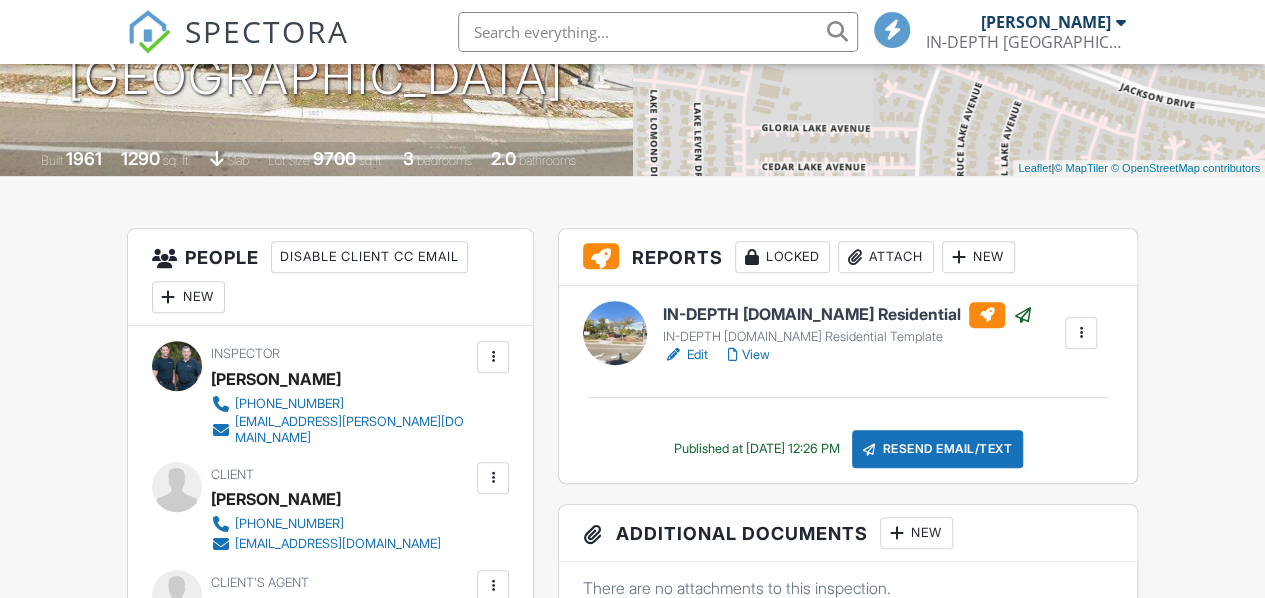 scroll, scrollTop: 700, scrollLeft: 0, axis: vertical 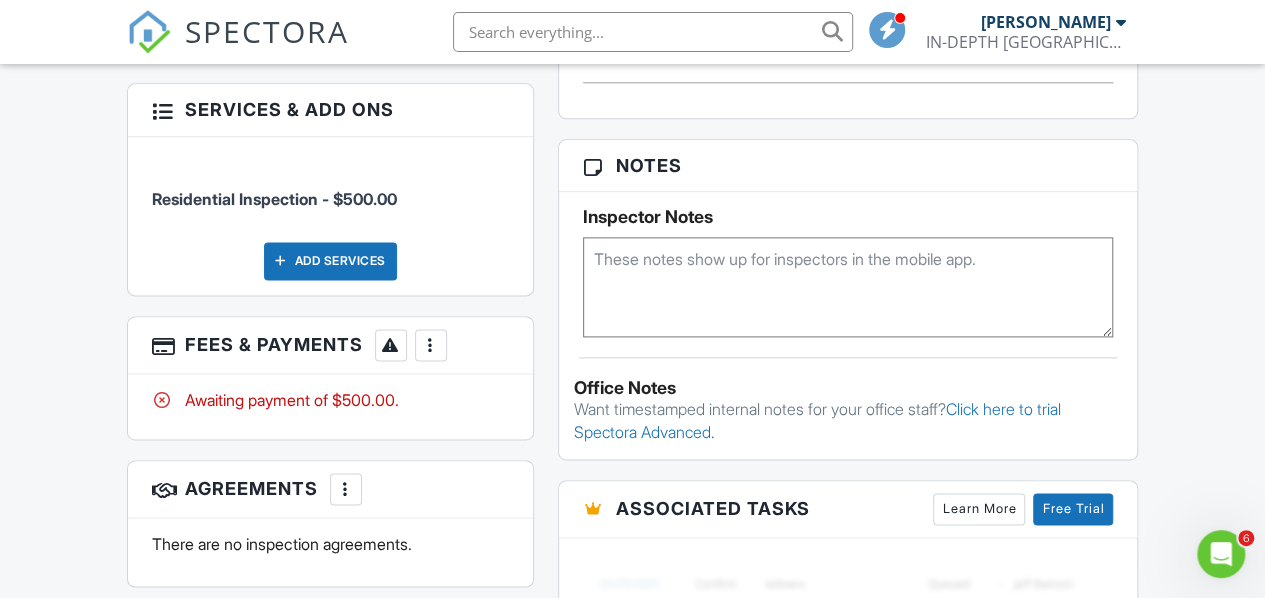 click at bounding box center (431, 345) 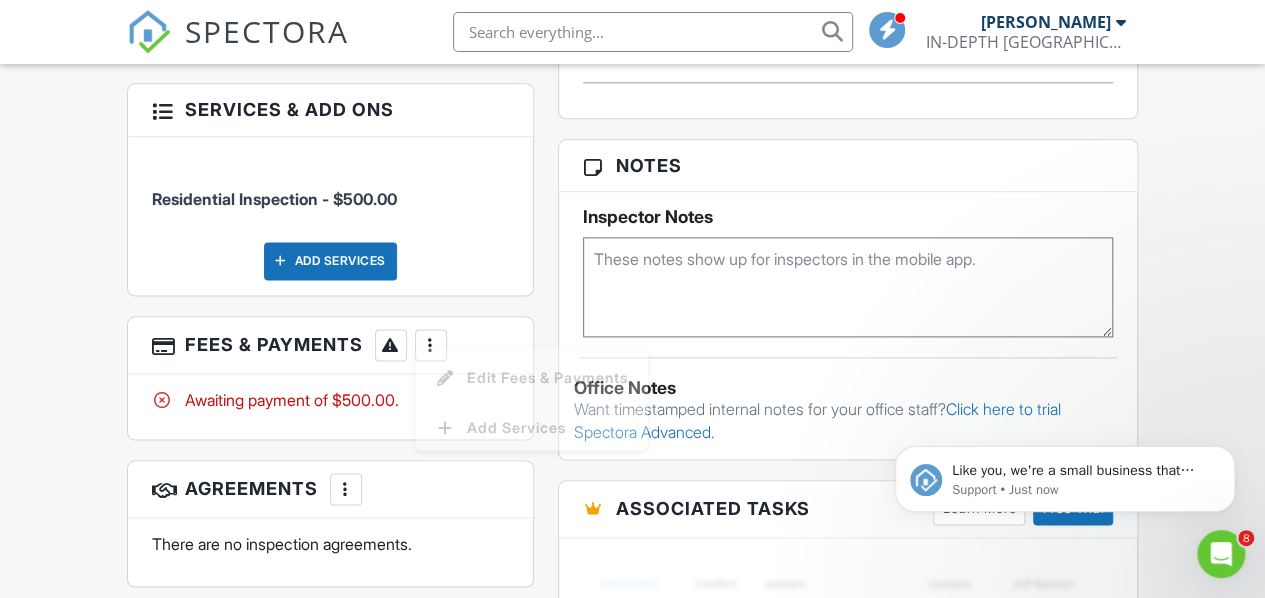 scroll, scrollTop: 0, scrollLeft: 0, axis: both 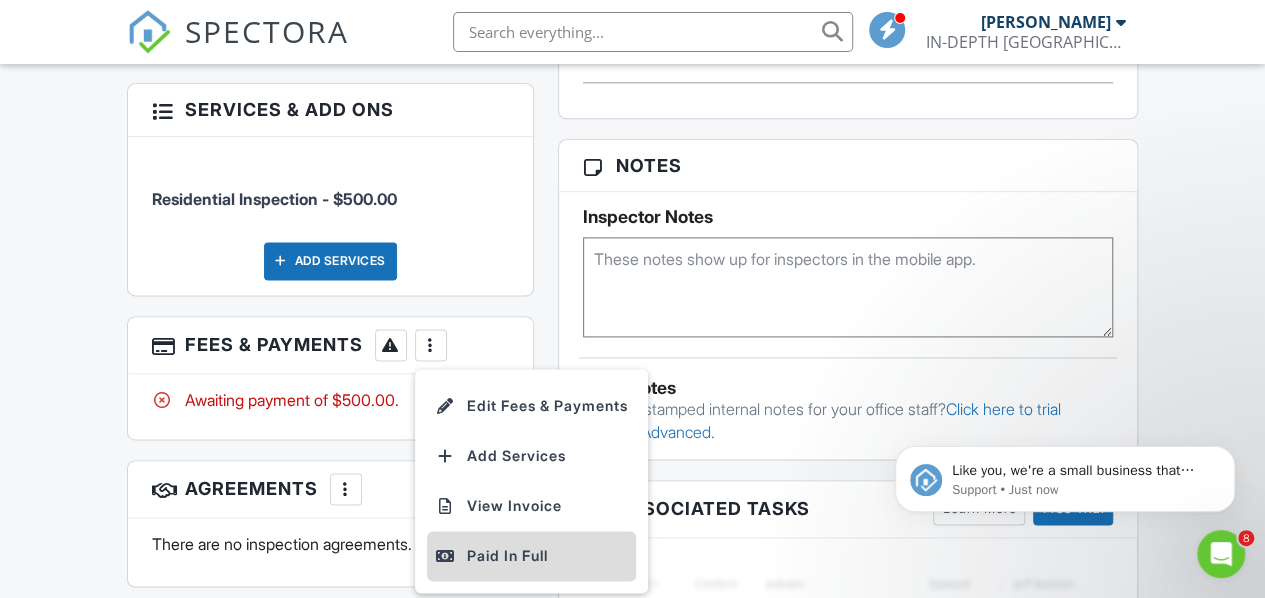 click on "Paid In Full" at bounding box center (531, 556) 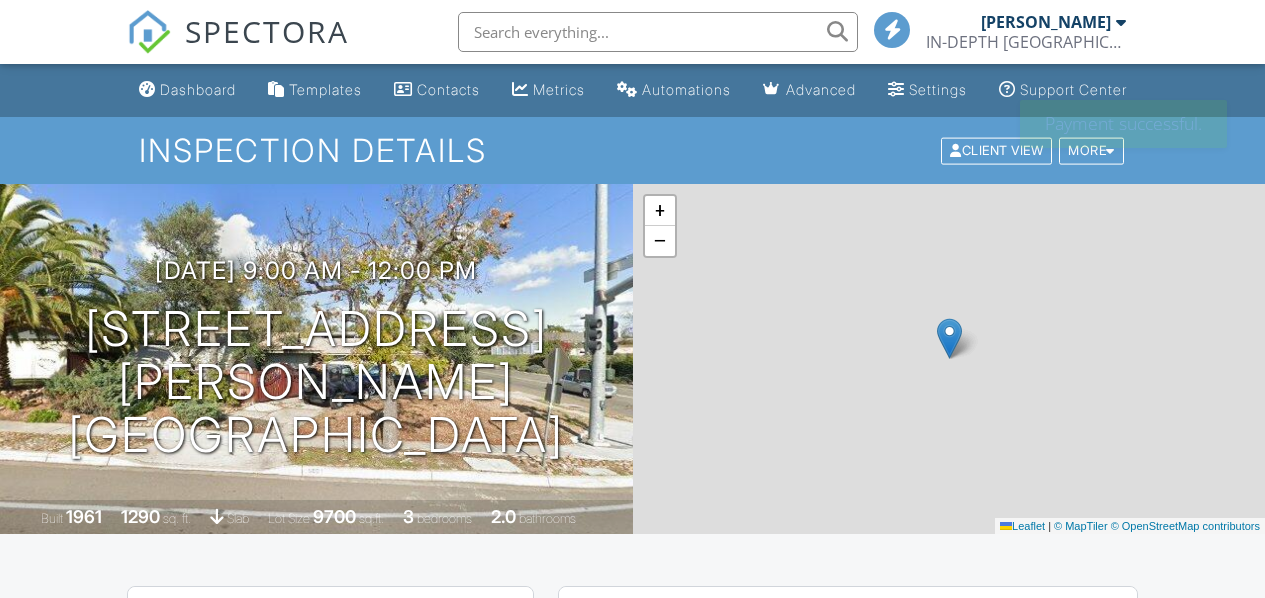 scroll, scrollTop: 0, scrollLeft: 0, axis: both 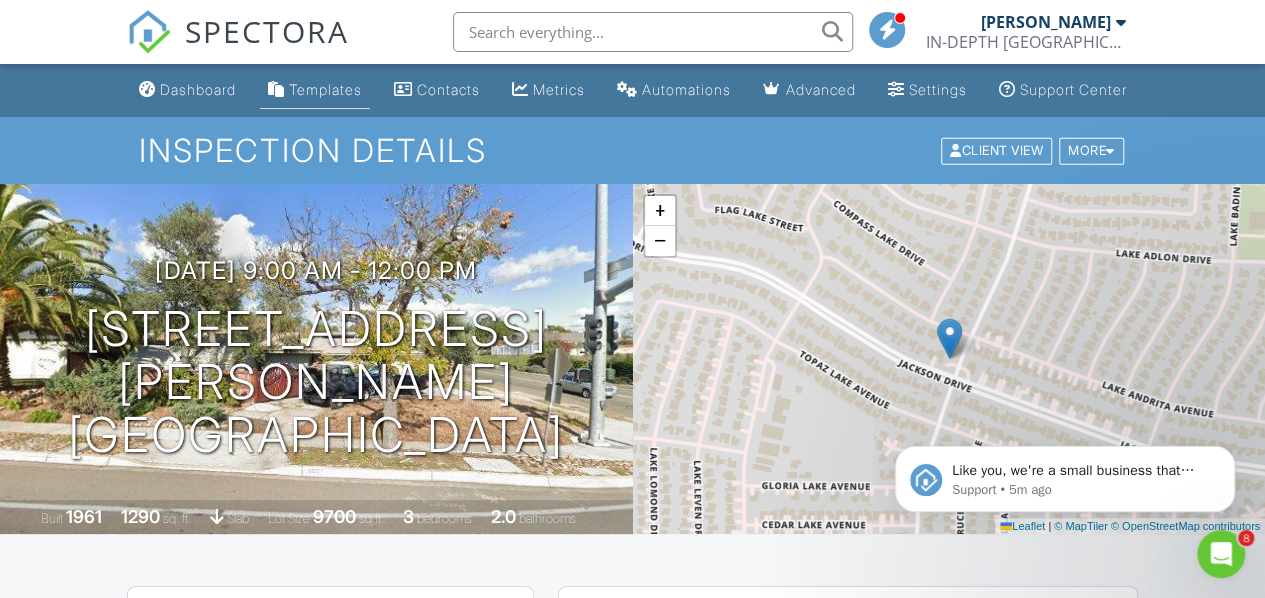click on "Templates" at bounding box center [325, 89] 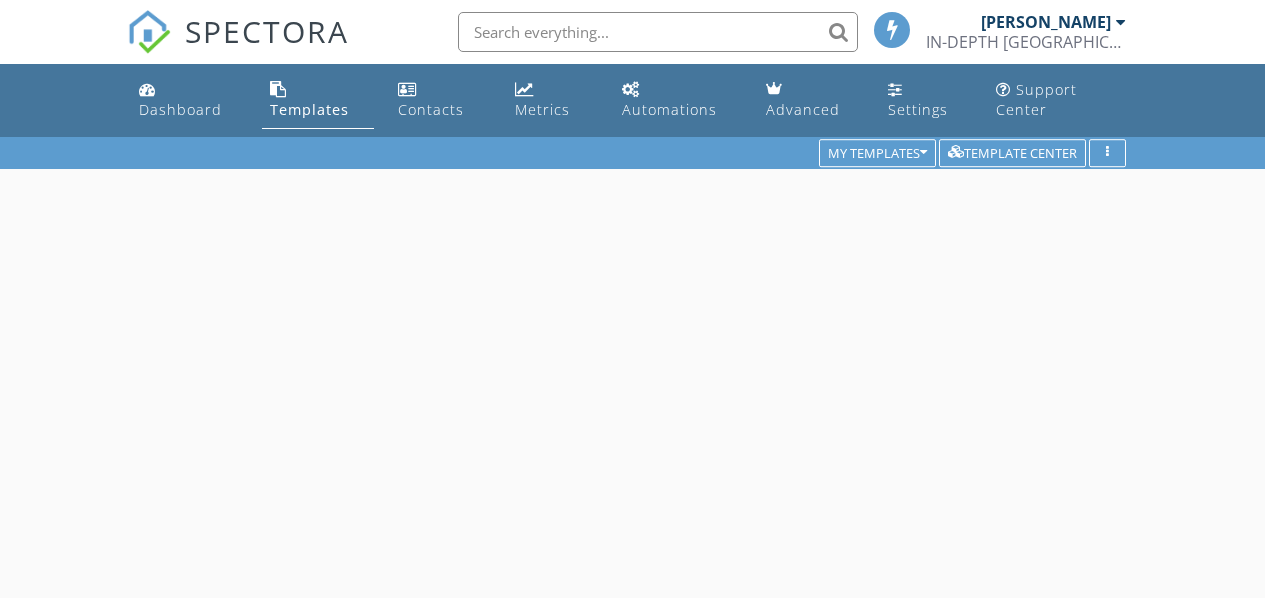 scroll, scrollTop: 0, scrollLeft: 0, axis: both 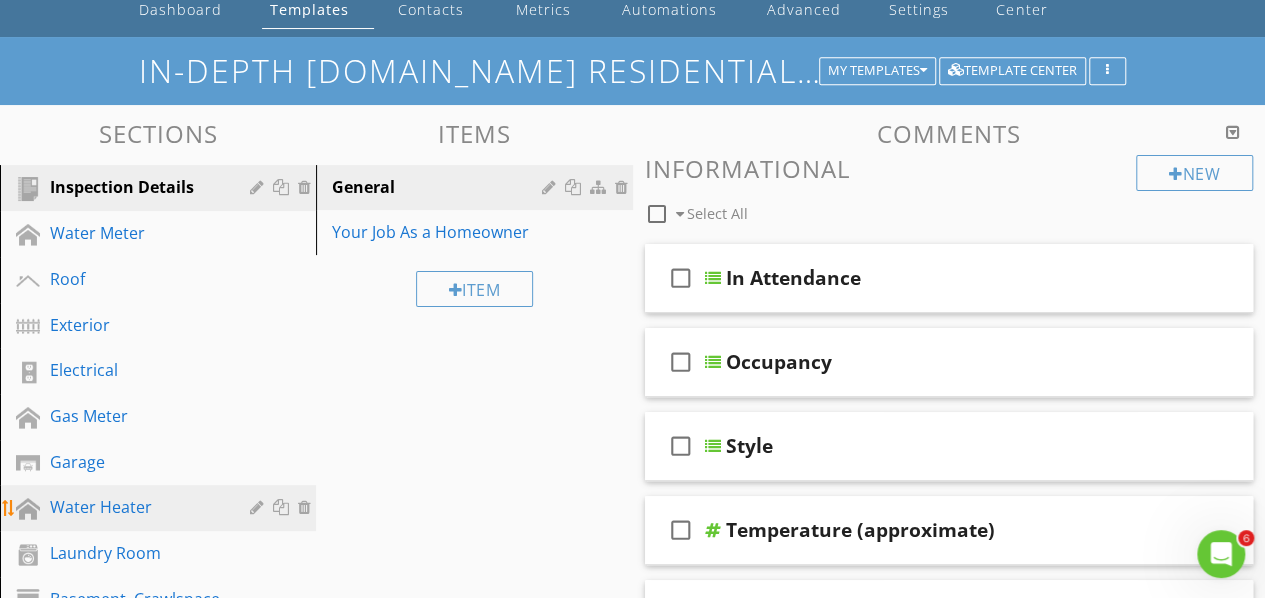 click on "Water Heater" at bounding box center (135, 507) 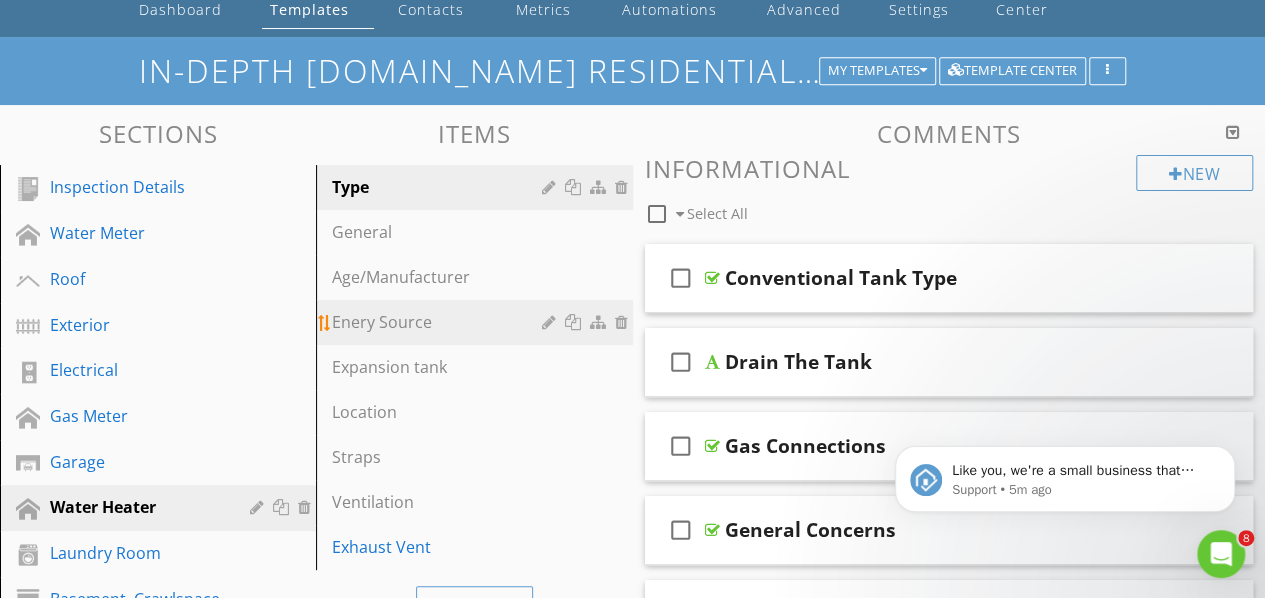 scroll, scrollTop: 0, scrollLeft: 0, axis: both 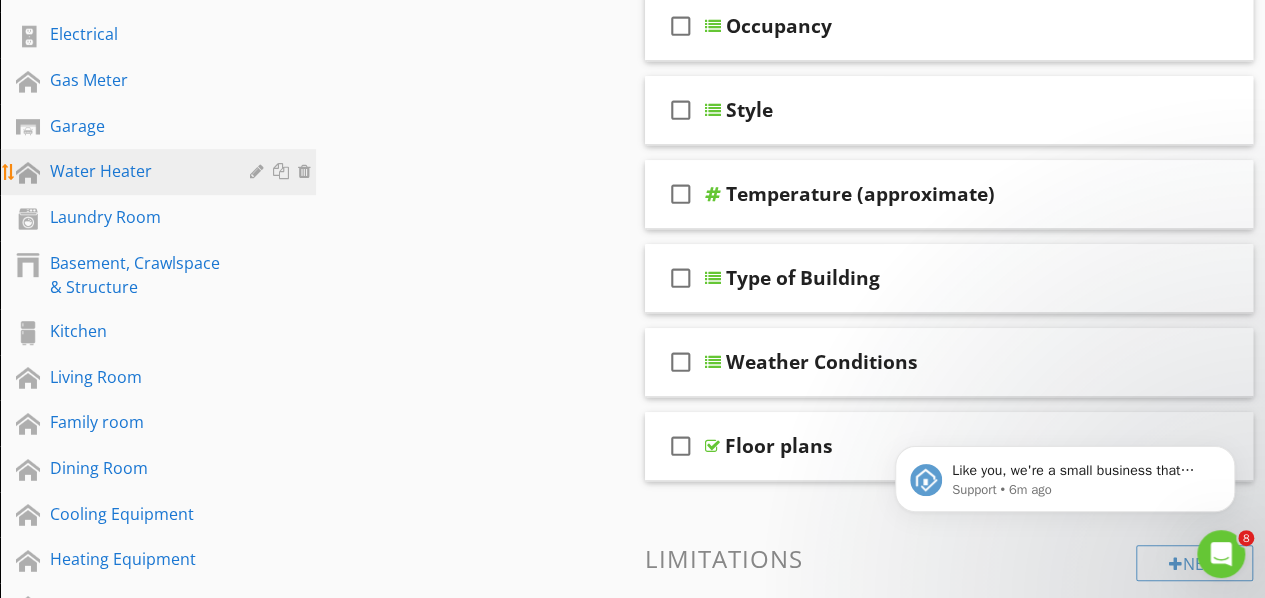 click on "Water Heater" at bounding box center [135, 171] 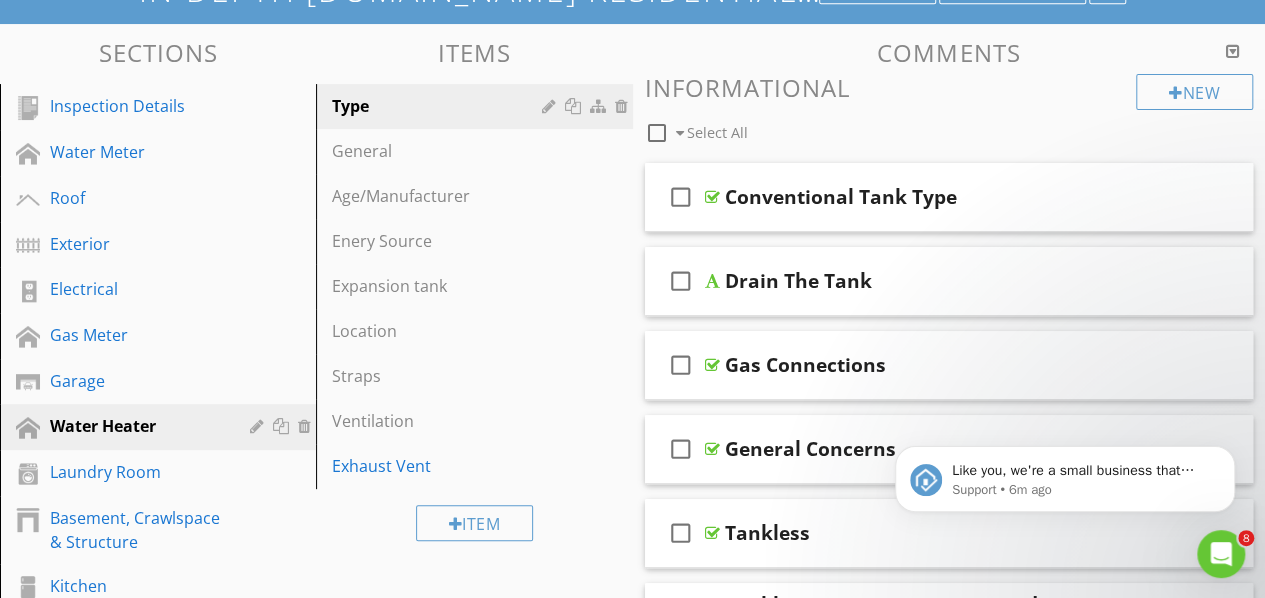 scroll, scrollTop: 136, scrollLeft: 0, axis: vertical 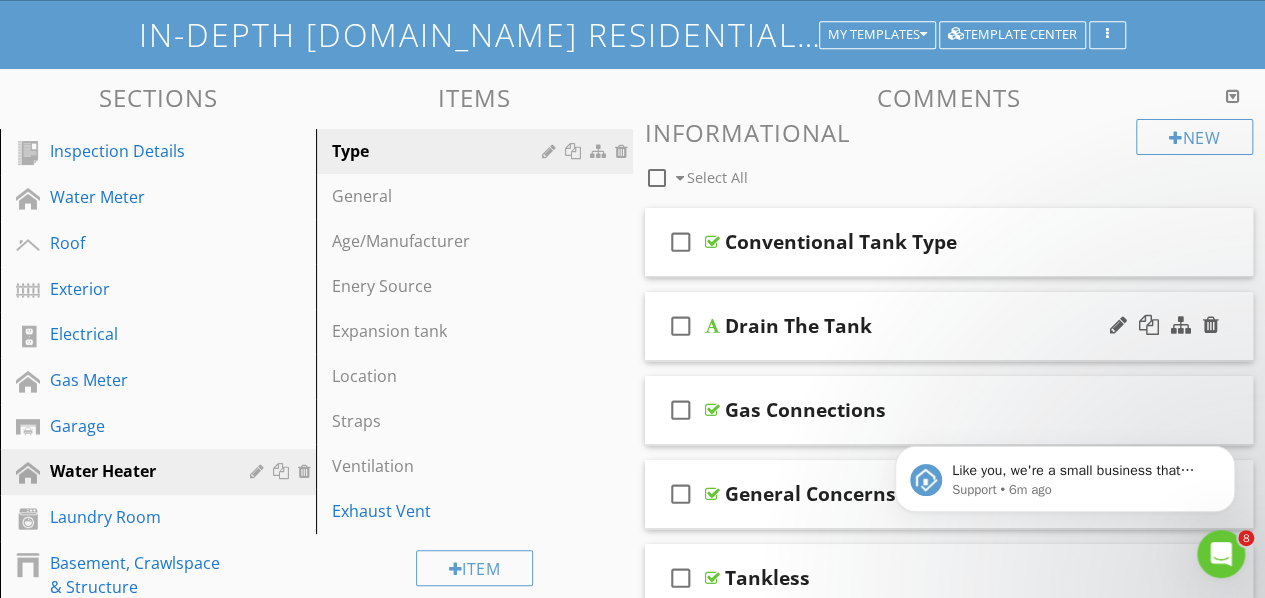 type 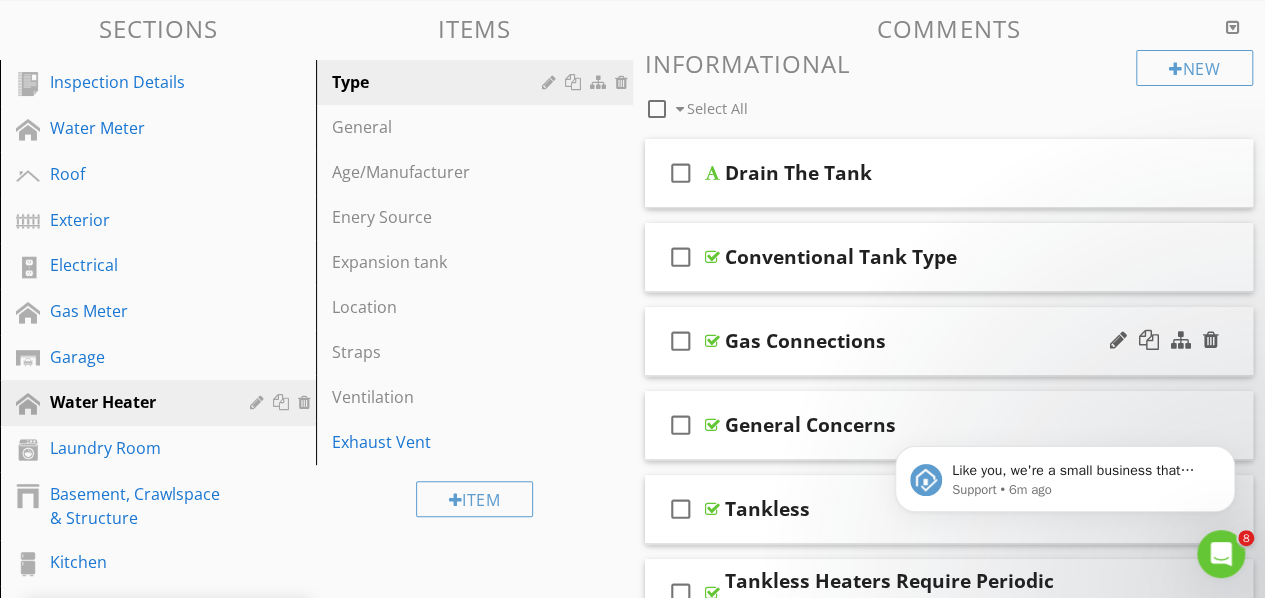 scroll, scrollTop: 236, scrollLeft: 0, axis: vertical 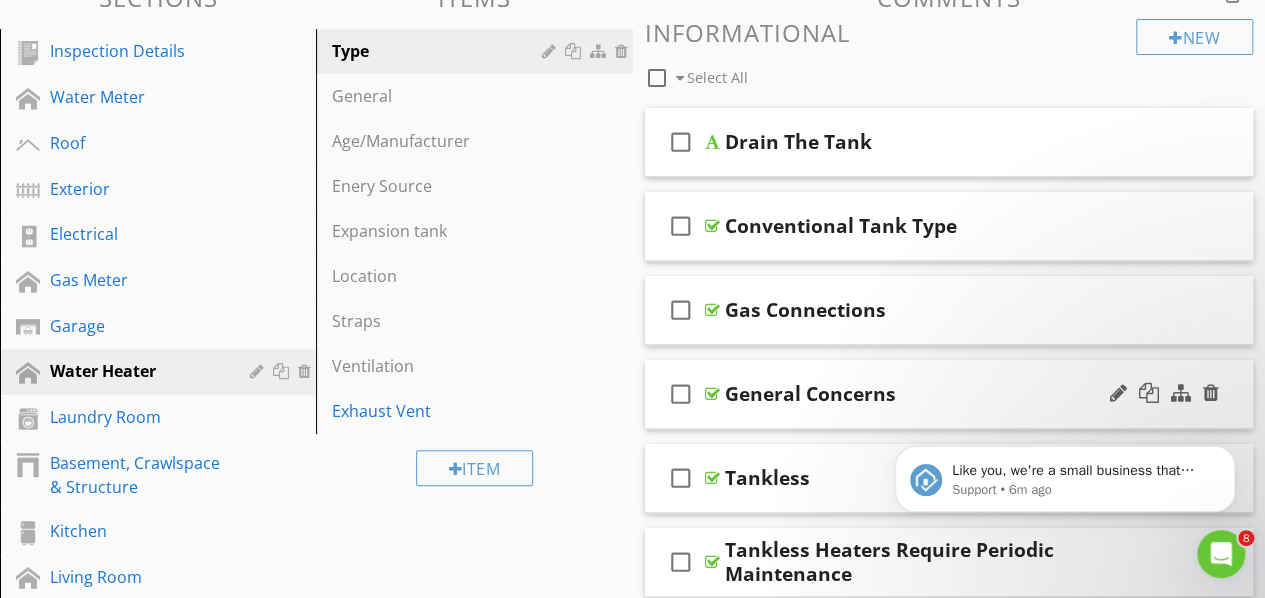 click on "General Concerns" at bounding box center (810, 394) 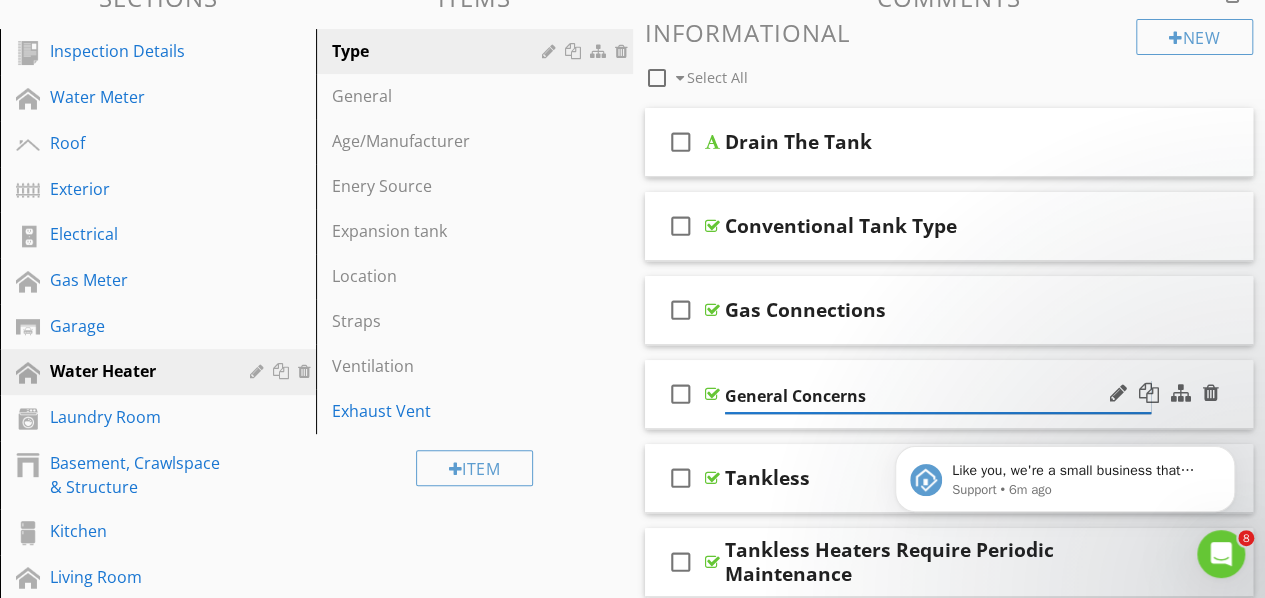 click on "General Concerns" at bounding box center (938, 396) 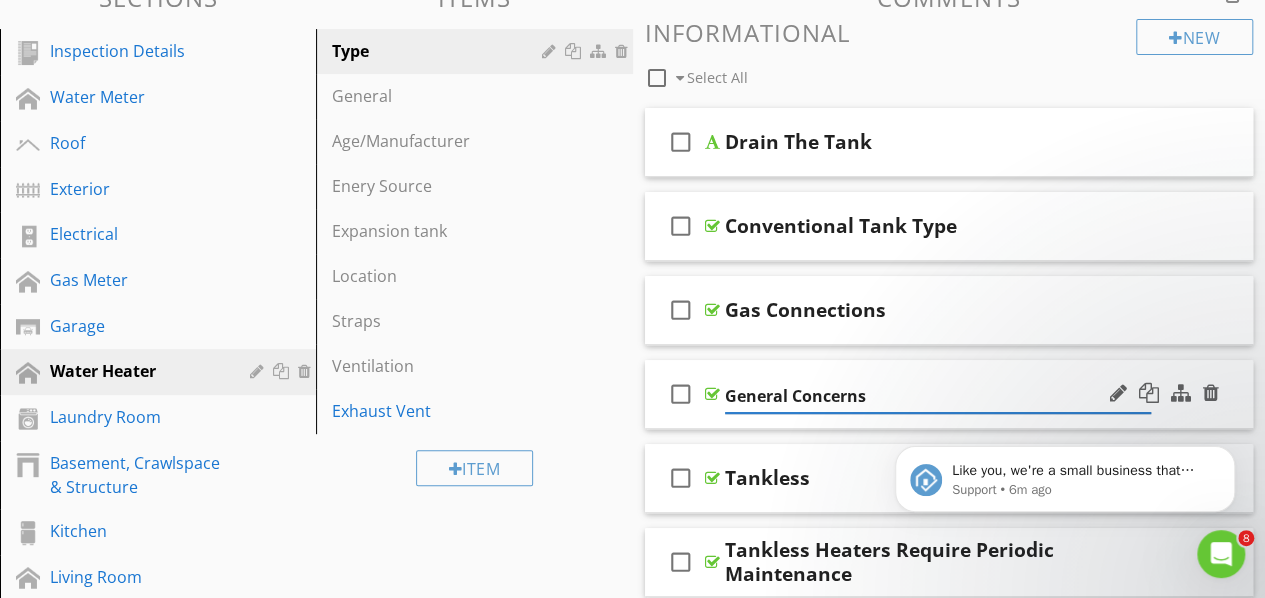 click at bounding box center (712, 394) 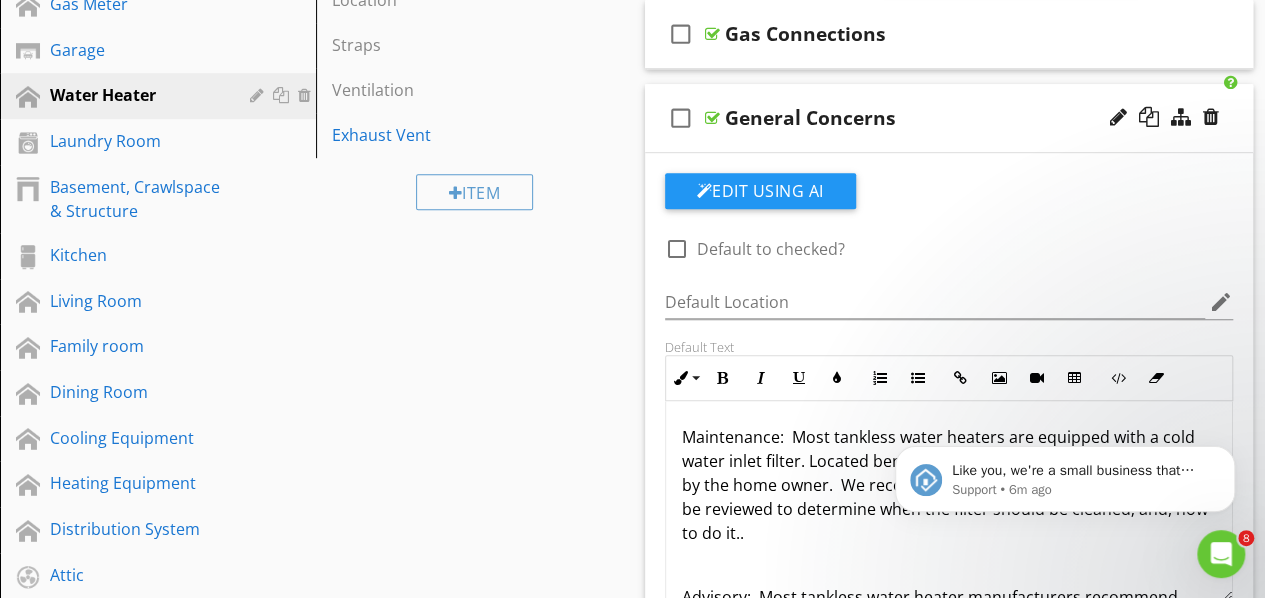 scroll, scrollTop: 536, scrollLeft: 0, axis: vertical 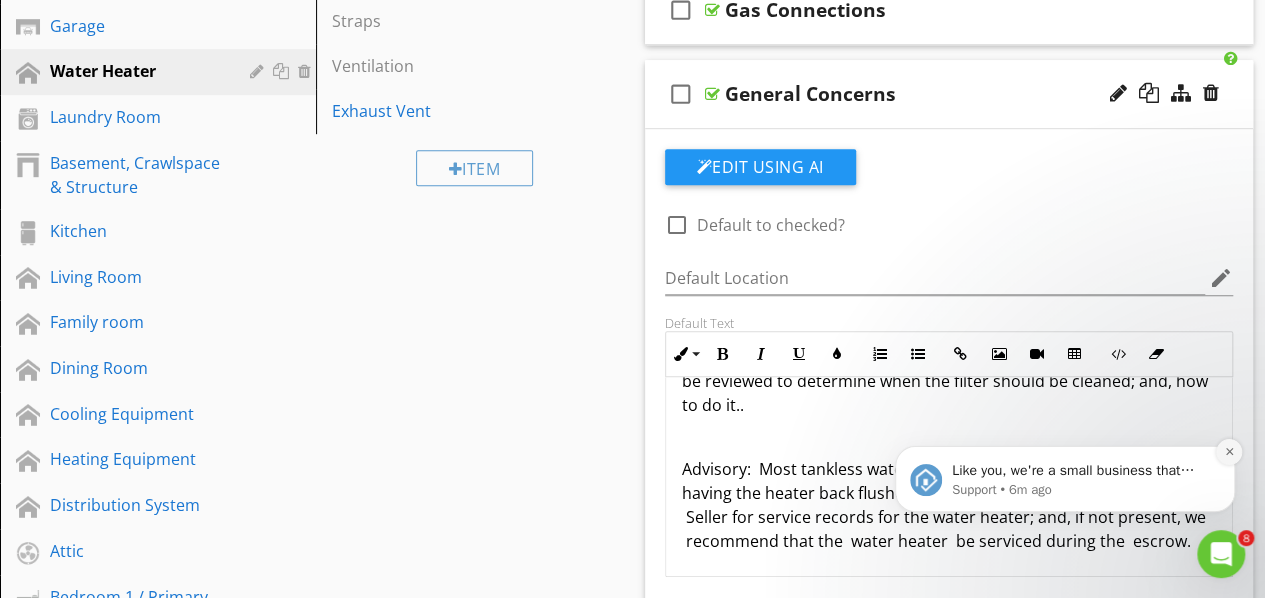 click 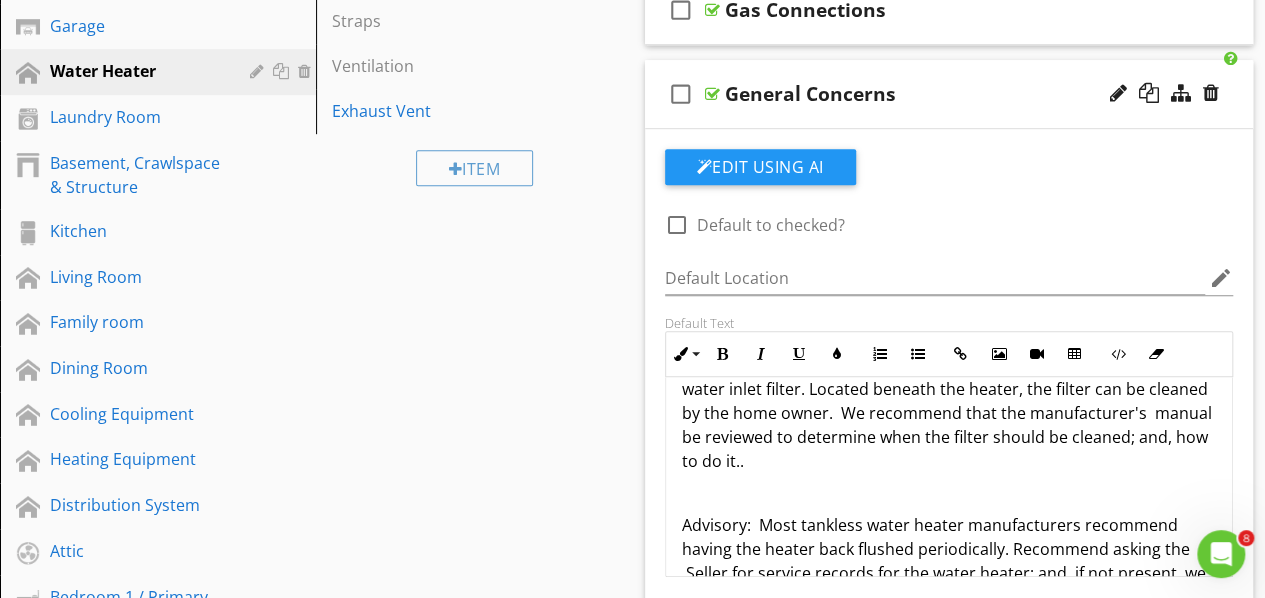 scroll, scrollTop: 4, scrollLeft: 0, axis: vertical 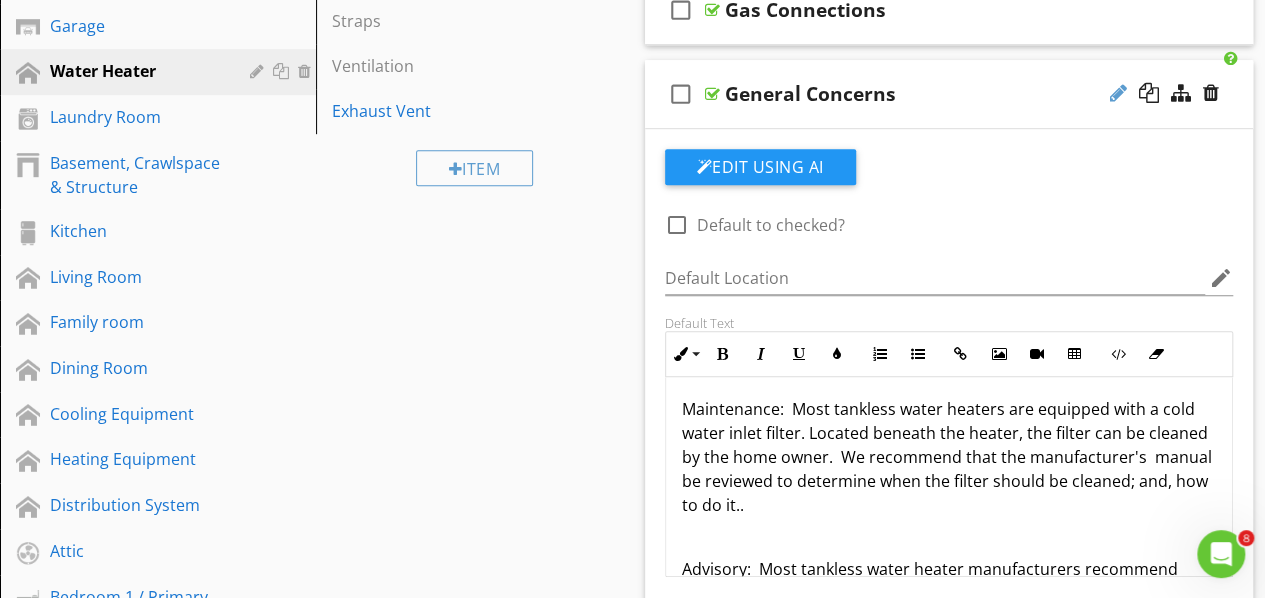 click at bounding box center (1118, 93) 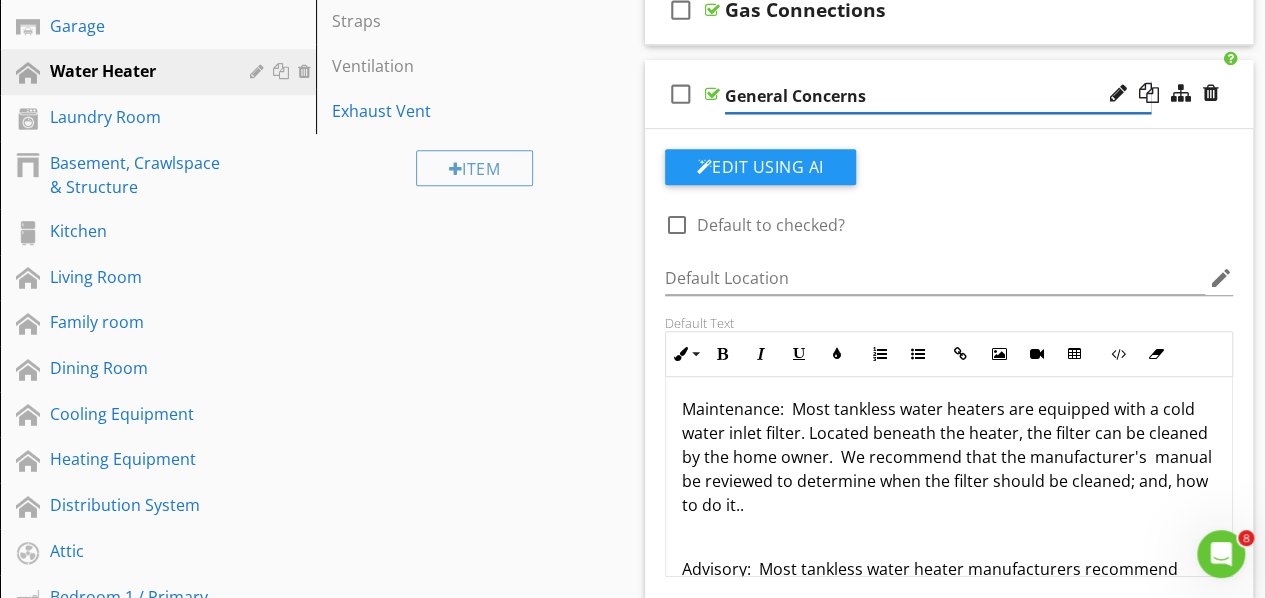 click on "General Concerns" at bounding box center (938, 96) 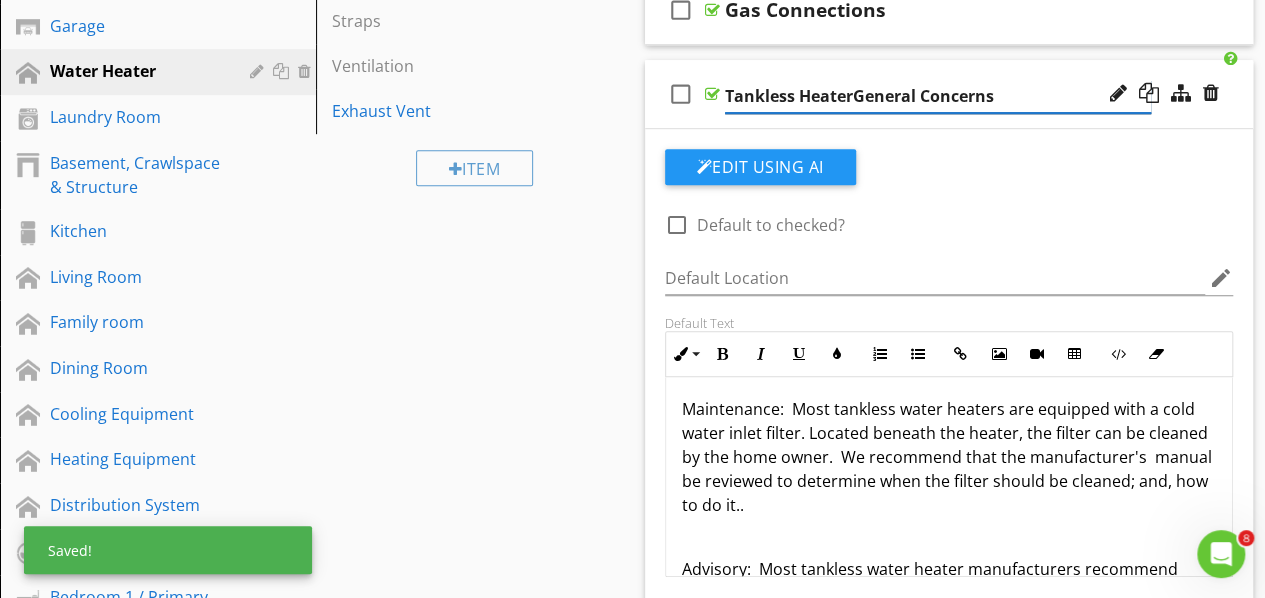 type on "Tankless Heater General Concerns" 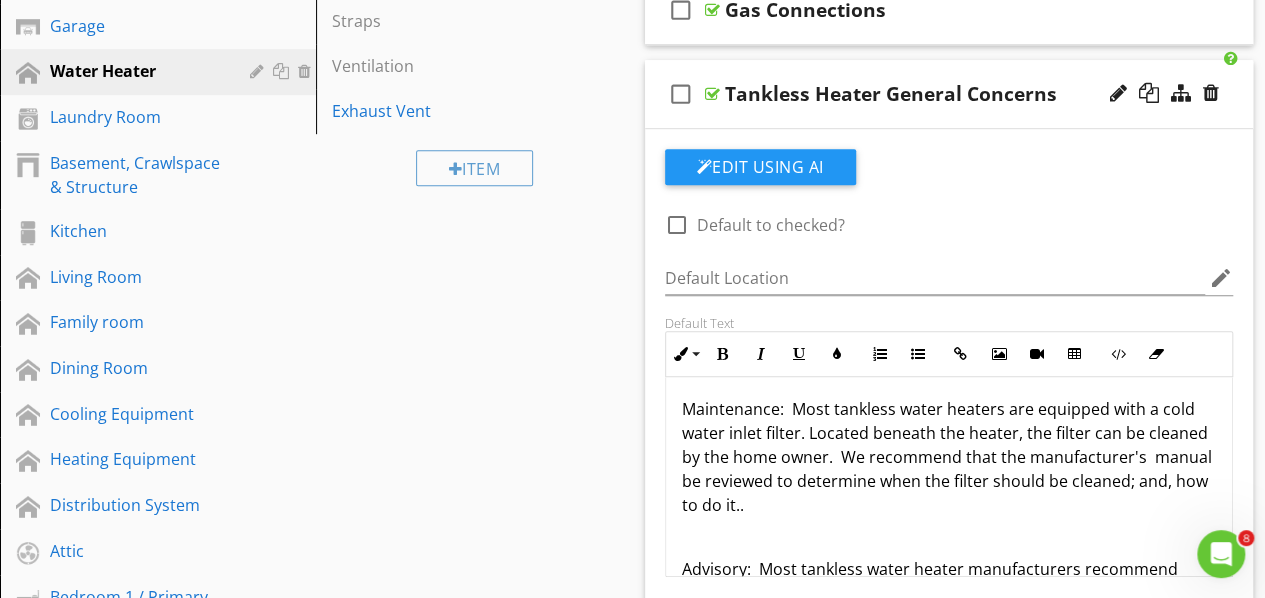 click on "Sections
Inspection Details           Water Meter           Roof           Exterior           Electrical           Gas Meter            Garage           Water Heater            Laundry Room           Basement, Crawlspace & Structure           Kitchen           Living Room           Family room           Dining Room           Cooling Equipment           Heating Equipment           Distribution System           Attic           Bedroom 1 / Primary           Bedroom 2           Bedroom 3           Bedroom 4           Bedroom 5           Bedroom 6           Bathroom 1 / Primary           Bathroom 2           Bathroom 3           Bathroom 4           Misc. Interior           Theatre           Water Shutoff           Water Pressure           Office            ADU            ADU Bathroom           ADU - BEDROOM 1           ADU - BEDROOM 2           [US_STATE] Pool Safety Disclosure (SB 442)
Section
Attachments
Items" at bounding box center (632, 2241) 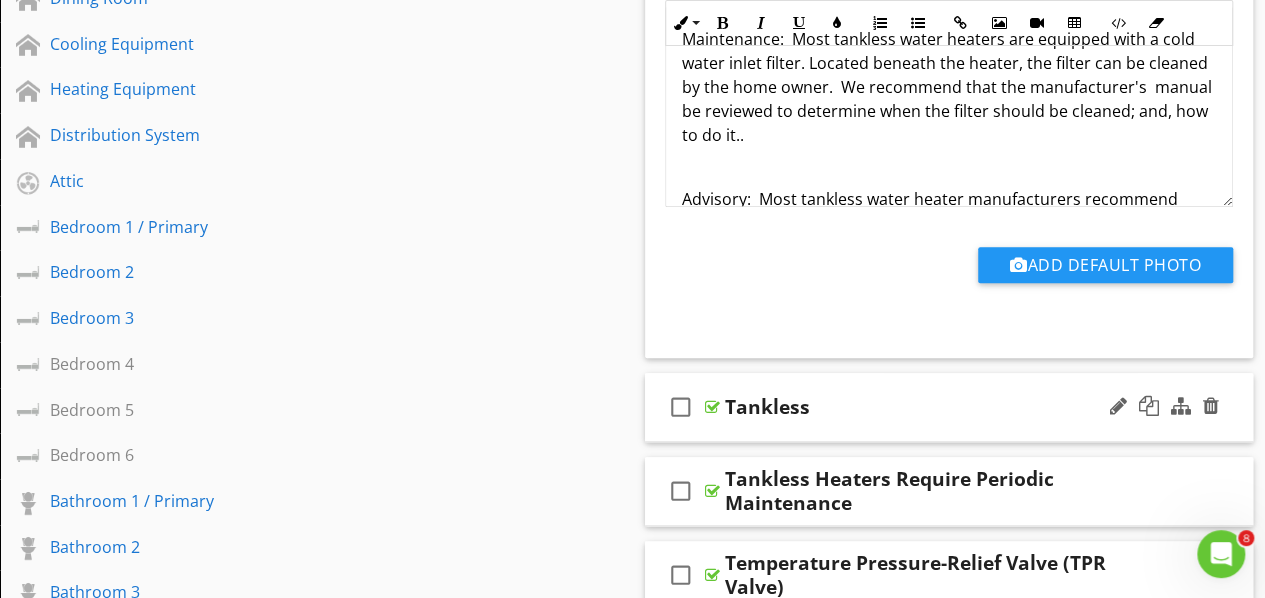 scroll, scrollTop: 936, scrollLeft: 0, axis: vertical 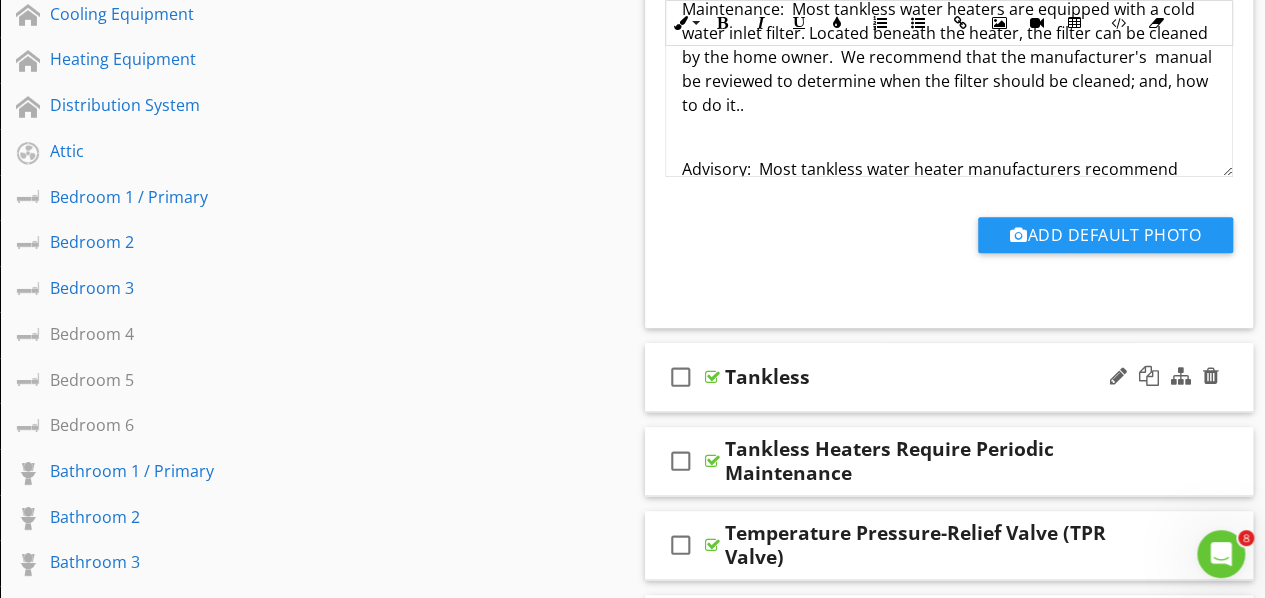 click at bounding box center (712, 377) 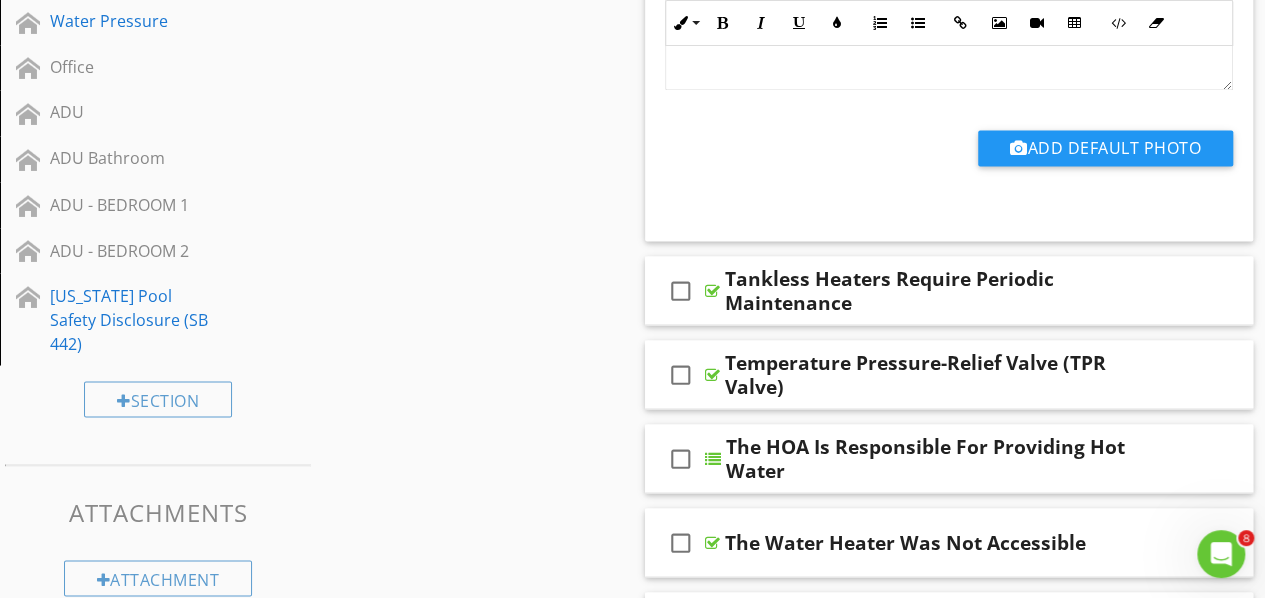 scroll, scrollTop: 1736, scrollLeft: 0, axis: vertical 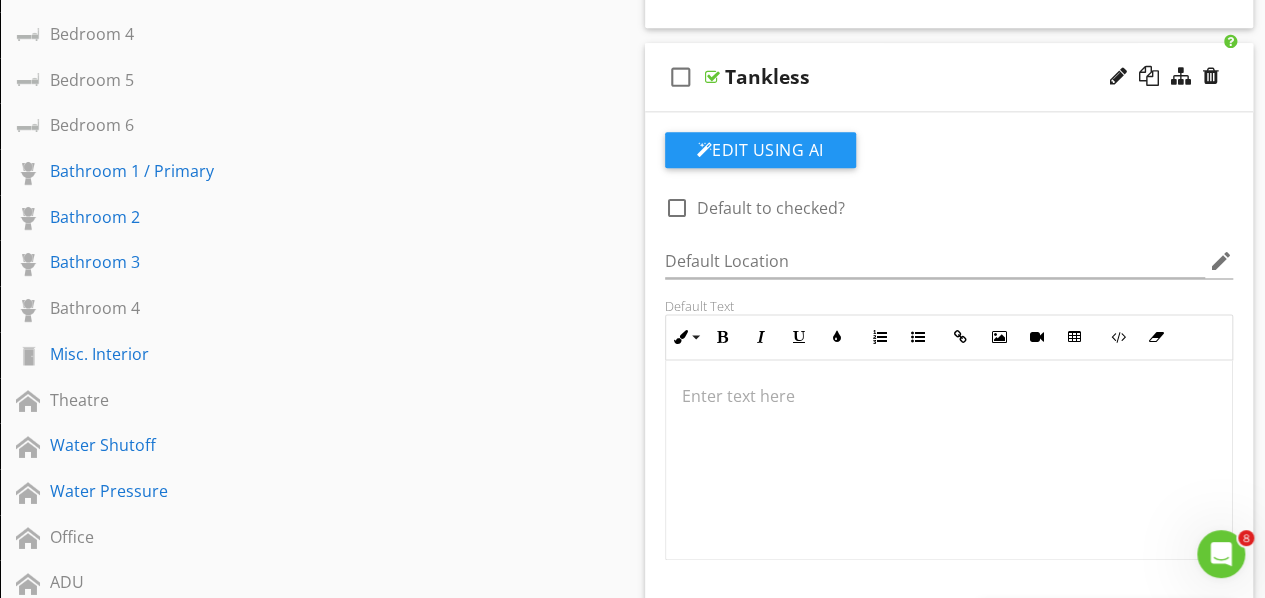 click at bounding box center (712, 77) 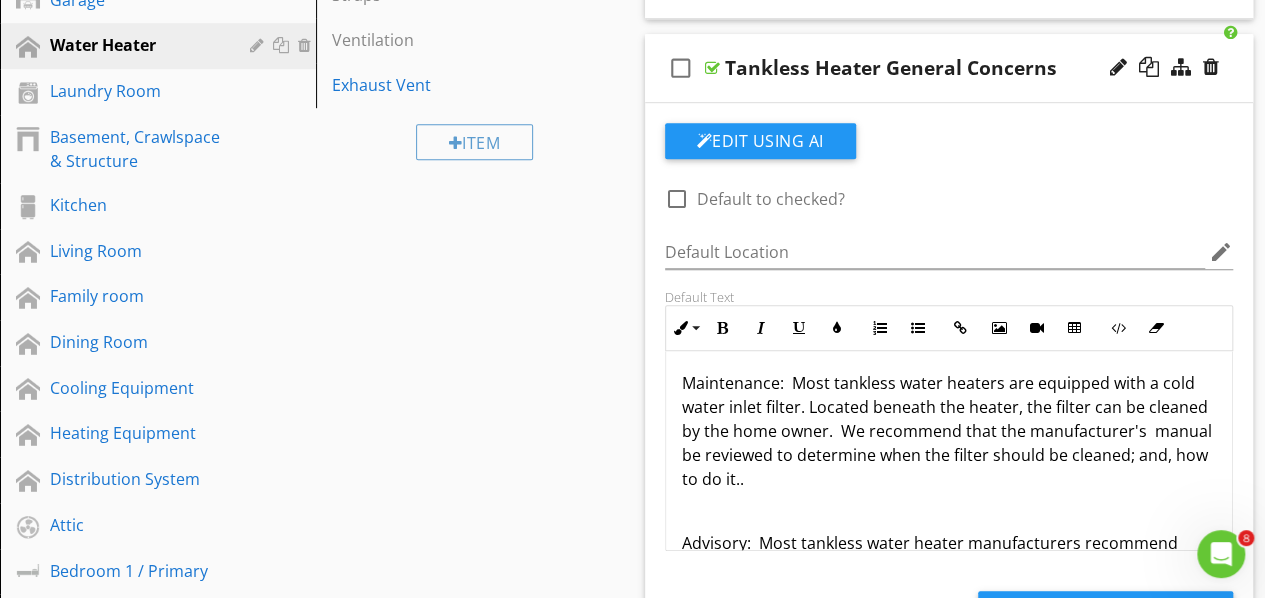 scroll, scrollTop: 436, scrollLeft: 0, axis: vertical 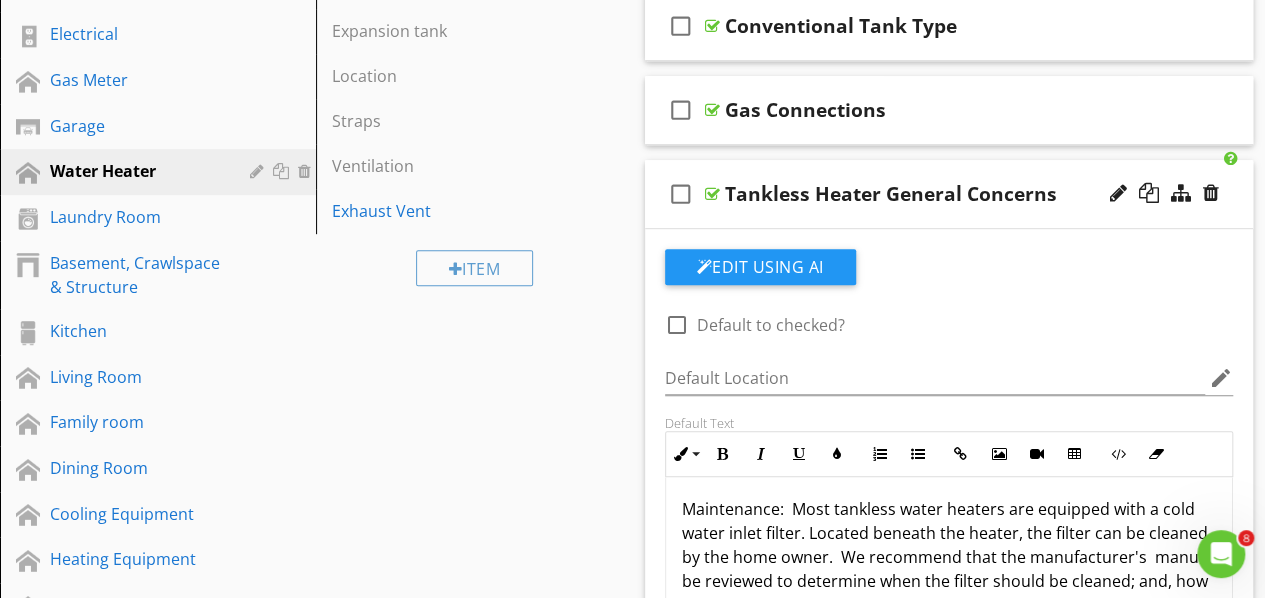 click at bounding box center (712, 194) 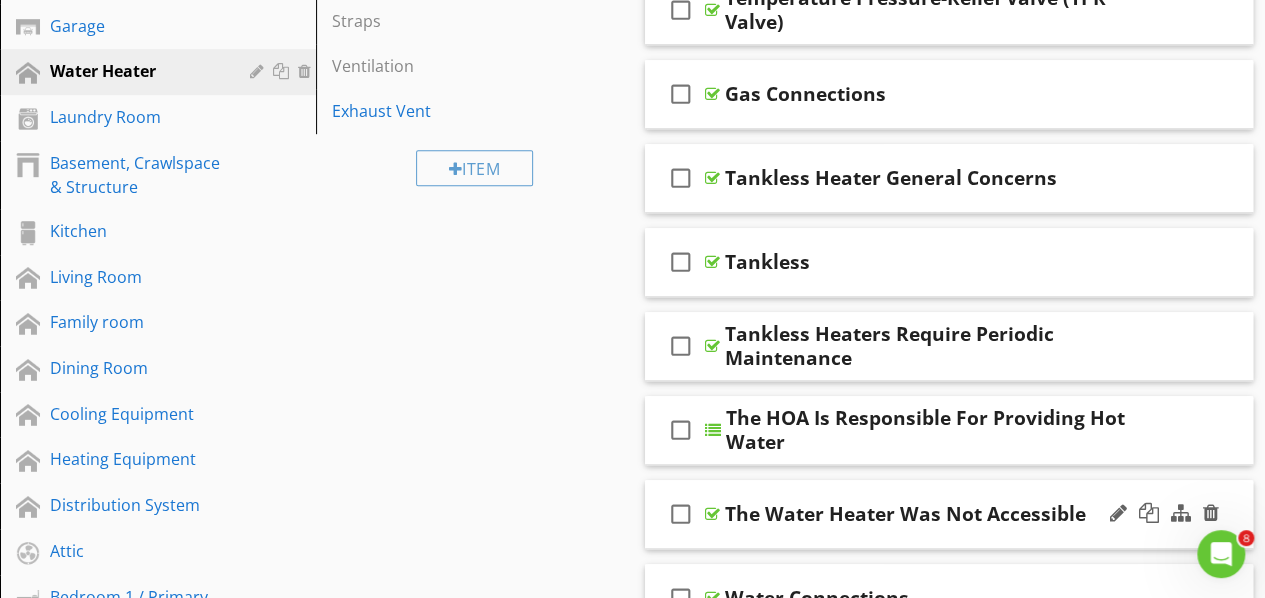 scroll, scrollTop: 636, scrollLeft: 0, axis: vertical 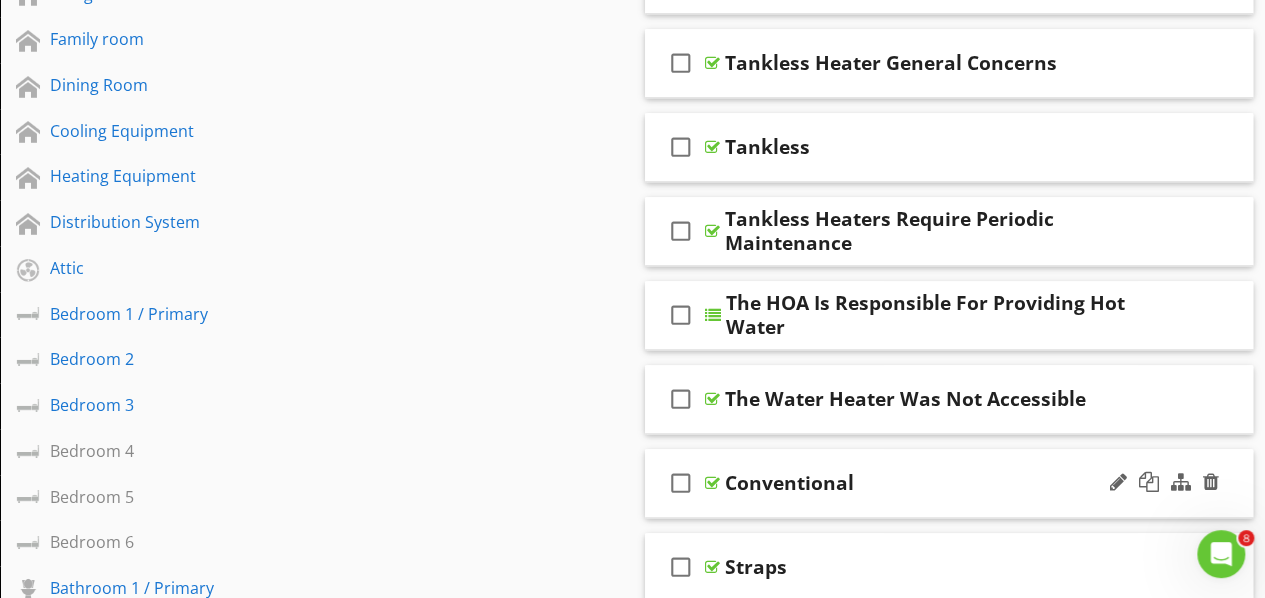 click at bounding box center [712, 483] 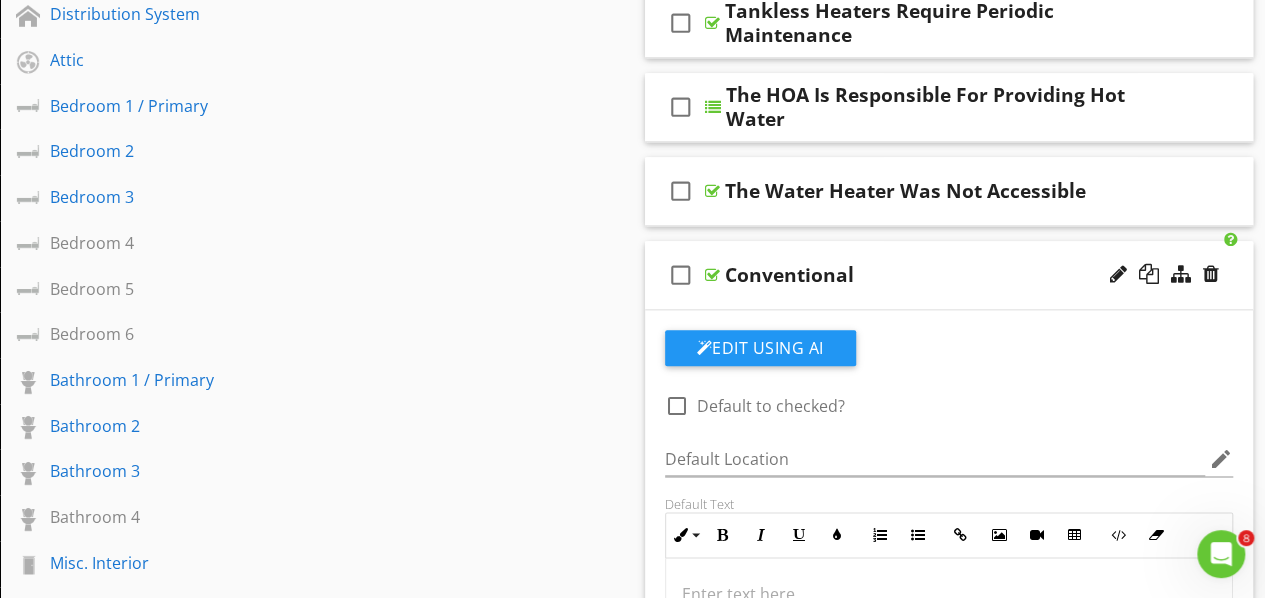scroll, scrollTop: 1019, scrollLeft: 0, axis: vertical 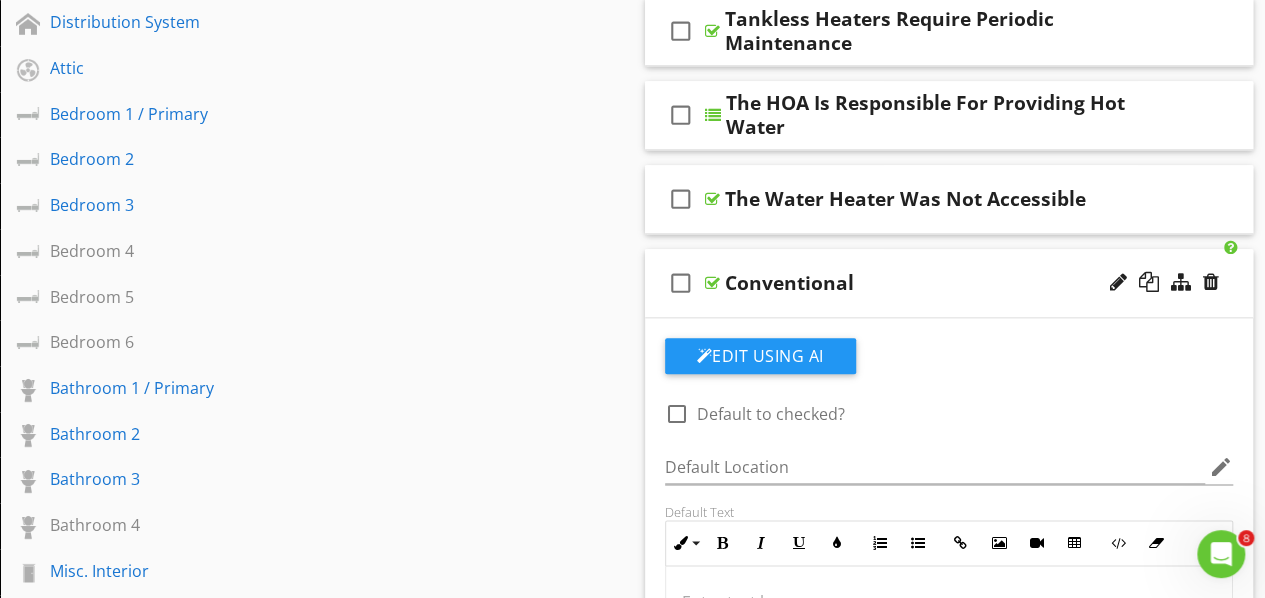 click at bounding box center [712, 283] 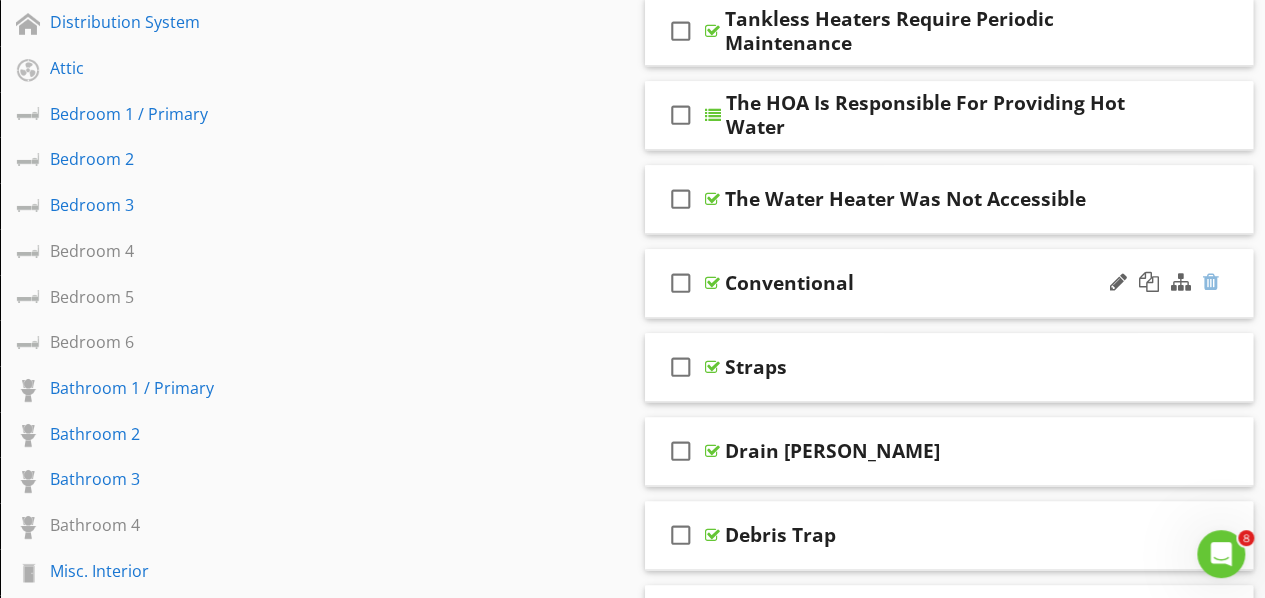 click at bounding box center (1211, 282) 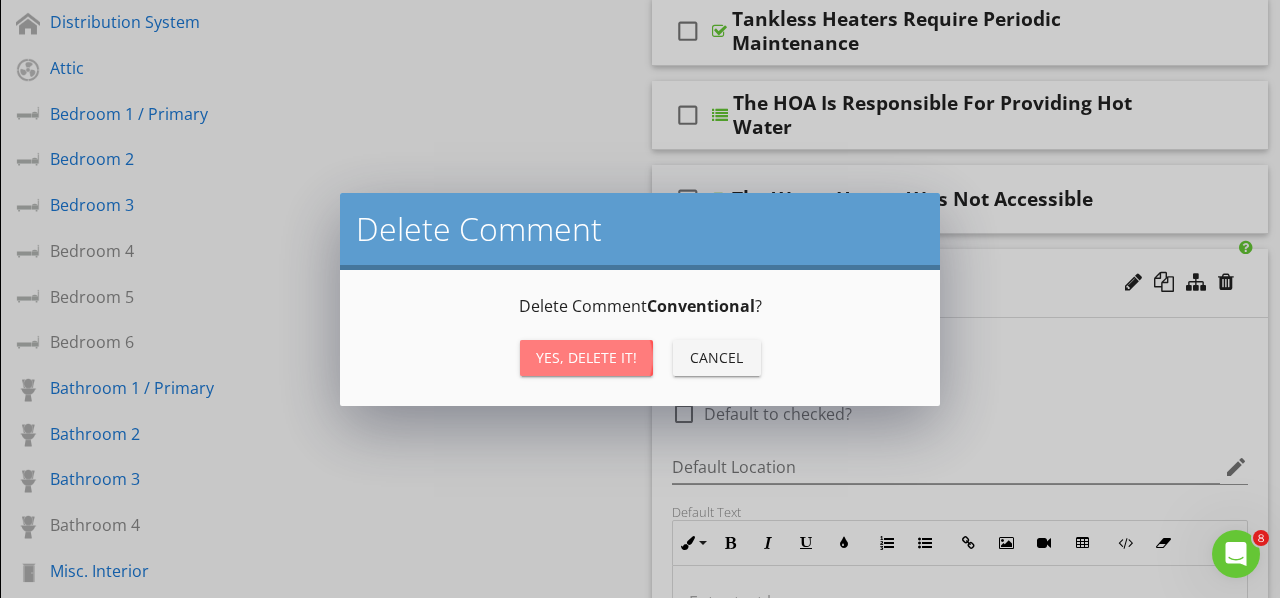 click on "Yes, Delete it!" at bounding box center (586, 357) 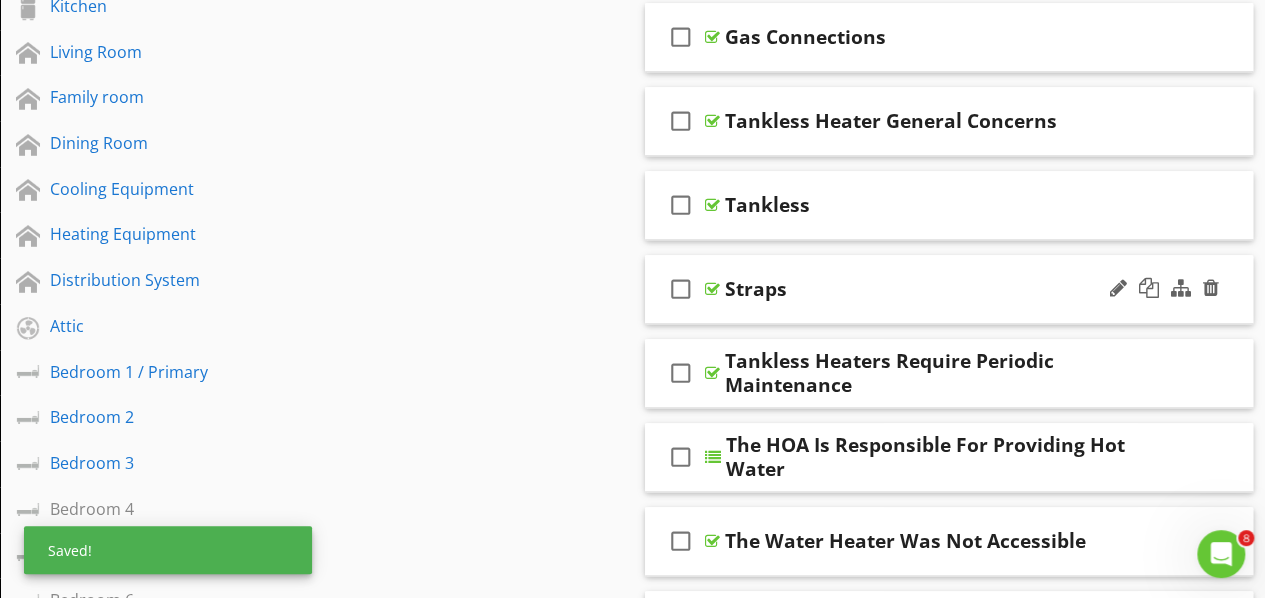 scroll, scrollTop: 719, scrollLeft: 0, axis: vertical 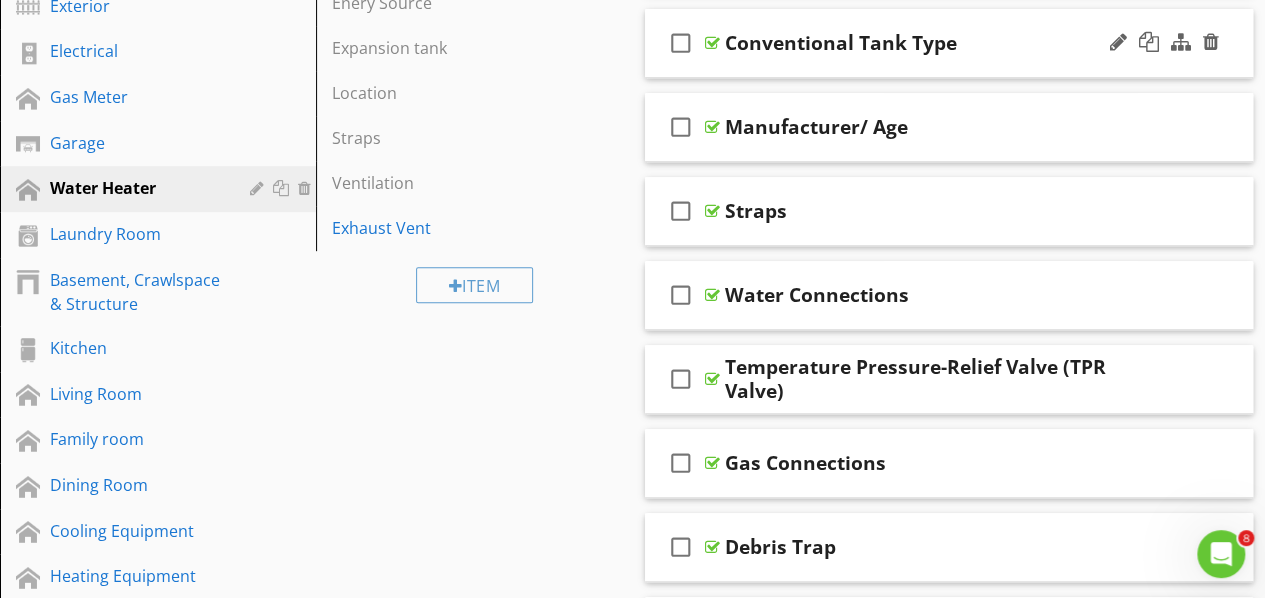 click at bounding box center [712, 43] 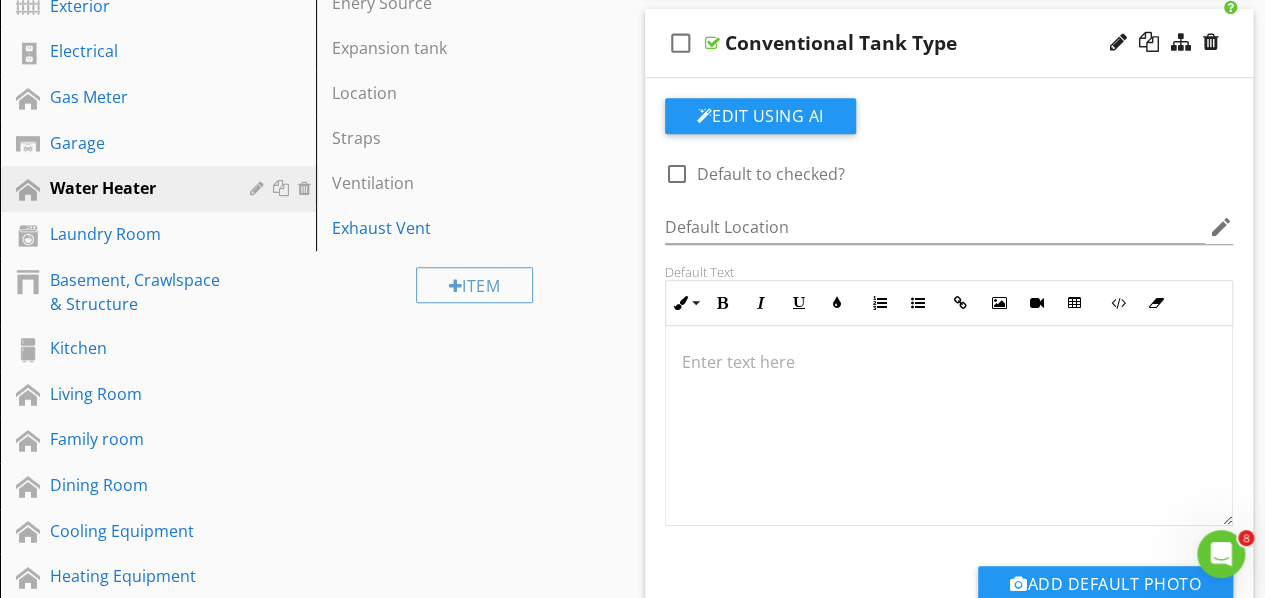 click at bounding box center (712, 43) 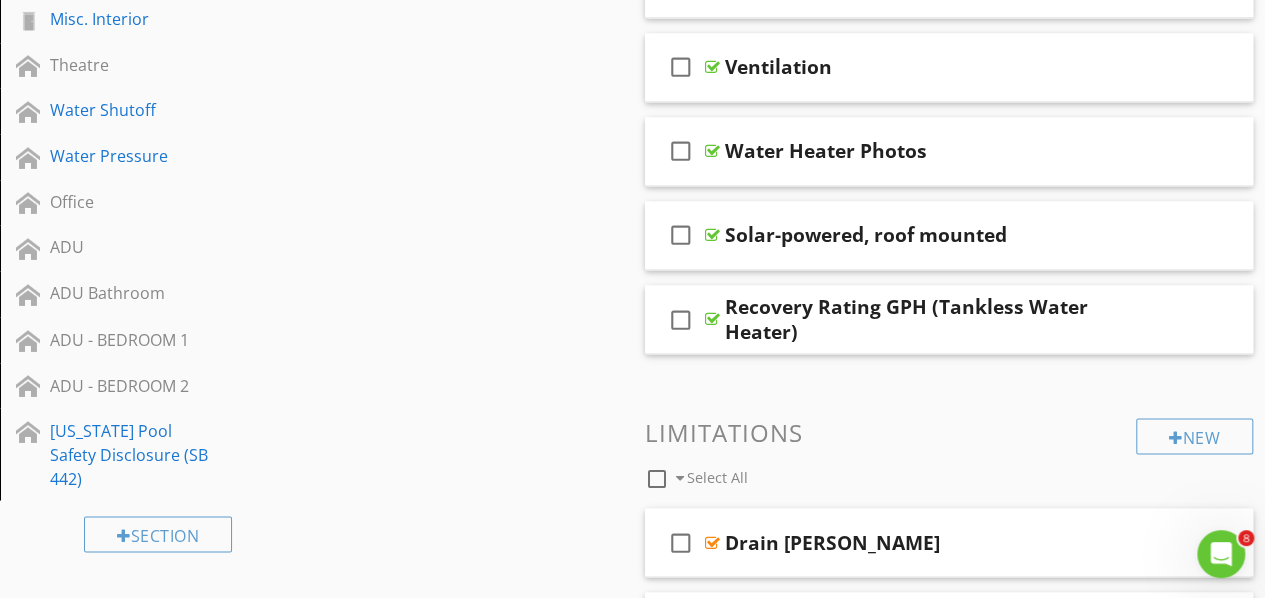 scroll, scrollTop: 1819, scrollLeft: 0, axis: vertical 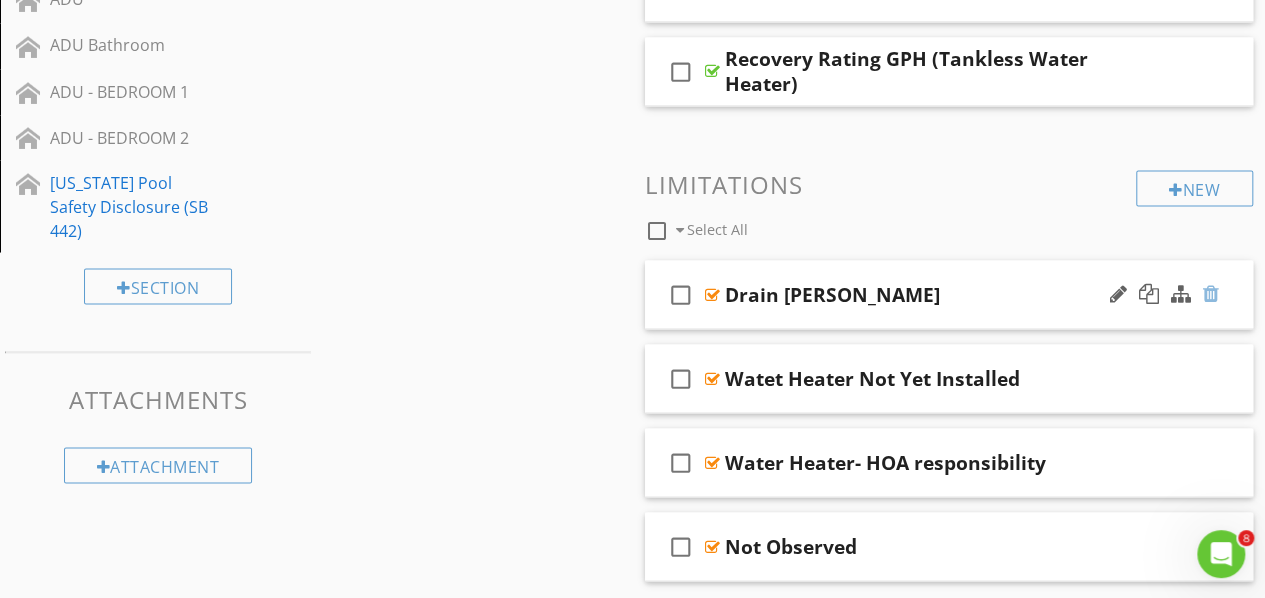 click at bounding box center [1211, 293] 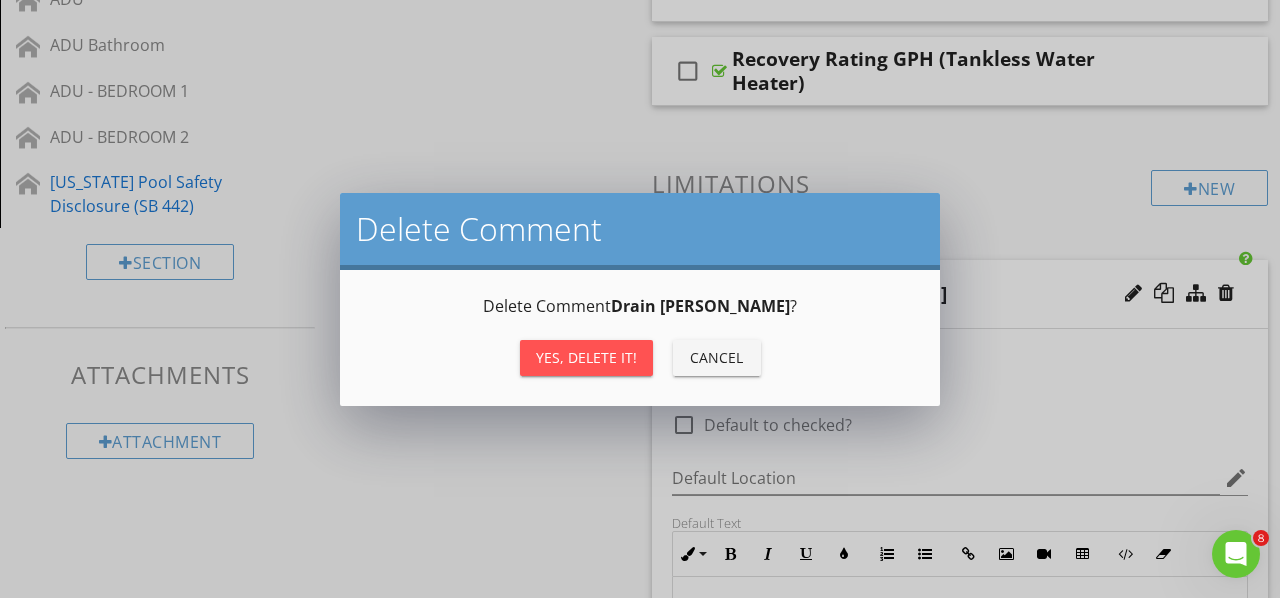 click on "Yes, Delete it!" at bounding box center (586, 357) 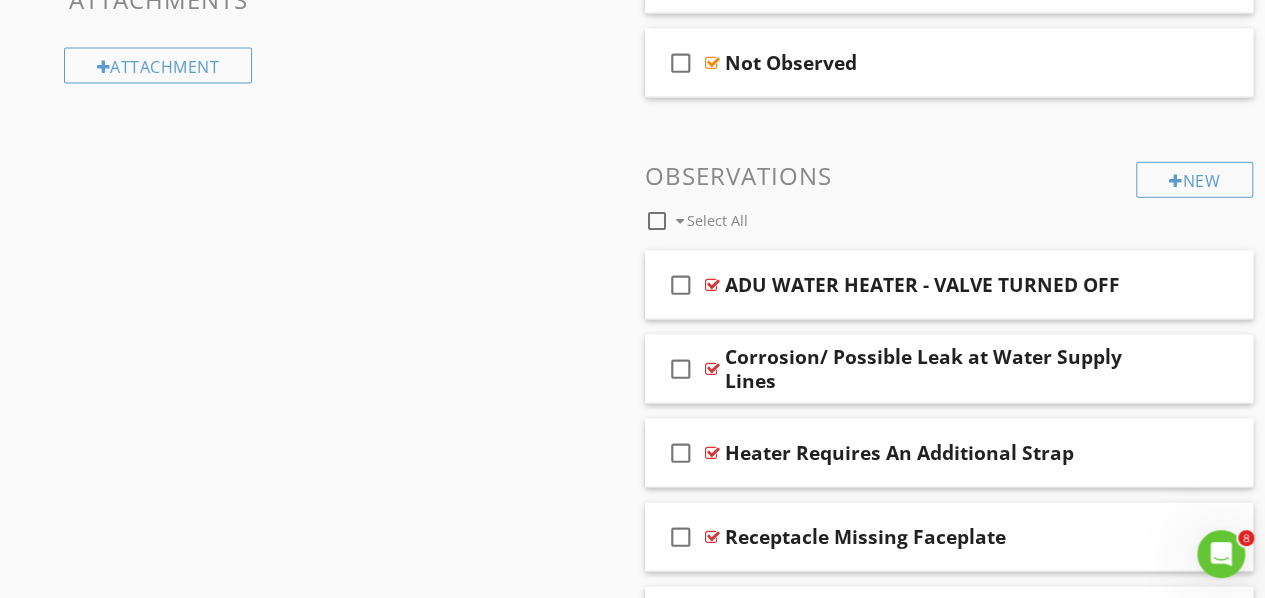 scroll, scrollTop: 2219, scrollLeft: 0, axis: vertical 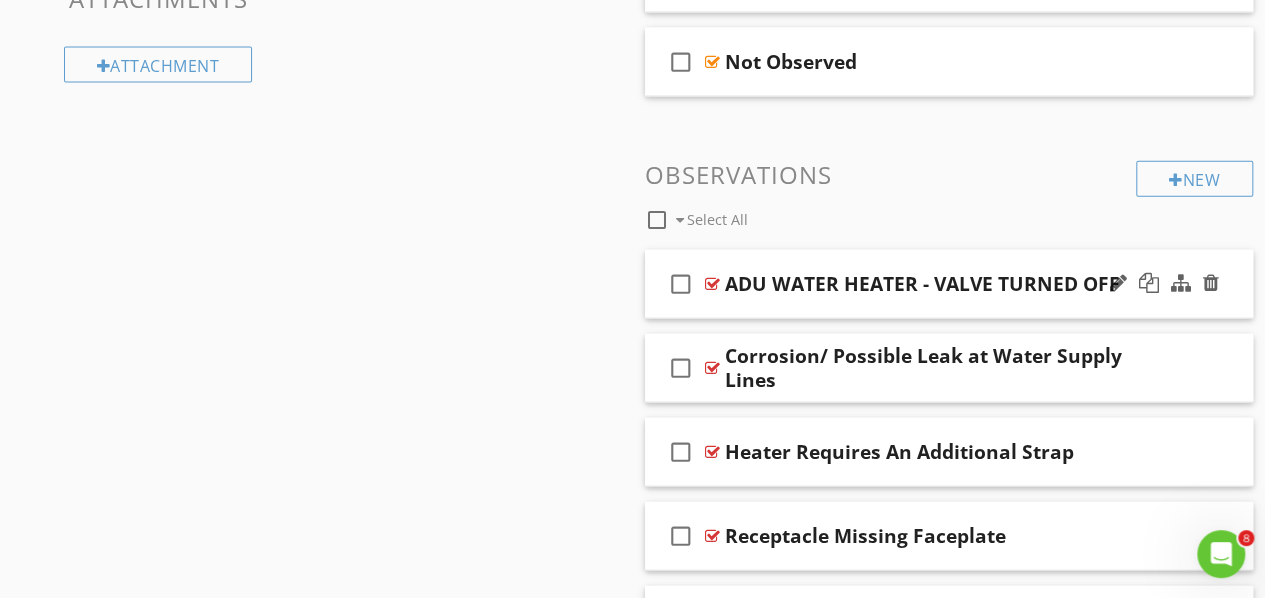 click at bounding box center [1211, 283] 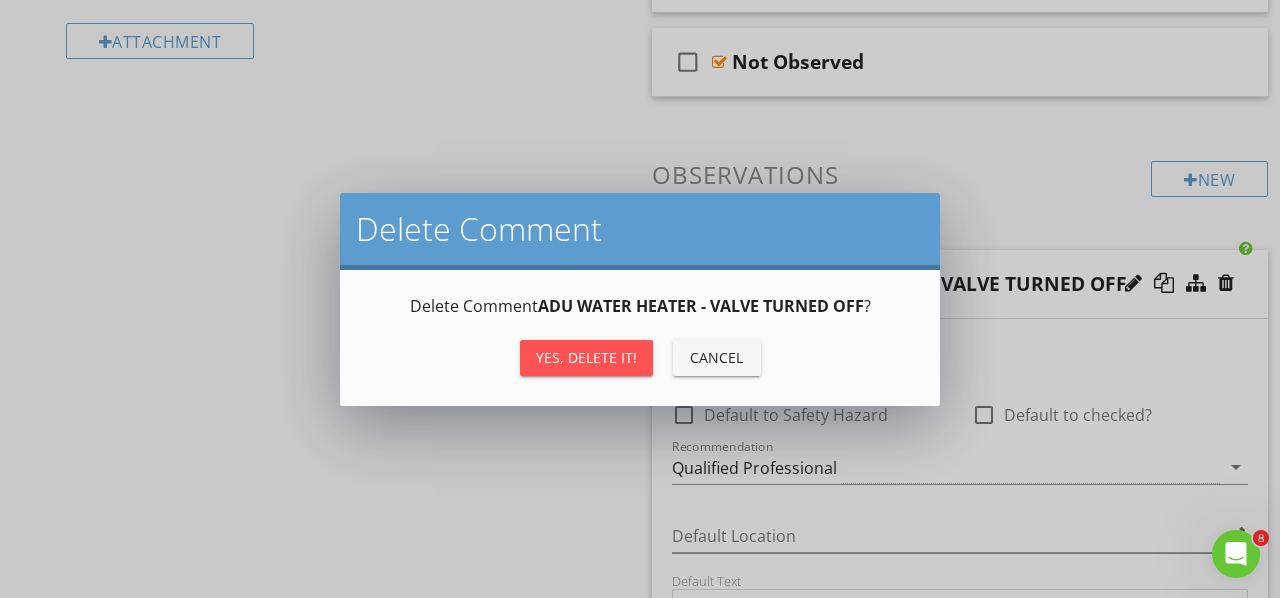 click on "Yes, Delete it!" at bounding box center [586, 357] 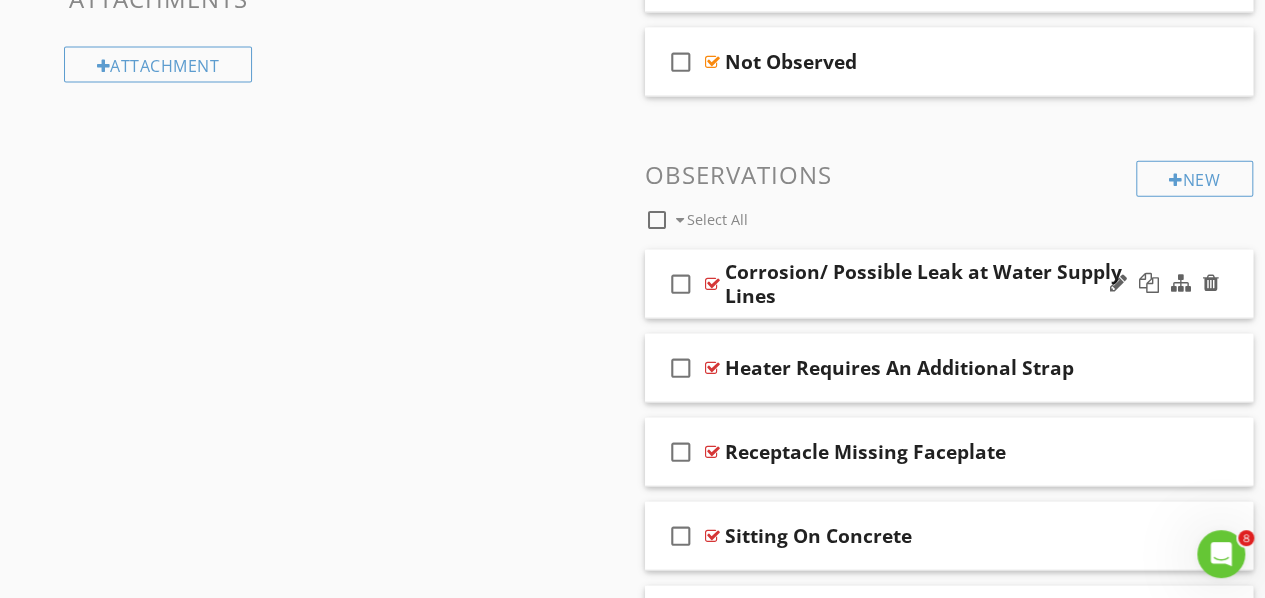 click on "Corrosion/ Possible Leak at Water Supply Lines" at bounding box center (938, 284) 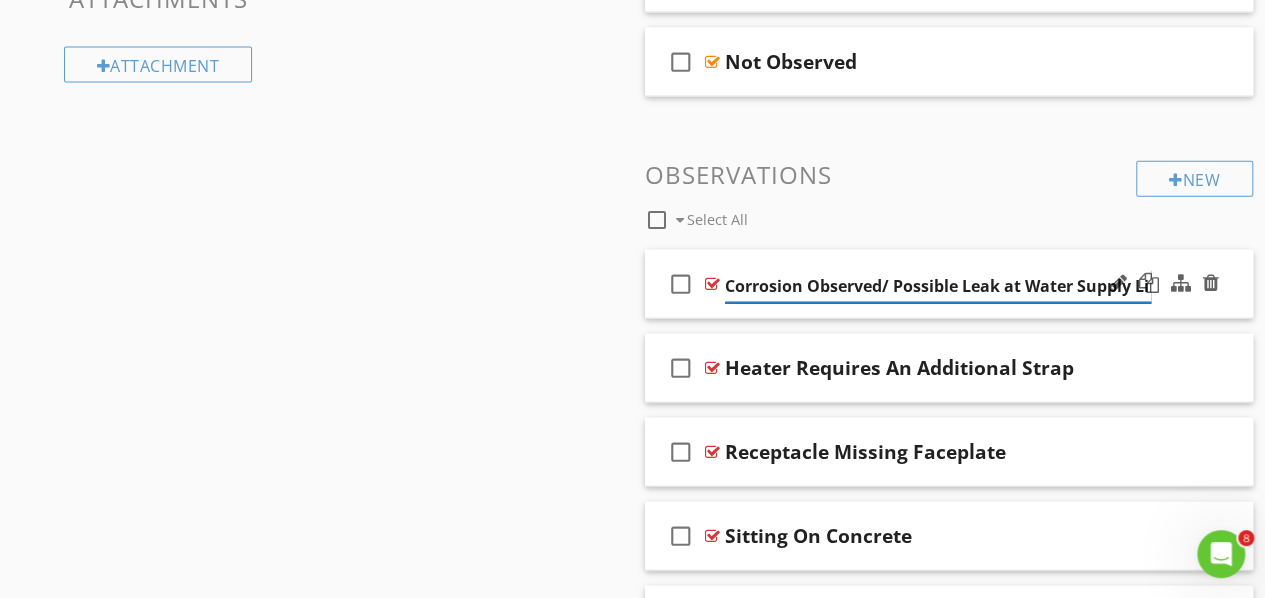 click on "Corrosion Observed/ Possible Leak at Water Supply Lines" at bounding box center (938, 286) 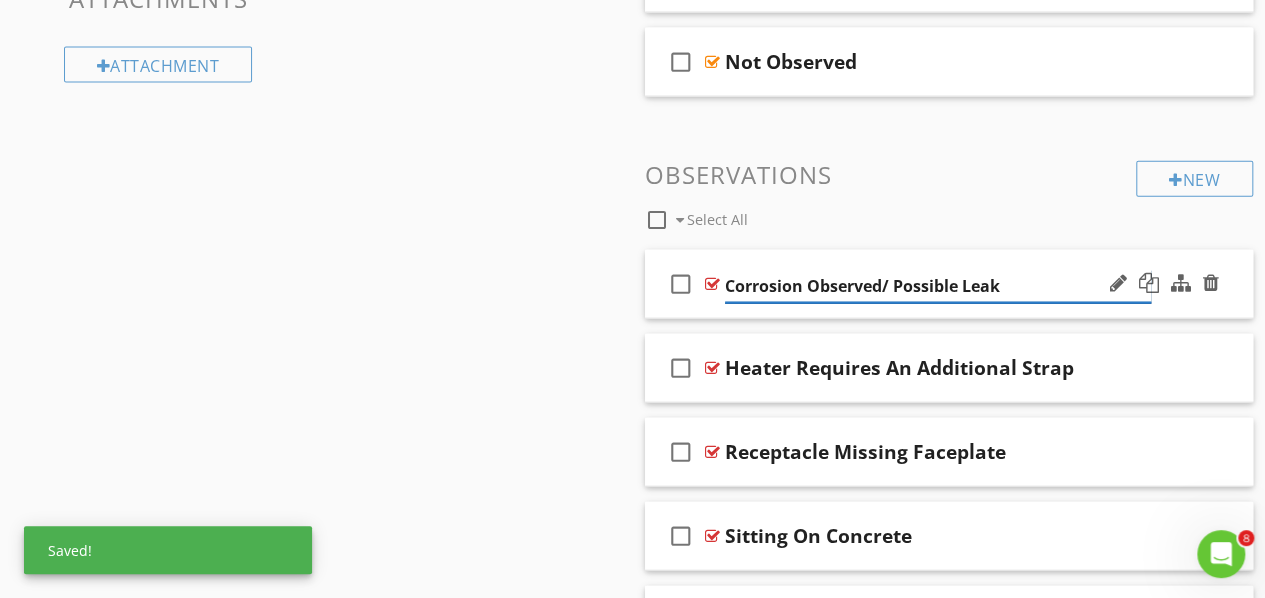 click on "Corrosion Observed/ Possible Leak" at bounding box center (938, 286) 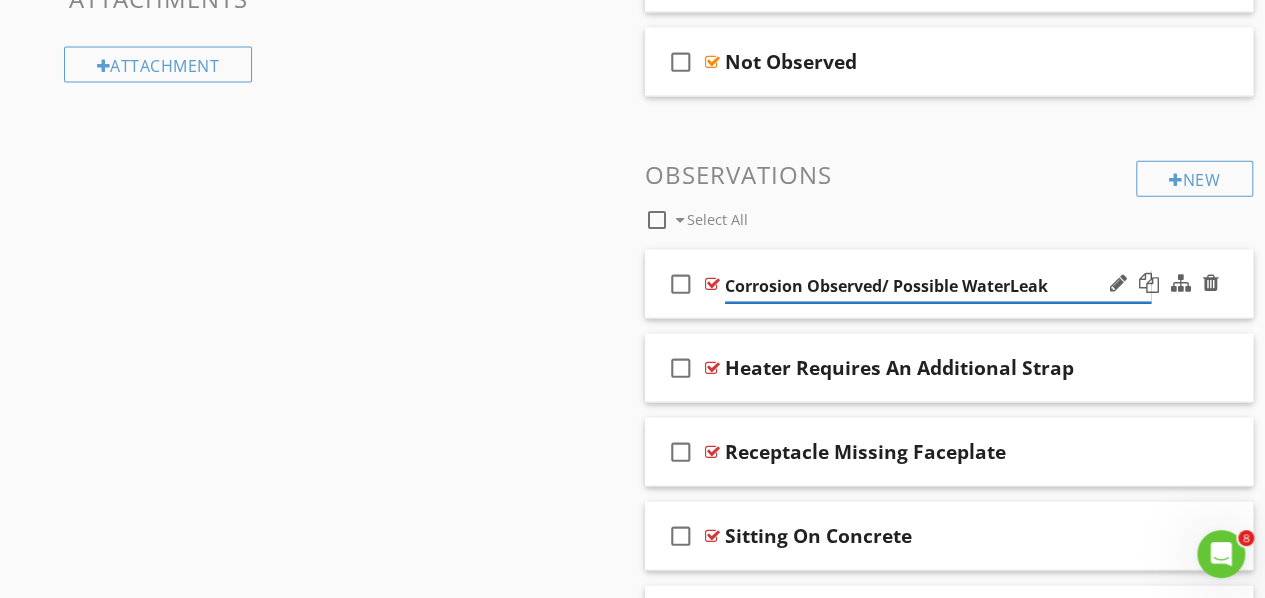 type on "Corrosion Observed/ Possible Water Leak" 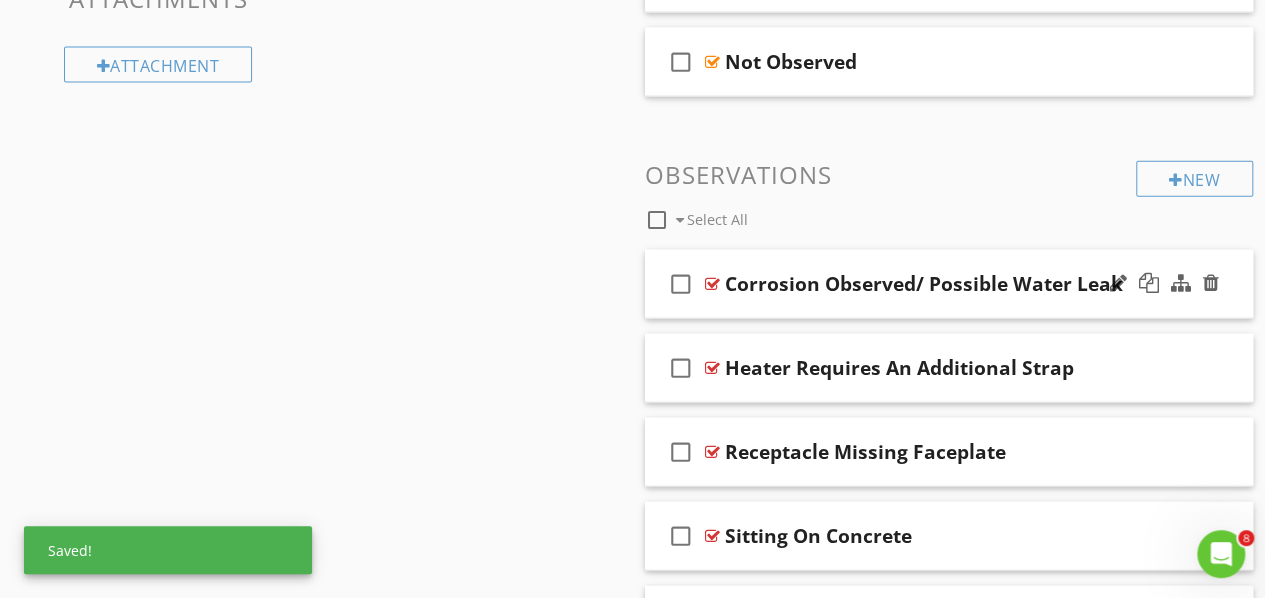 click at bounding box center [712, 284] 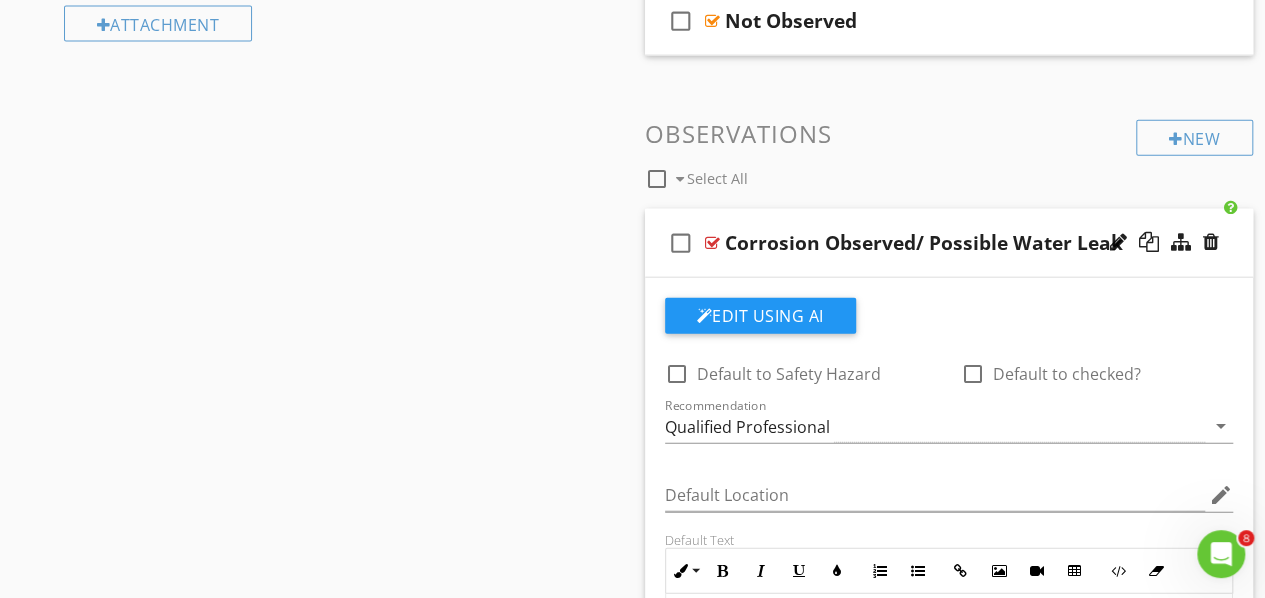 scroll, scrollTop: 2119, scrollLeft: 0, axis: vertical 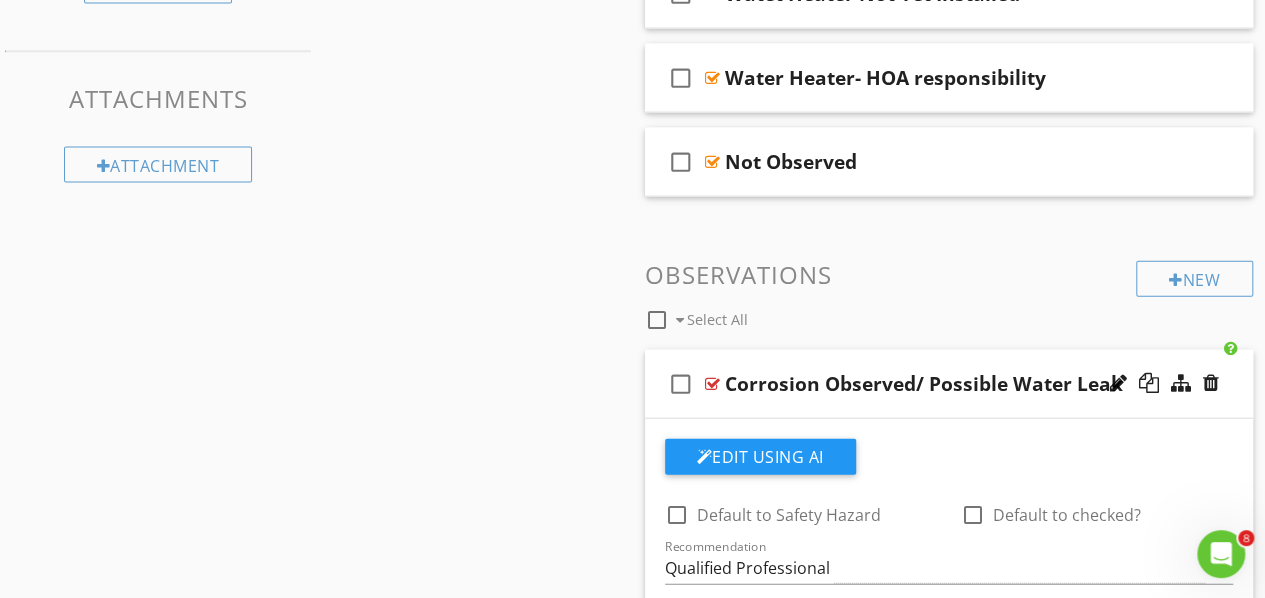 click on "check_box_outline_blank
Corrosion Observed/ Possible Water Leak" at bounding box center (949, 384) 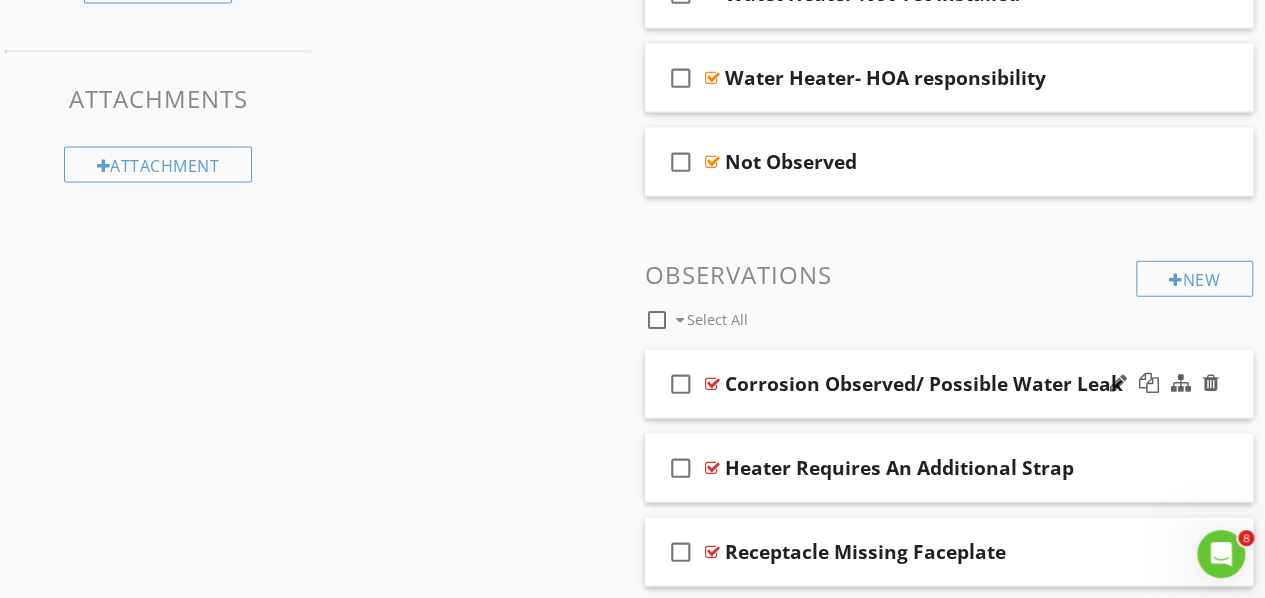 scroll, scrollTop: 2219, scrollLeft: 0, axis: vertical 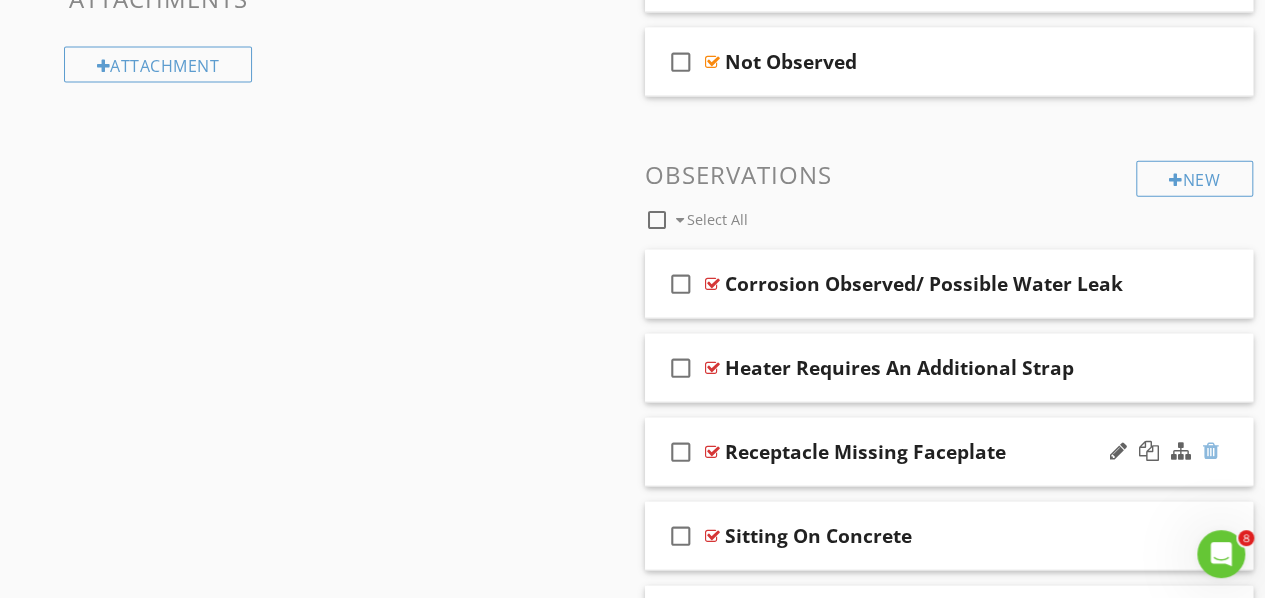 click at bounding box center (1211, 451) 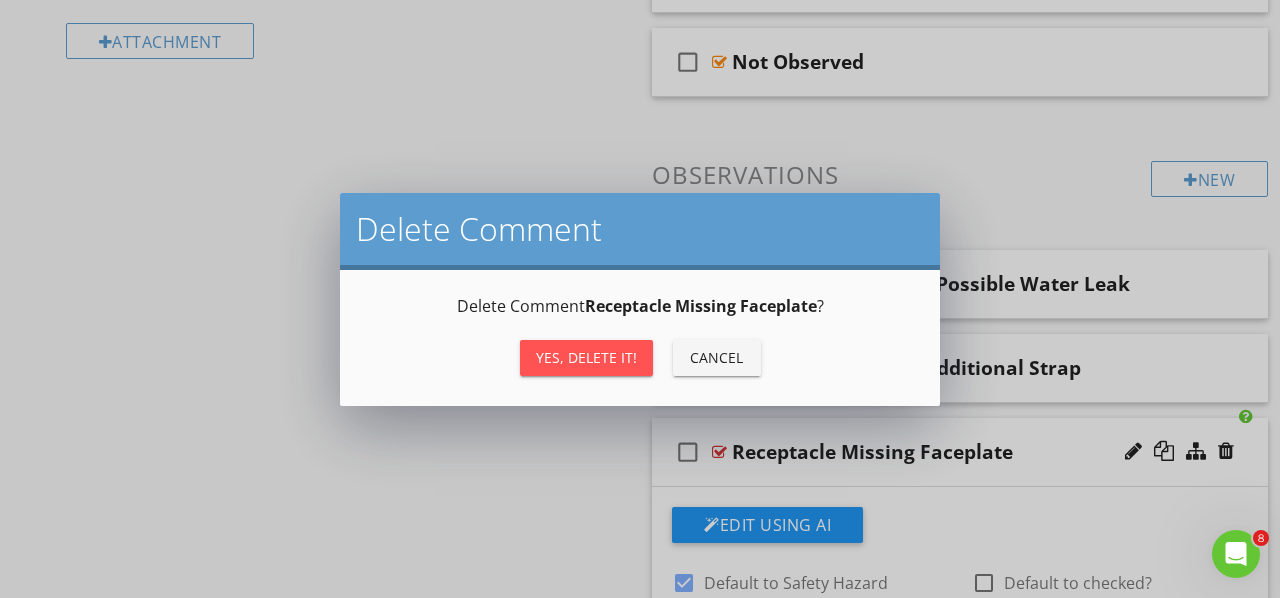click on "Yes, Delete it!" at bounding box center (586, 357) 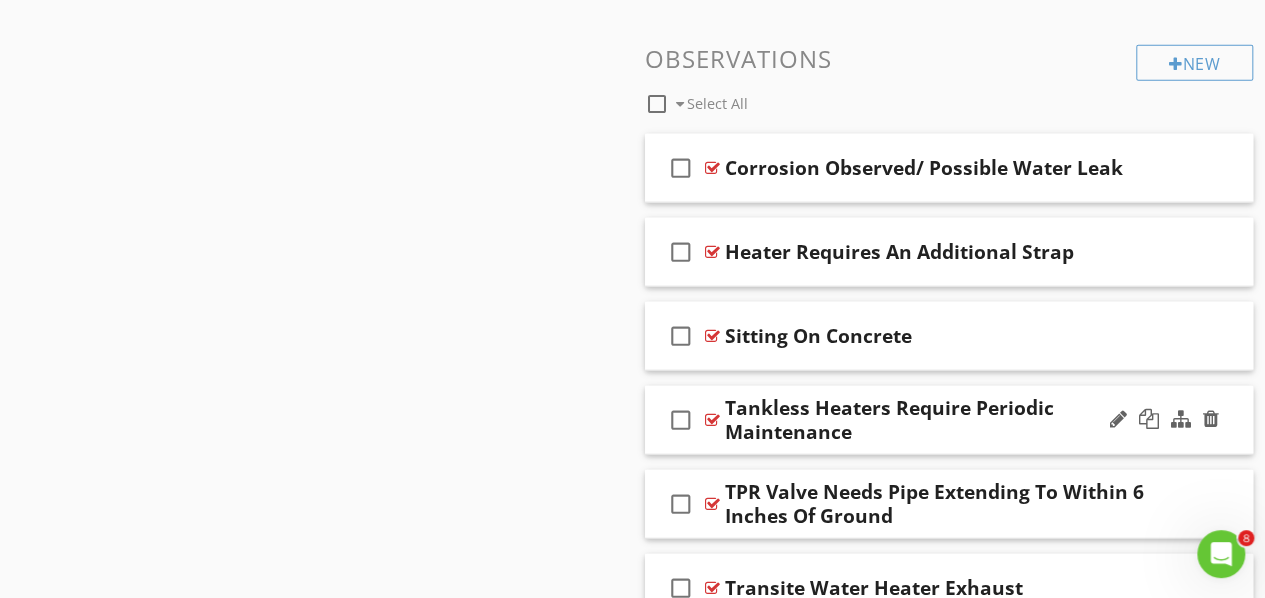 scroll, scrollTop: 2419, scrollLeft: 0, axis: vertical 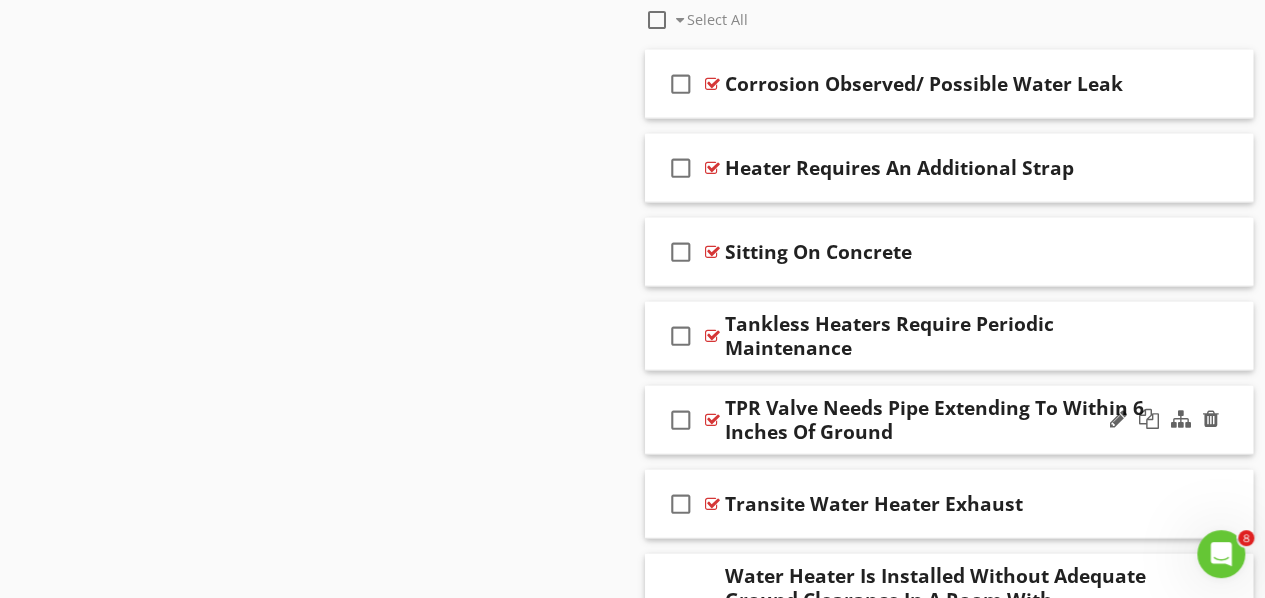 type 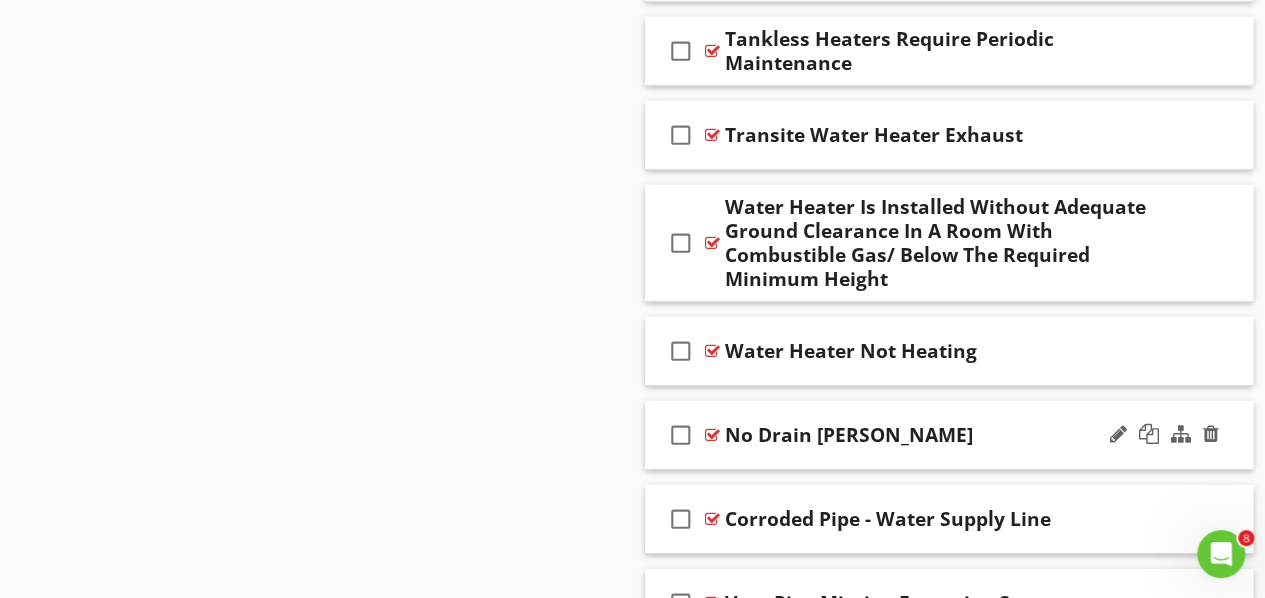 scroll, scrollTop: 2819, scrollLeft: 0, axis: vertical 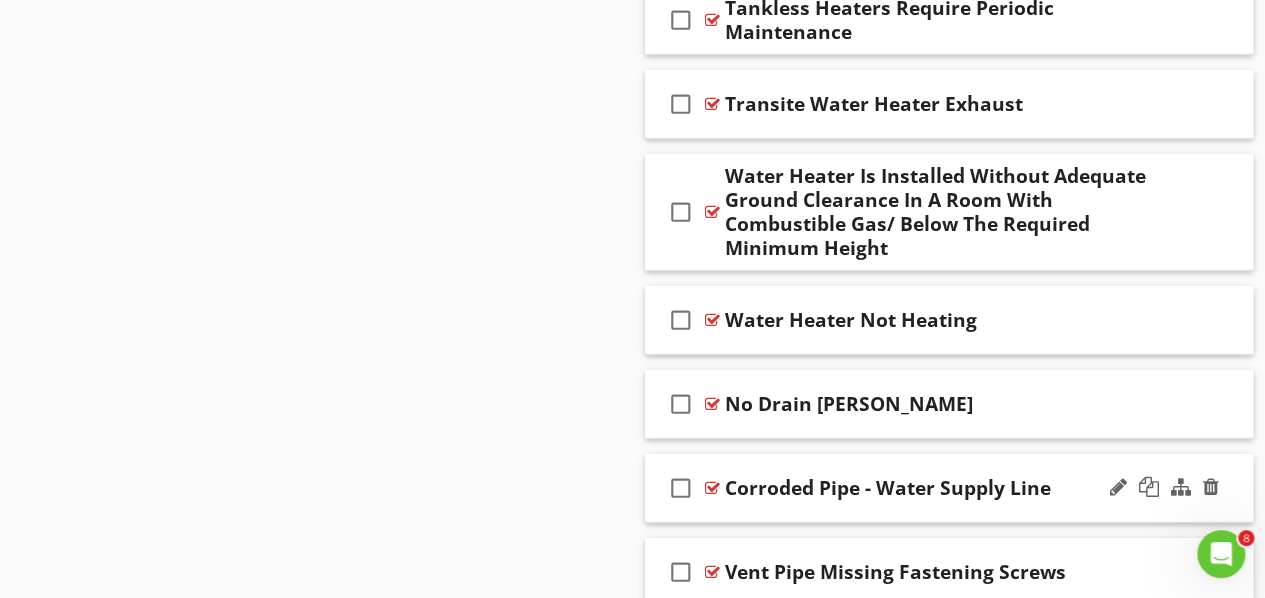 click at bounding box center [712, 488] 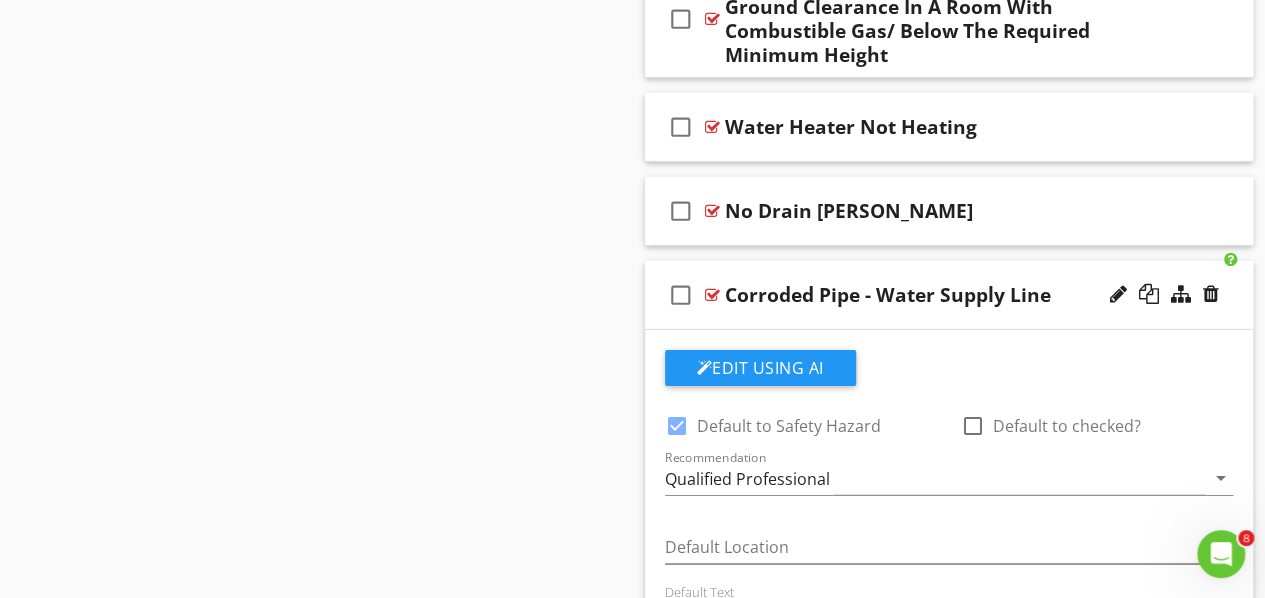 scroll, scrollTop: 3019, scrollLeft: 0, axis: vertical 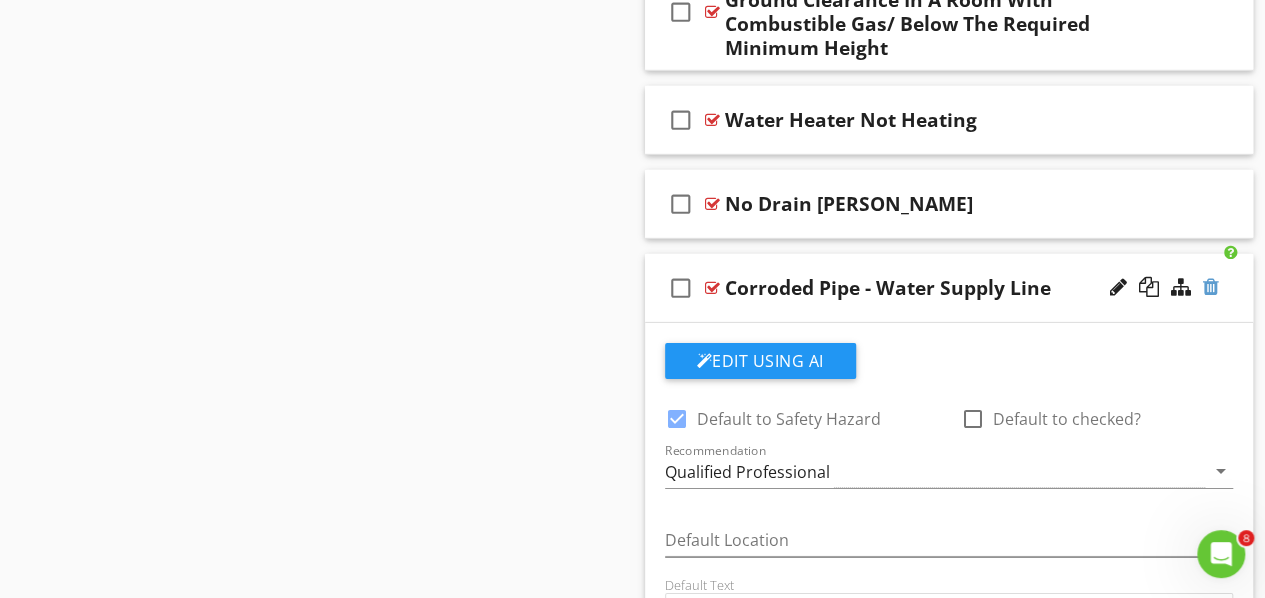 click at bounding box center (1211, 287) 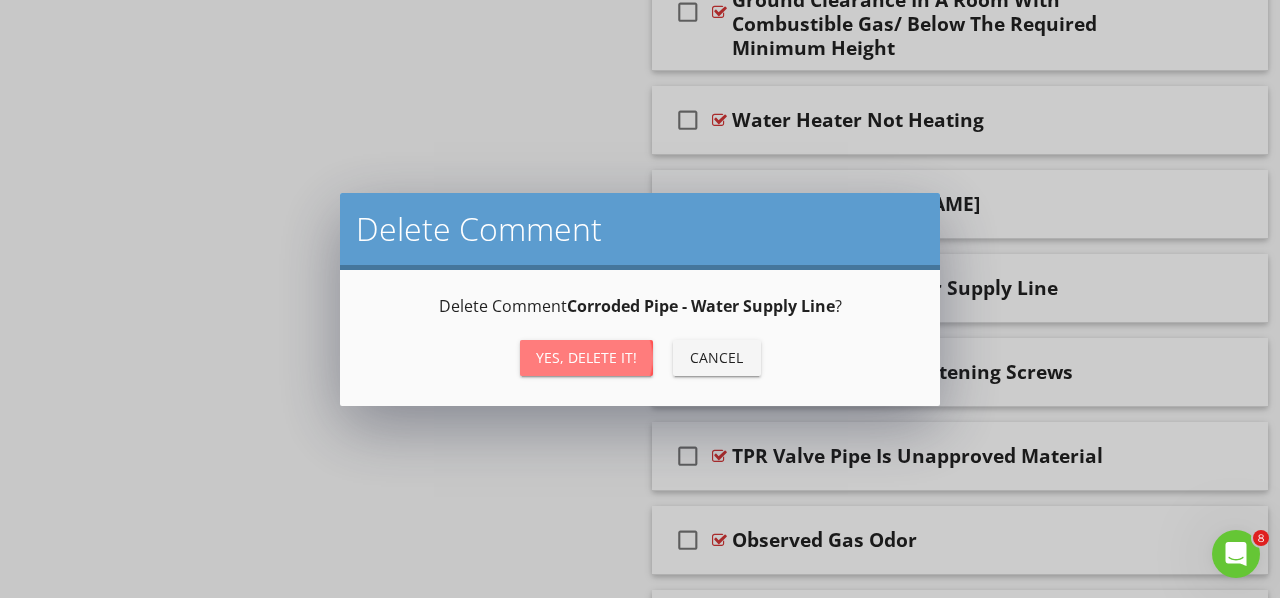 click on "Yes, Delete it!" at bounding box center (586, 357) 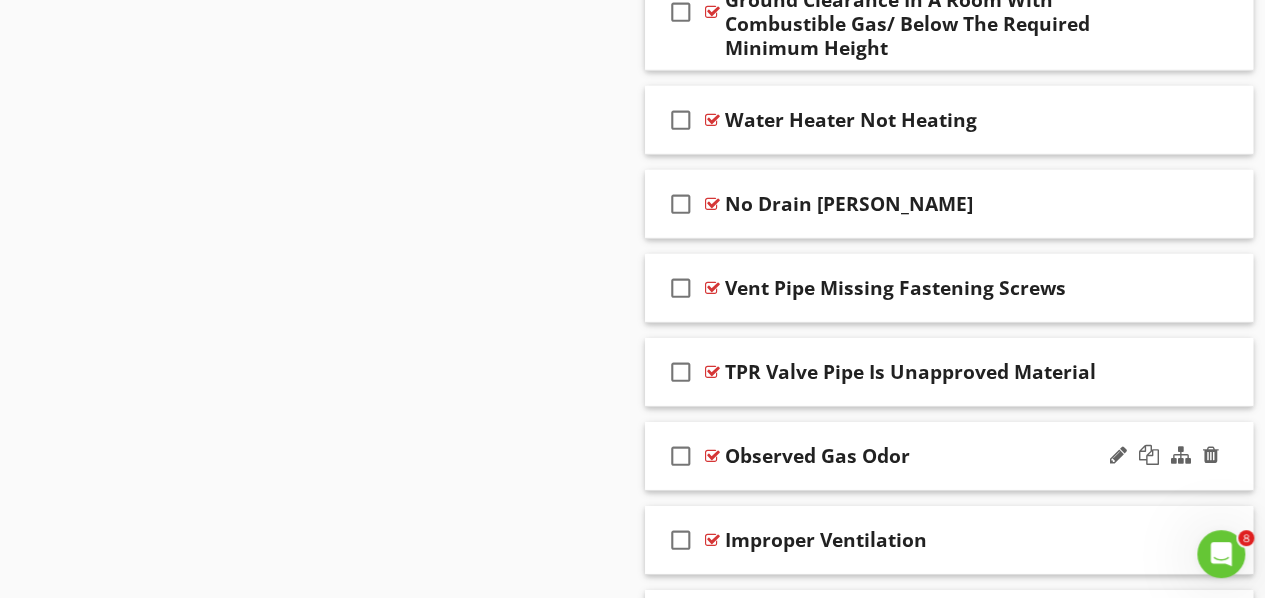 click on "Observed Gas Odor" at bounding box center (817, 456) 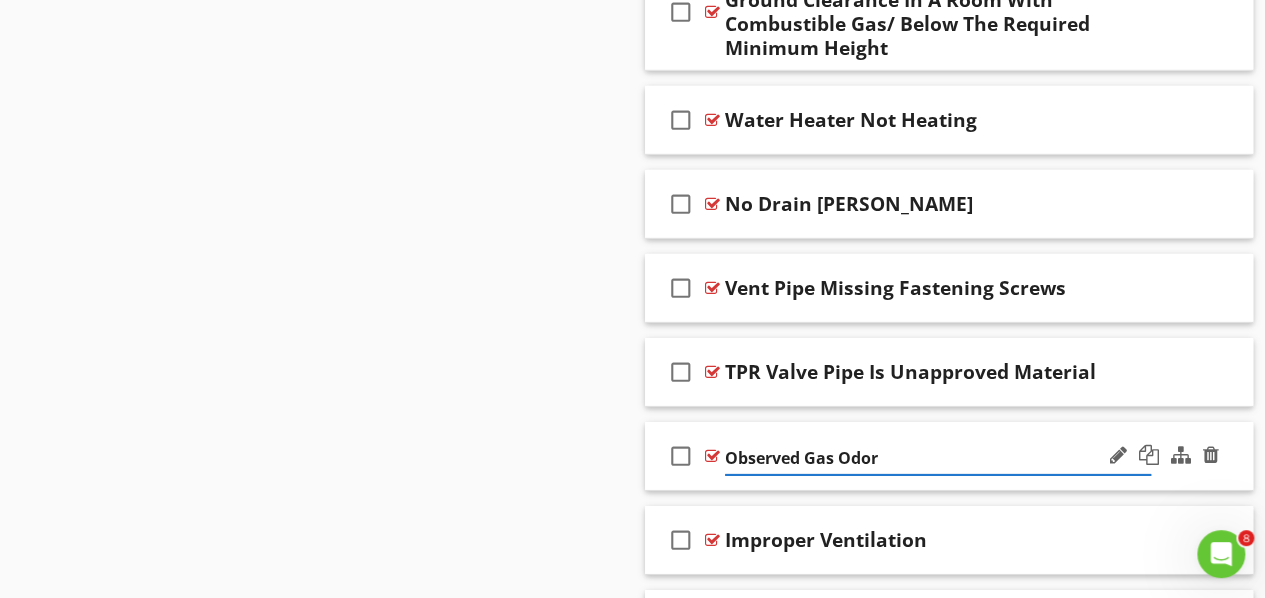 click at bounding box center [712, 456] 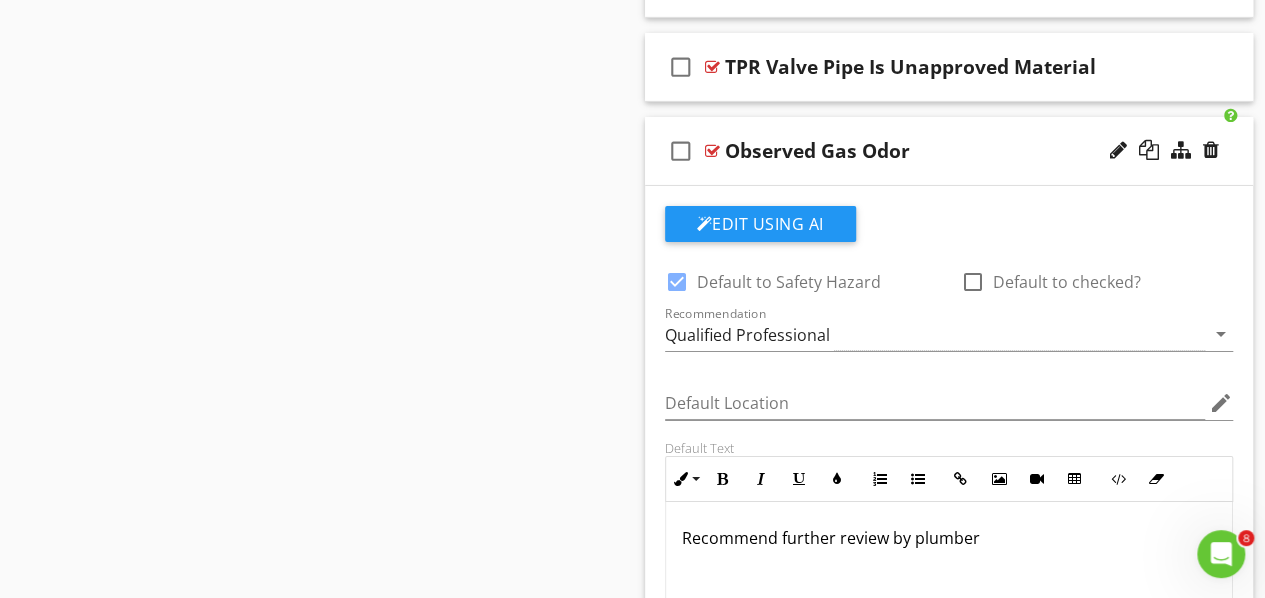scroll, scrollTop: 3319, scrollLeft: 0, axis: vertical 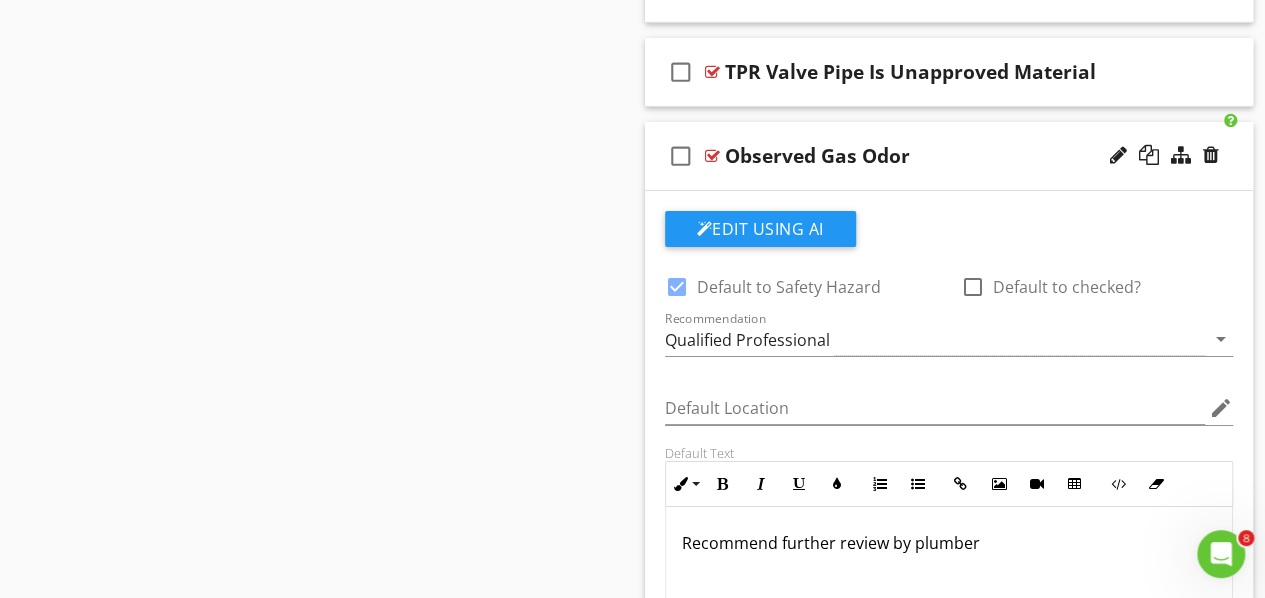click at bounding box center (712, 156) 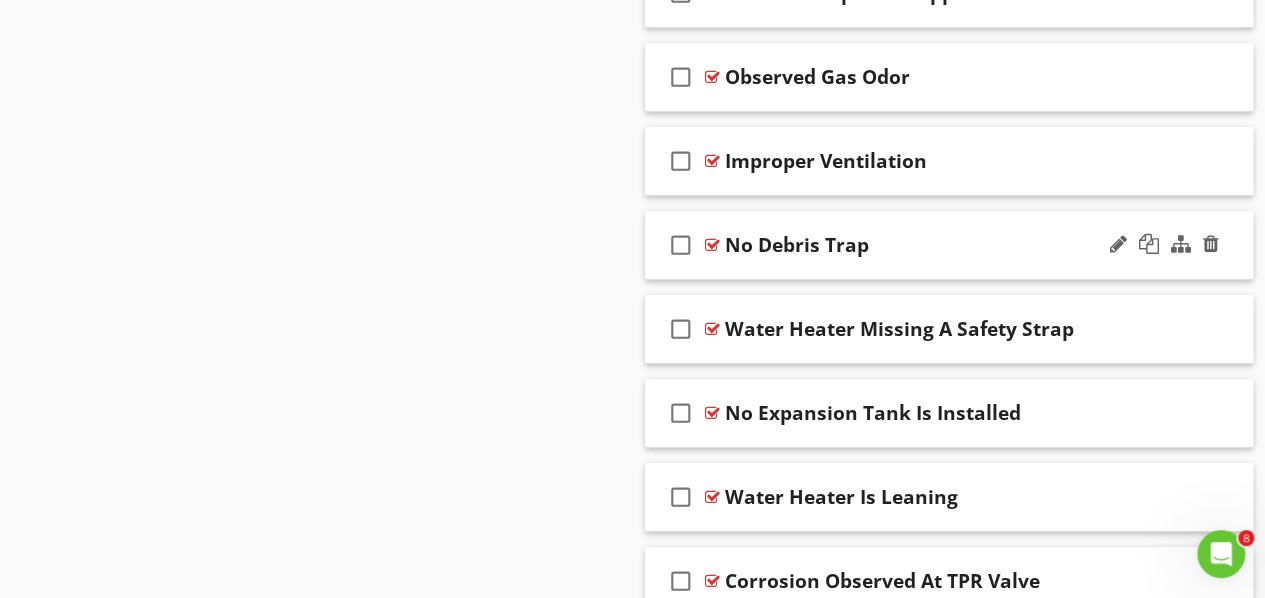 scroll, scrollTop: 3519, scrollLeft: 0, axis: vertical 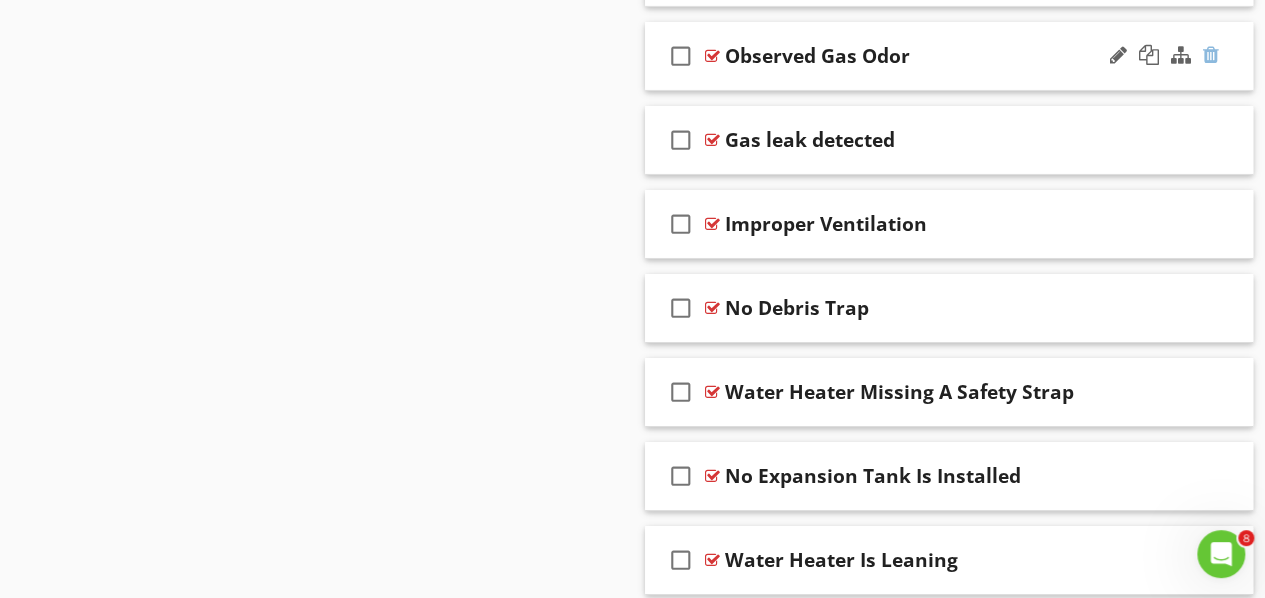 click at bounding box center (1211, 55) 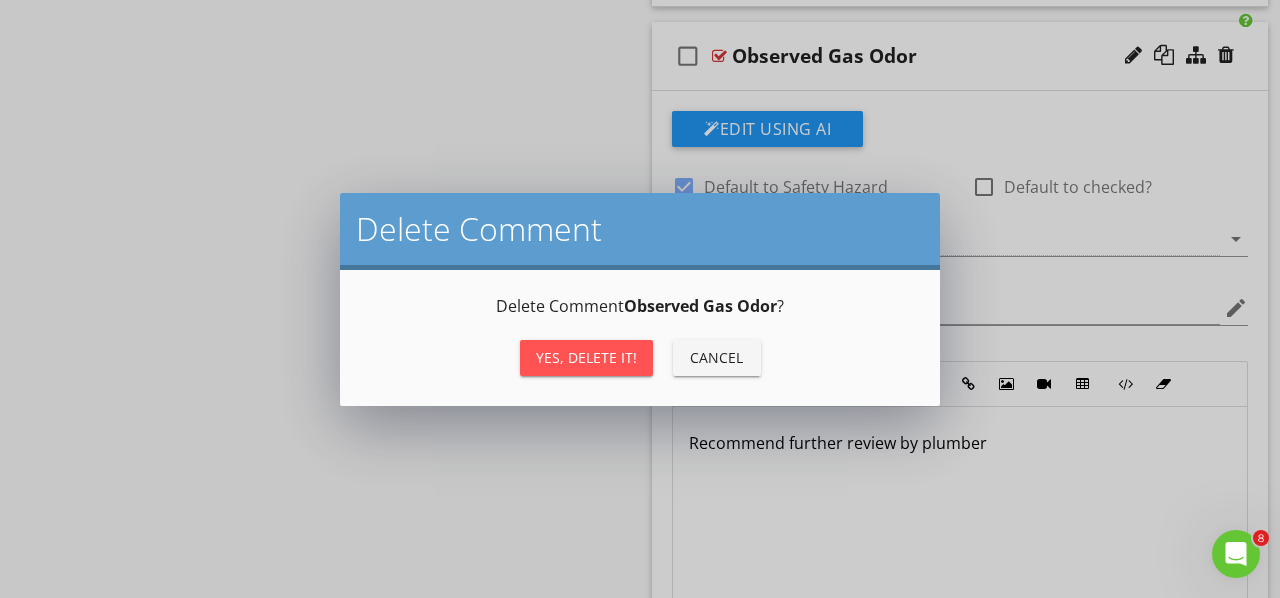 click on "Yes, Delete it!" at bounding box center [586, 357] 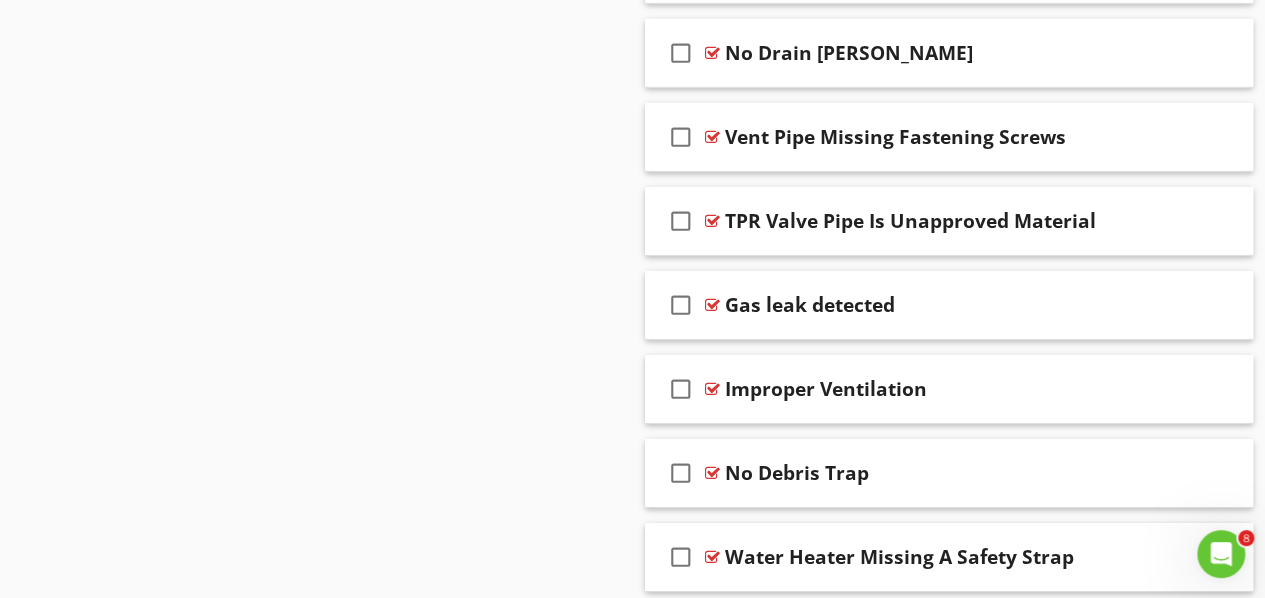 scroll, scrollTop: 3319, scrollLeft: 0, axis: vertical 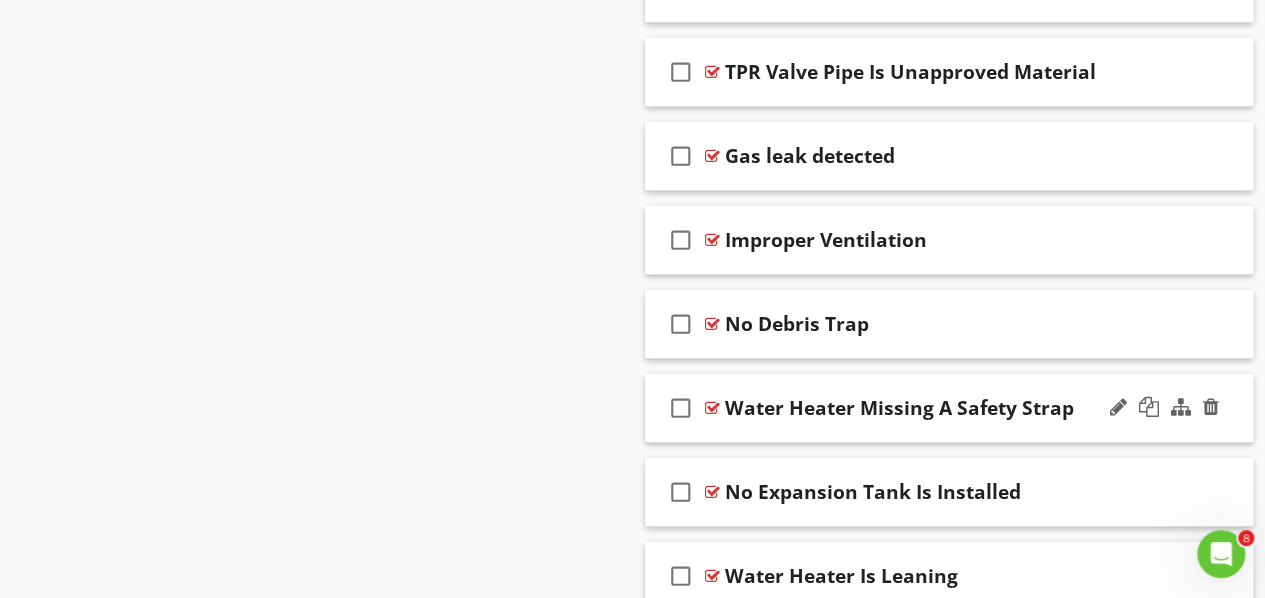 click at bounding box center [712, 408] 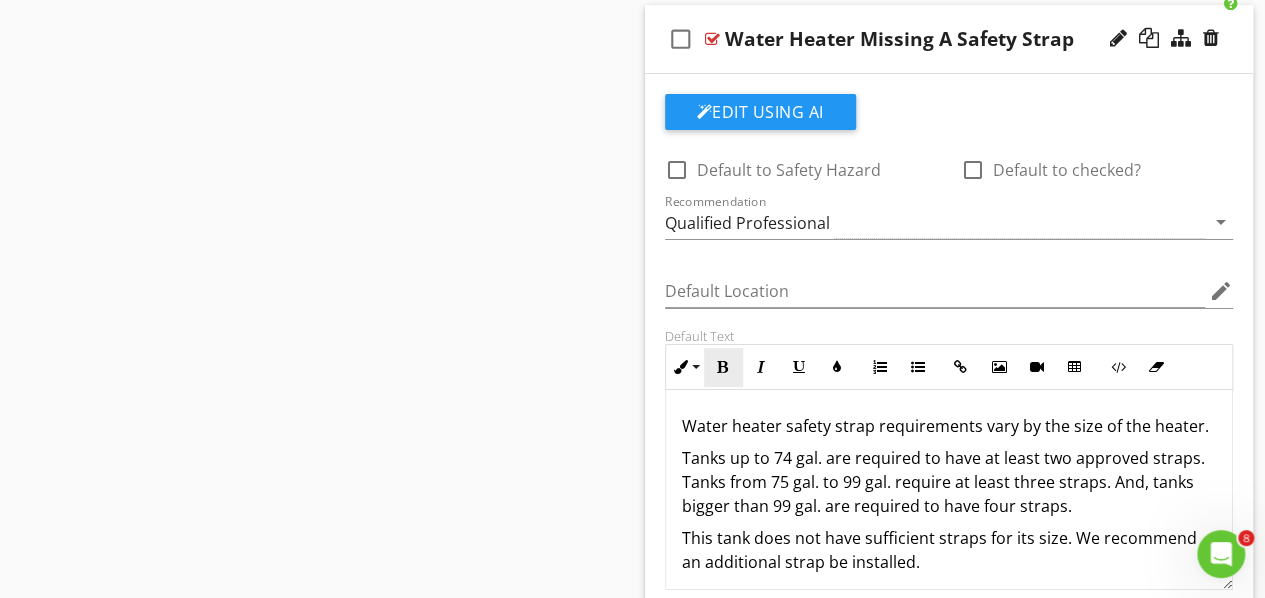 scroll, scrollTop: 3719, scrollLeft: 0, axis: vertical 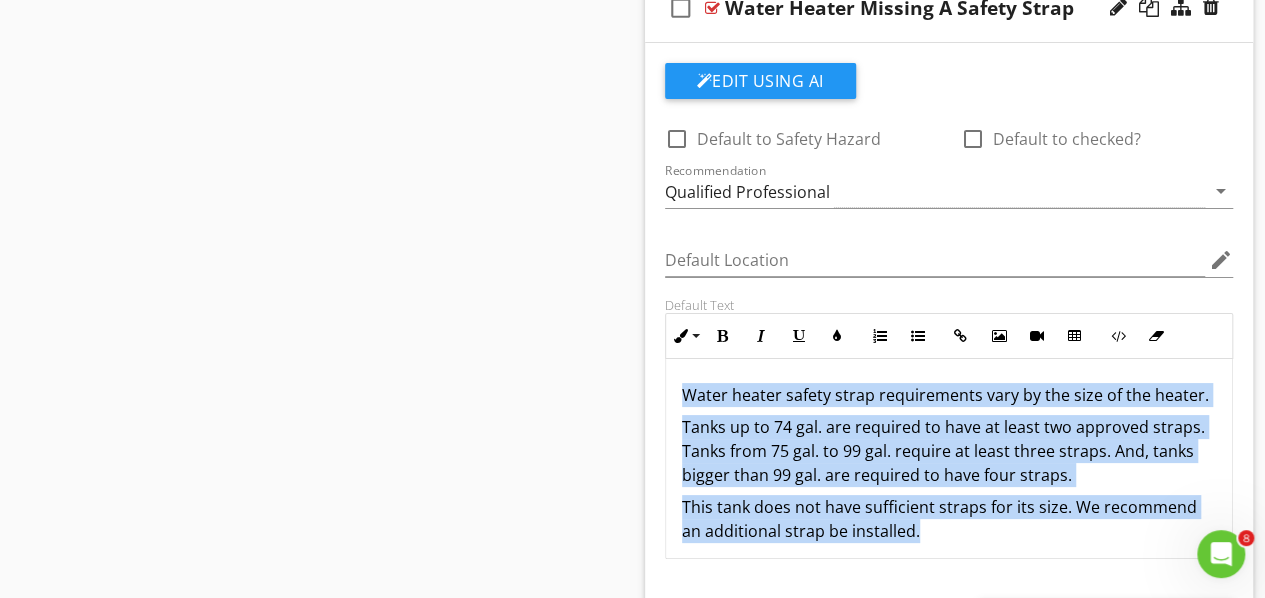 drag, startPoint x: 964, startPoint y: 517, endPoint x: 628, endPoint y: 375, distance: 364.7739 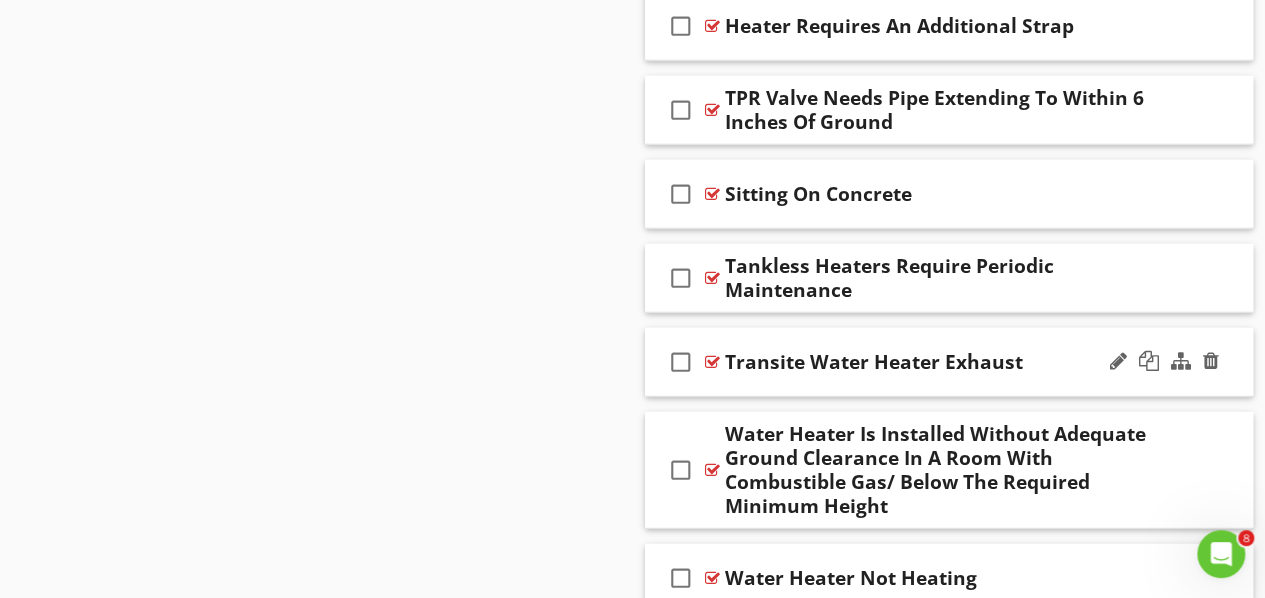 scroll, scrollTop: 2519, scrollLeft: 0, axis: vertical 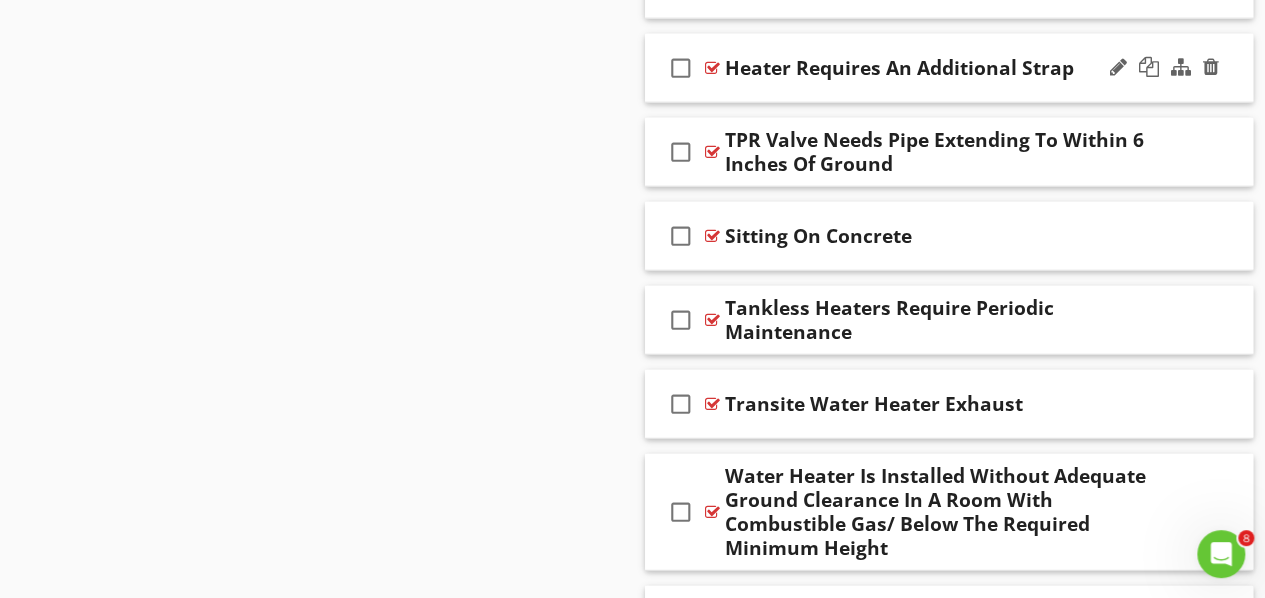 click at bounding box center (712, 68) 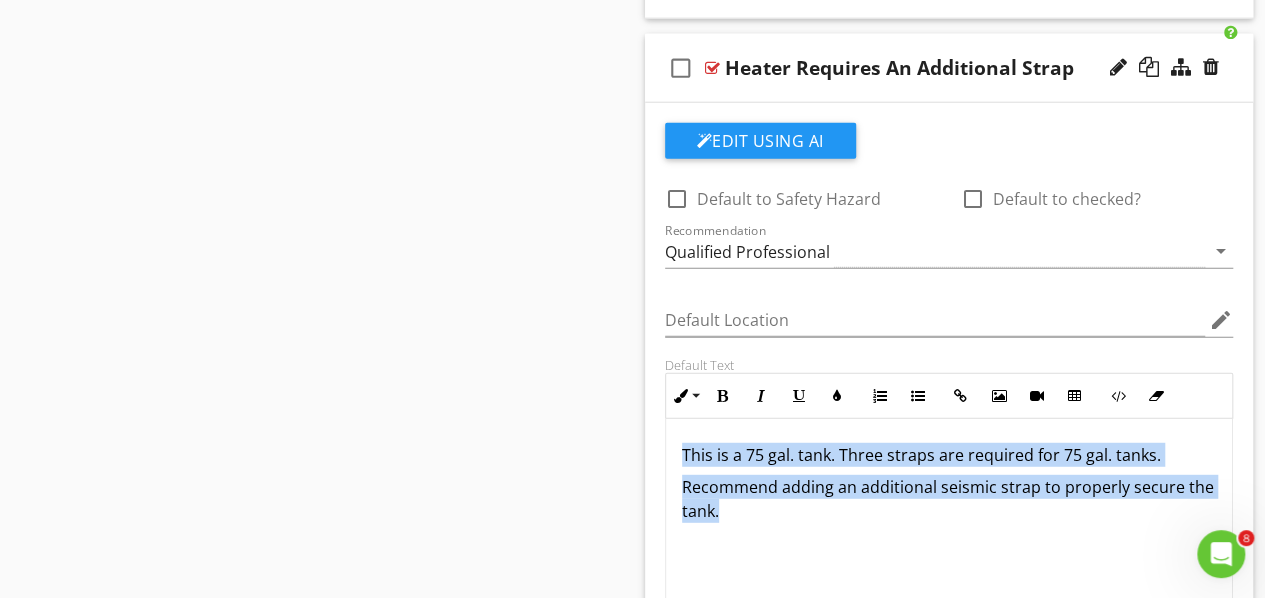 drag, startPoint x: 791, startPoint y: 507, endPoint x: 655, endPoint y: 442, distance: 150.73486 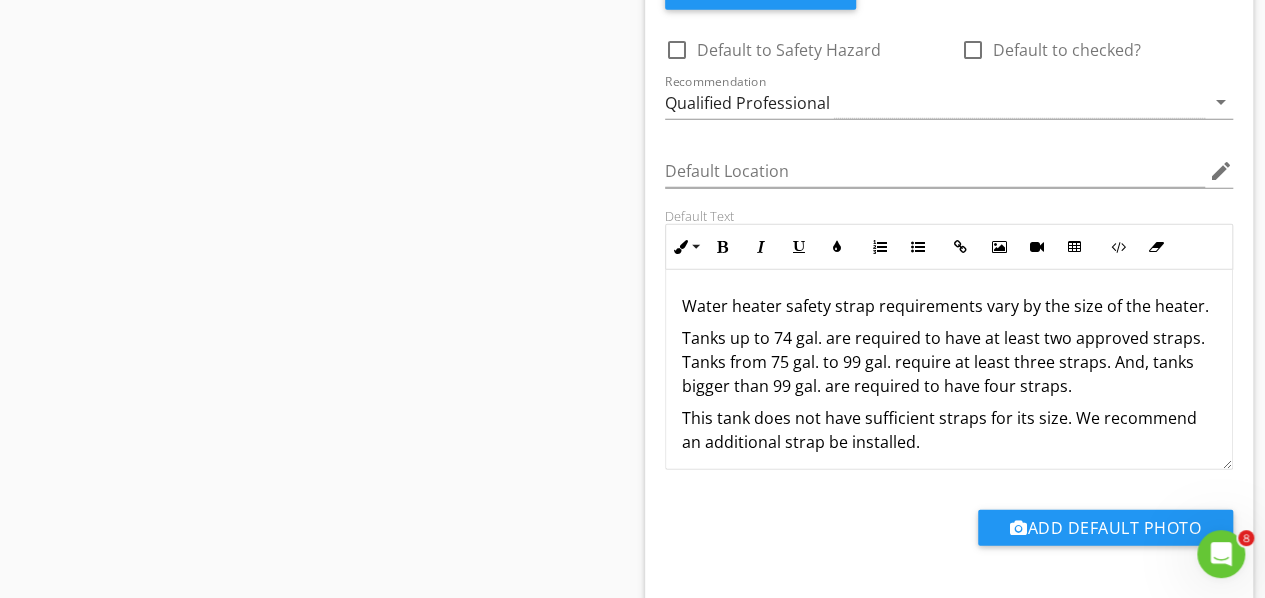 scroll, scrollTop: 2919, scrollLeft: 0, axis: vertical 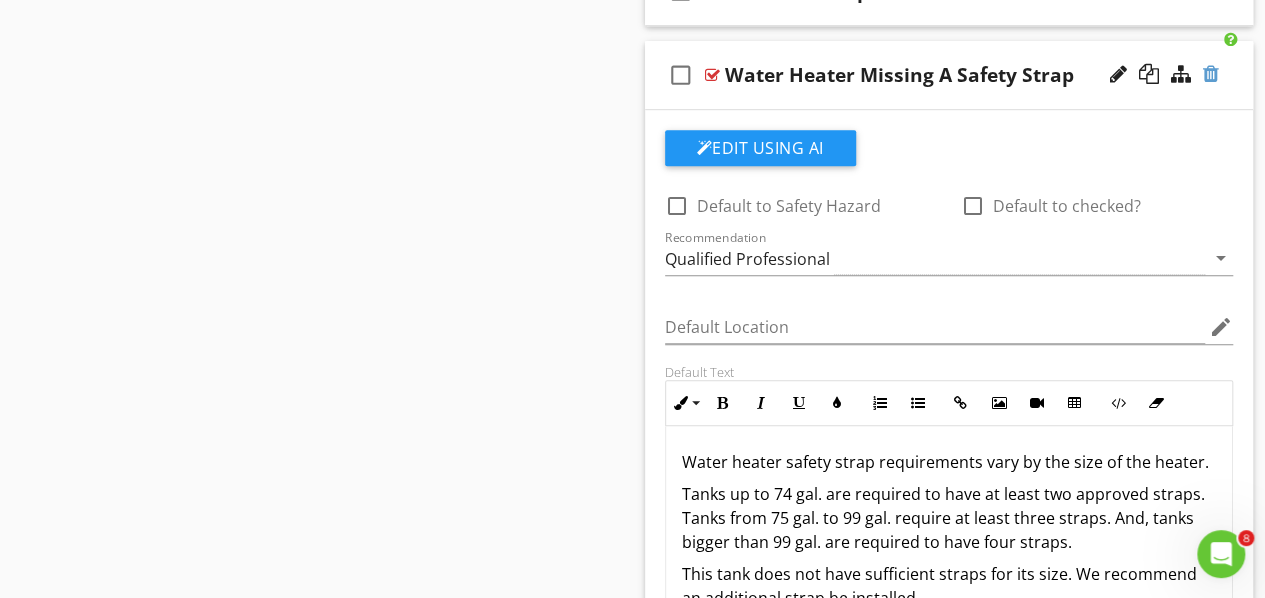 click at bounding box center [1211, 74] 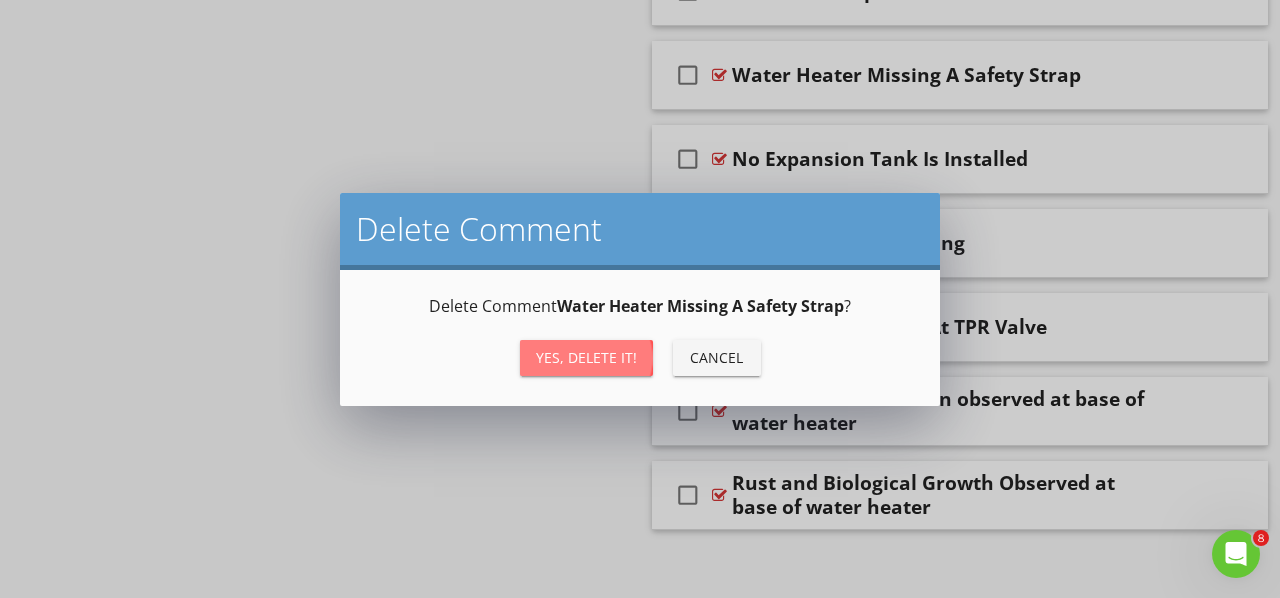 click on "Yes, Delete it!" at bounding box center (586, 357) 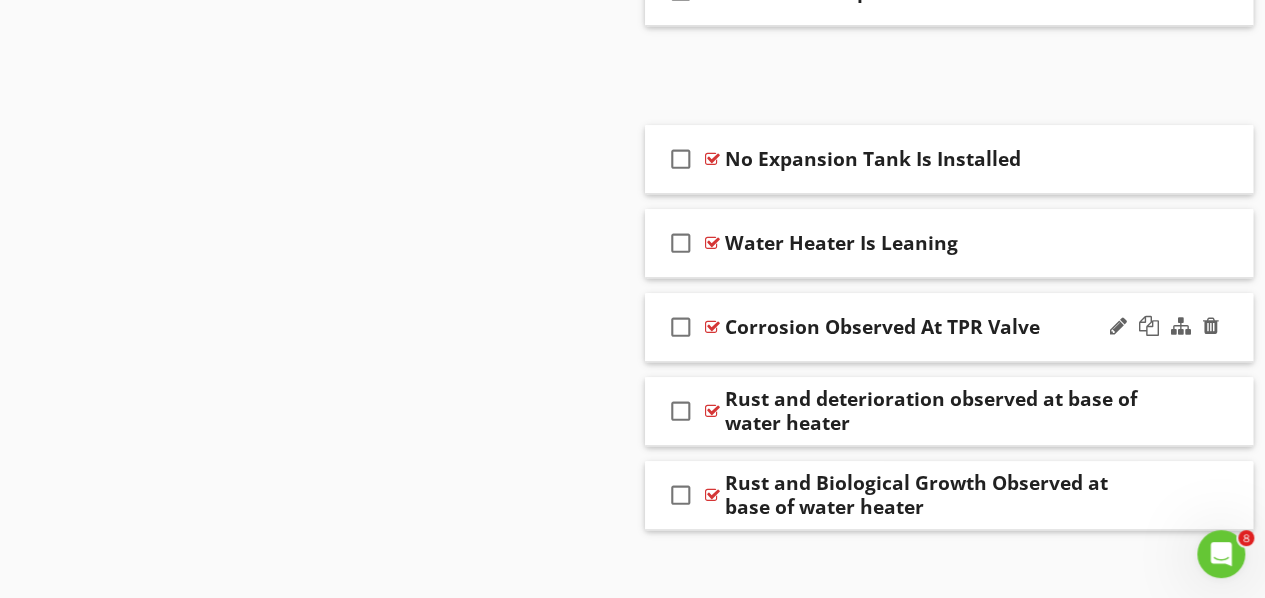 scroll, scrollTop: 4236, scrollLeft: 0, axis: vertical 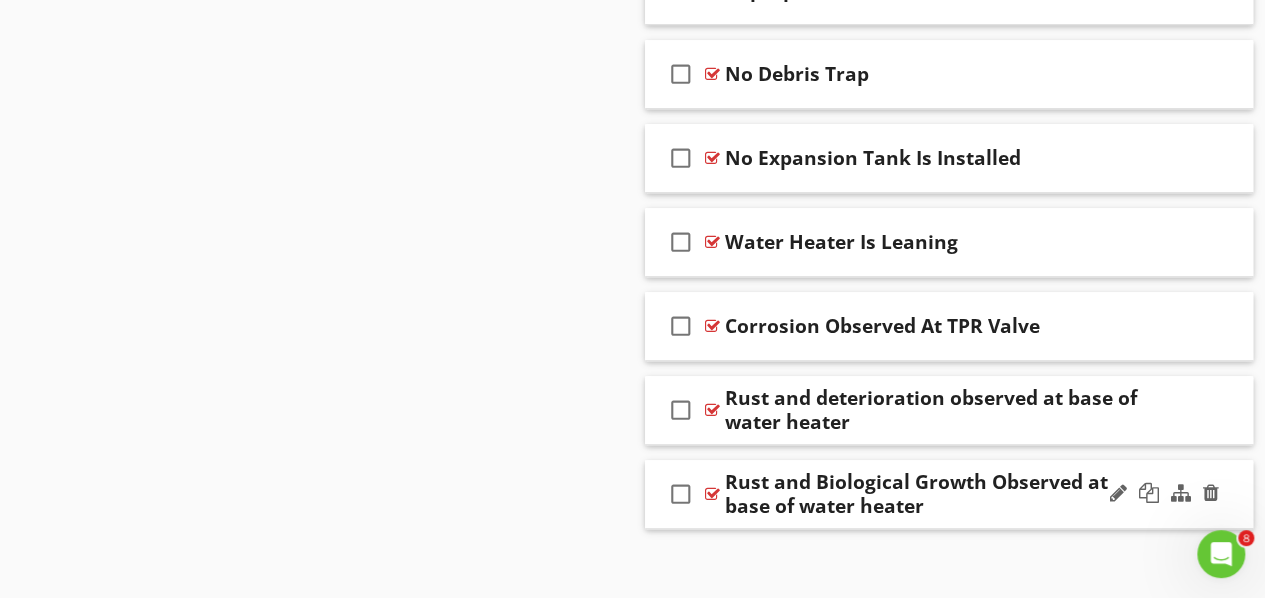 click at bounding box center (712, 494) 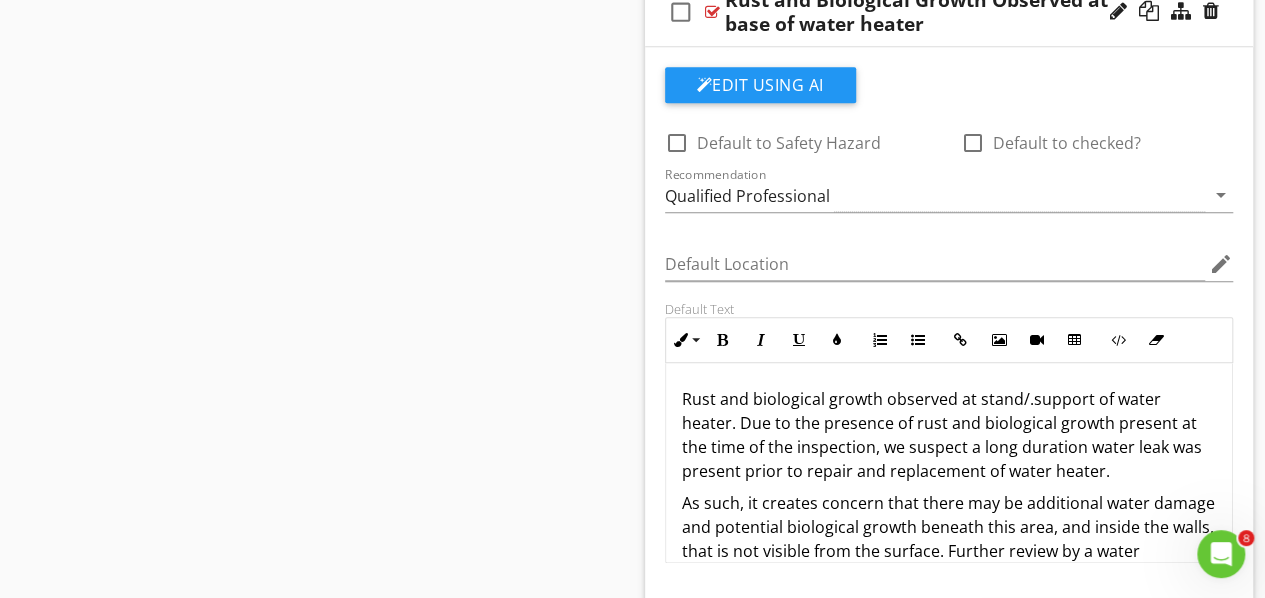 scroll, scrollTop: 4719, scrollLeft: 0, axis: vertical 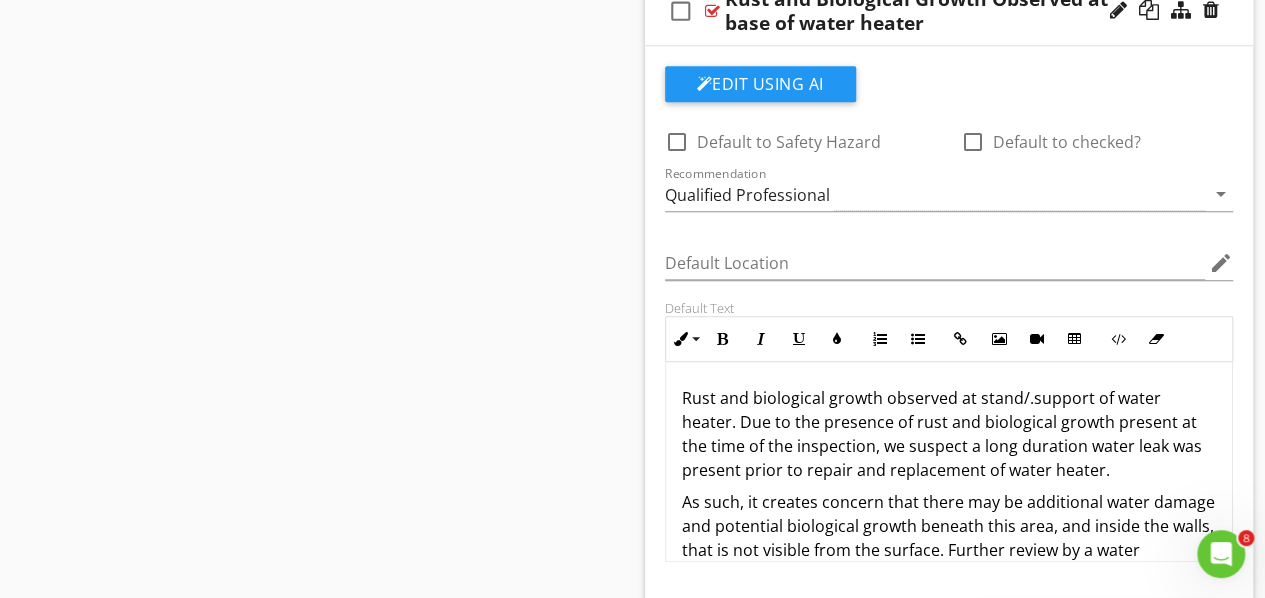 click on "Sections
Inspection Details           Water Meter           Roof           Exterior           Electrical           Gas Meter            Garage           Water Heater            Laundry Room           Basement, Crawlspace & Structure           Kitchen           Living Room           Family room           Dining Room           Cooling Equipment           Heating Equipment           Distribution System           Attic           Bedroom 1 / Primary           Bedroom 2           Bedroom 3           Bedroom 4           Bedroom 5           Bedroom 6           Bathroom 1 / Primary           Bathroom 2           Bathroom 3           Bathroom 4           Misc. Interior           Theatre           Water Shutoff           Water Pressure           Office            ADU            ADU Bathroom           ADU - BEDROOM 1           ADU - BEDROOM 2           [US_STATE] Pool Safety Disclosure (SB 442)
Section
Attachments
Items" at bounding box center (632, -1868) 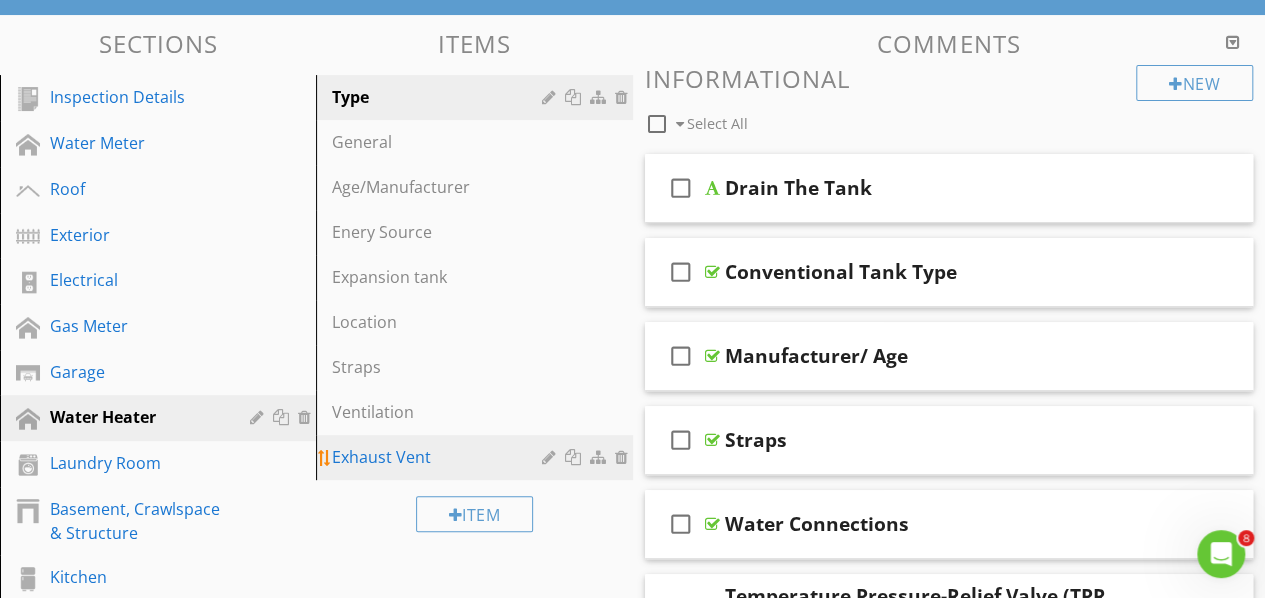 scroll, scrollTop: 0, scrollLeft: 0, axis: both 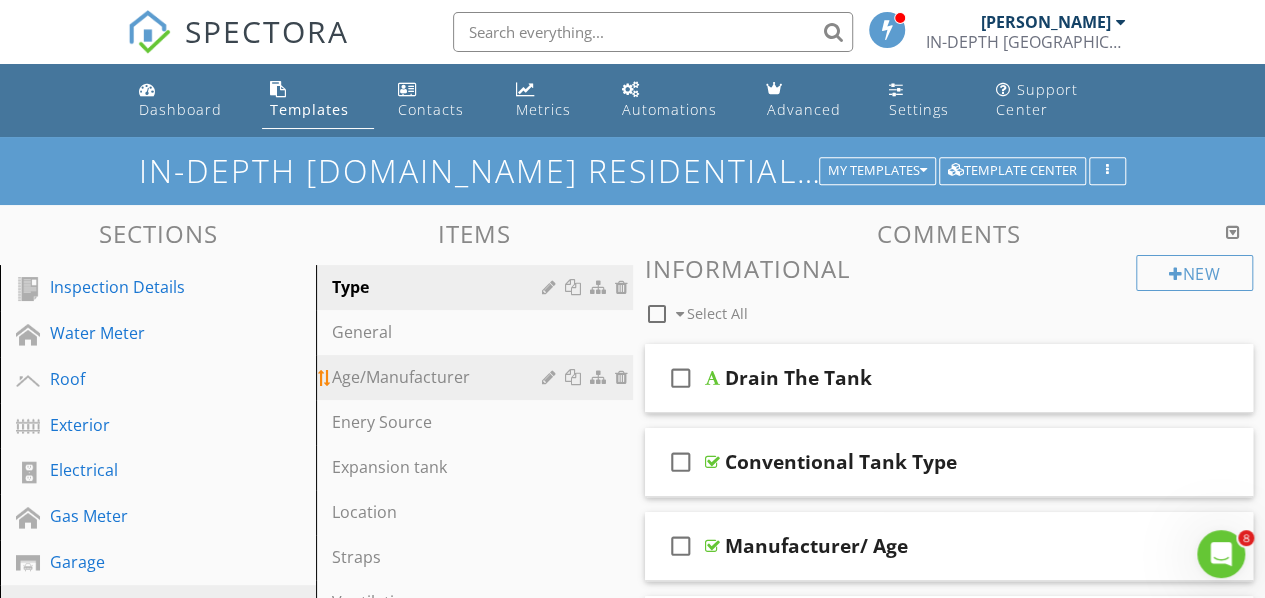 click on "Age/Manufacturer" at bounding box center [439, 377] 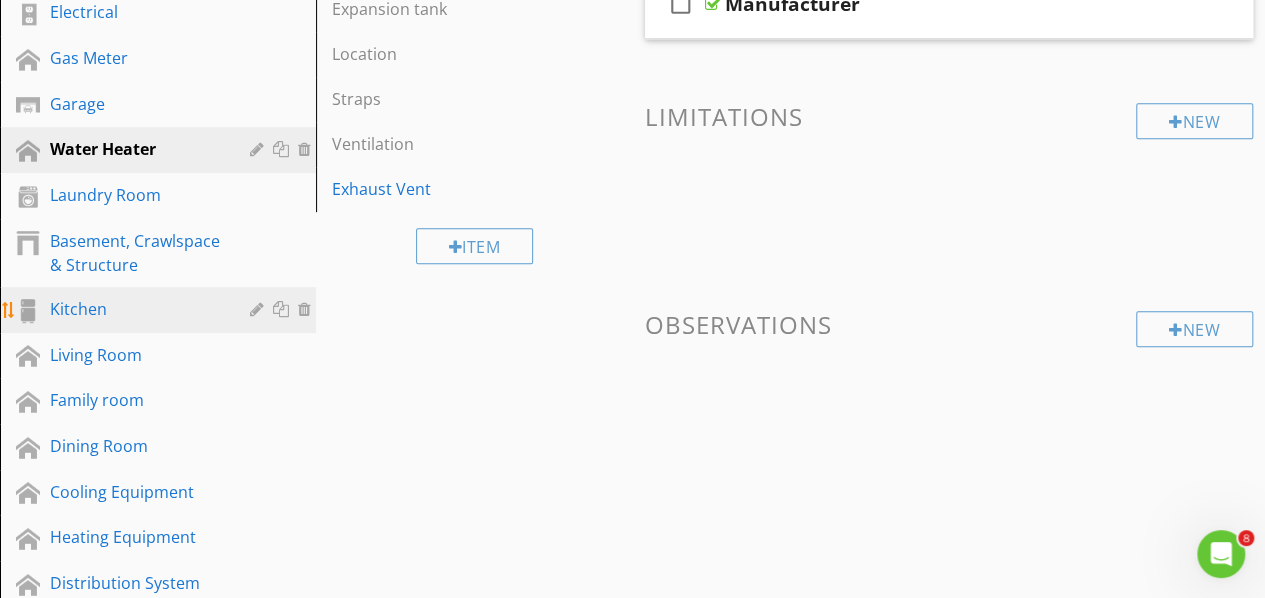 scroll, scrollTop: 600, scrollLeft: 0, axis: vertical 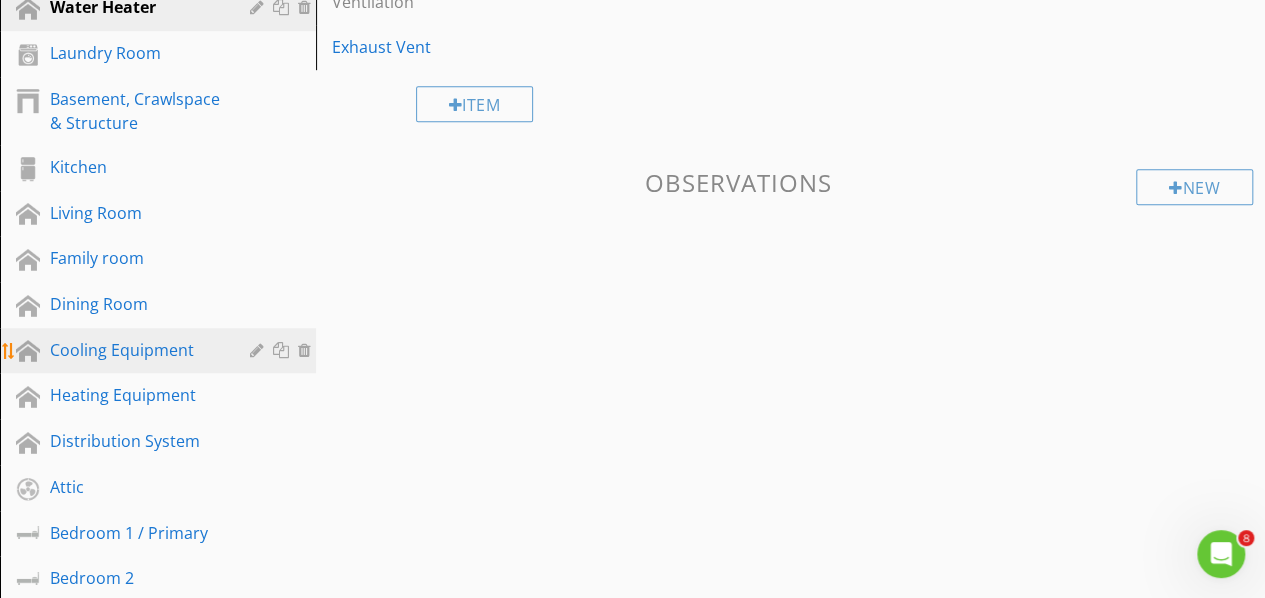 click on "Cooling Equipment" at bounding box center [135, 350] 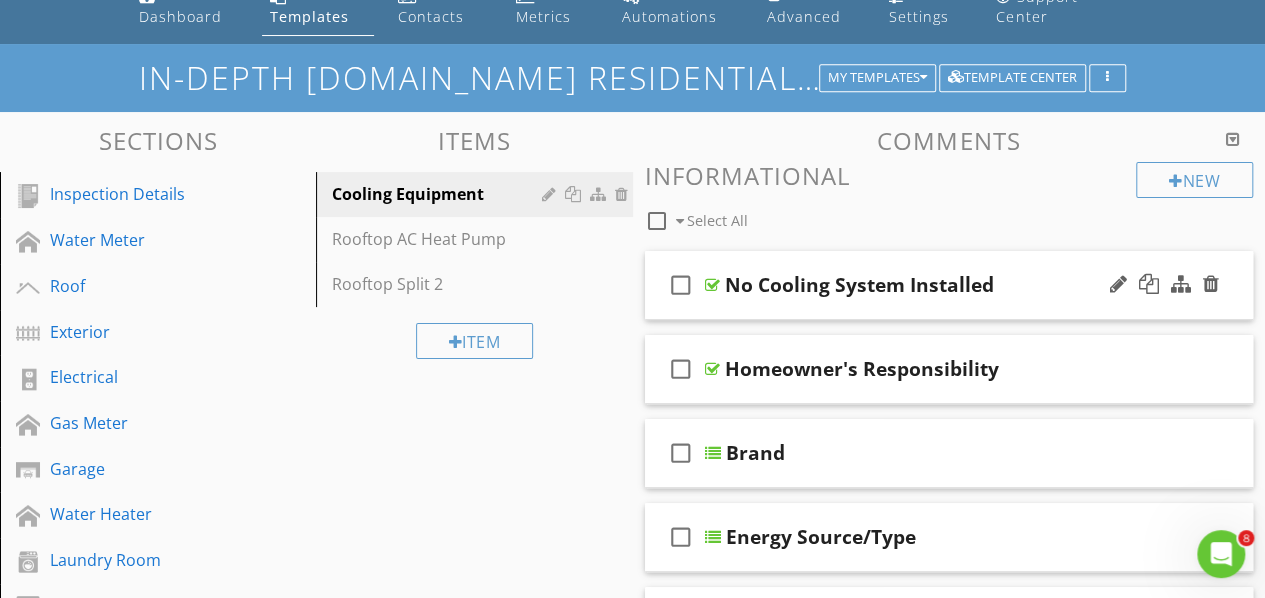 scroll, scrollTop: 200, scrollLeft: 0, axis: vertical 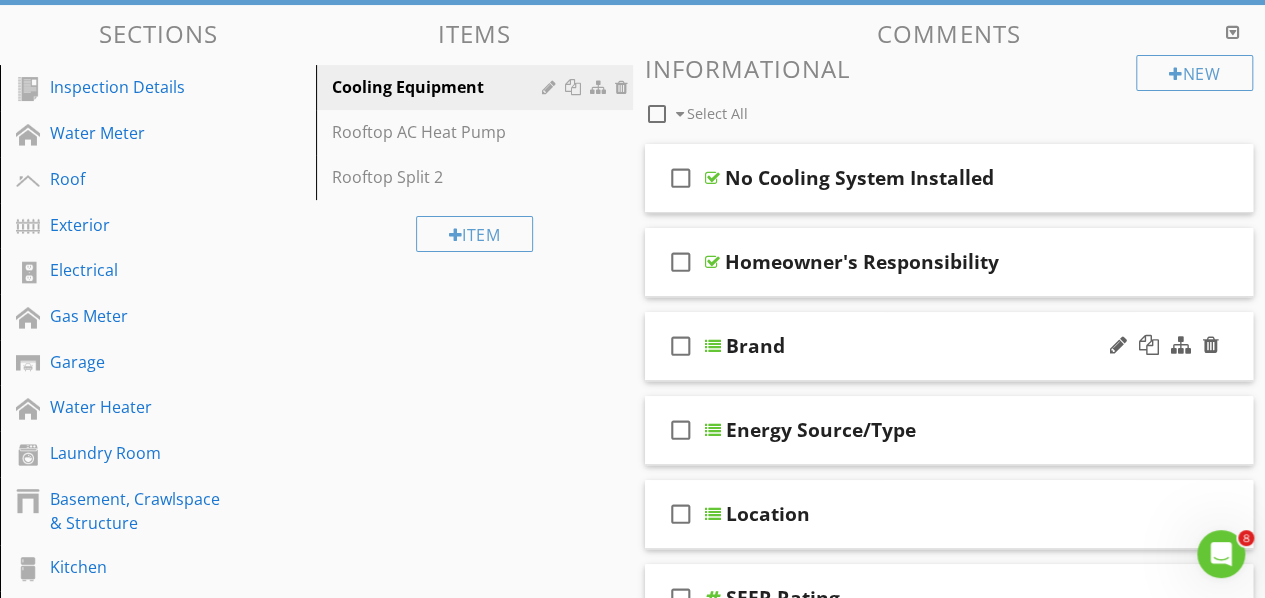 click at bounding box center [713, 346] 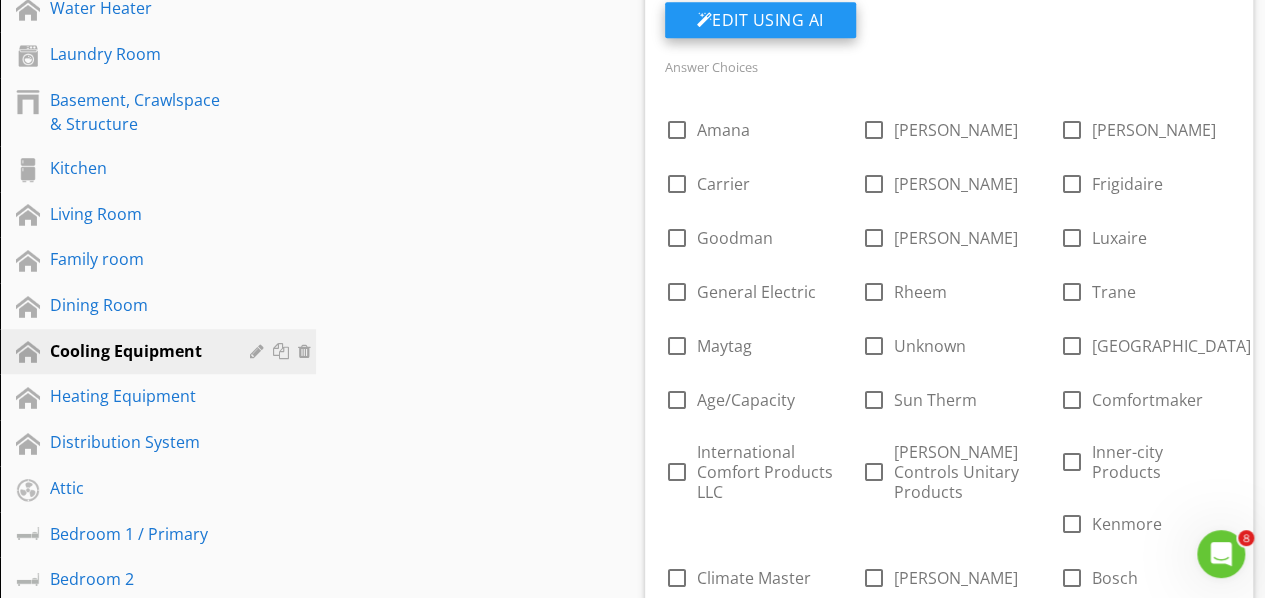scroll, scrollTop: 600, scrollLeft: 0, axis: vertical 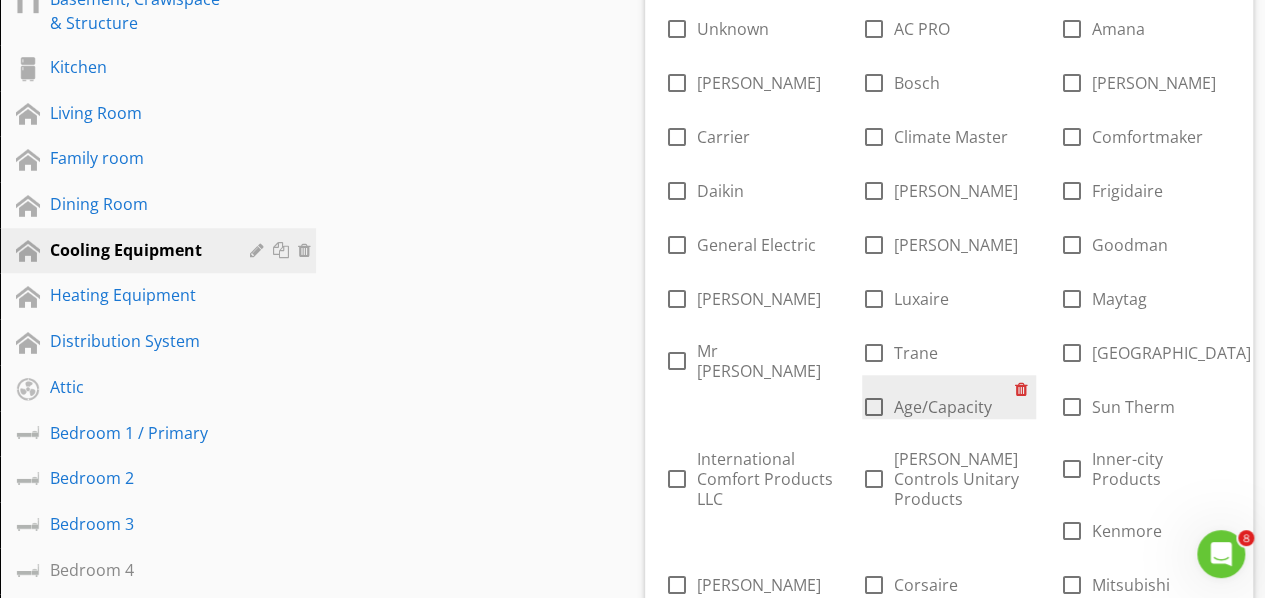 click at bounding box center [1025, 389] 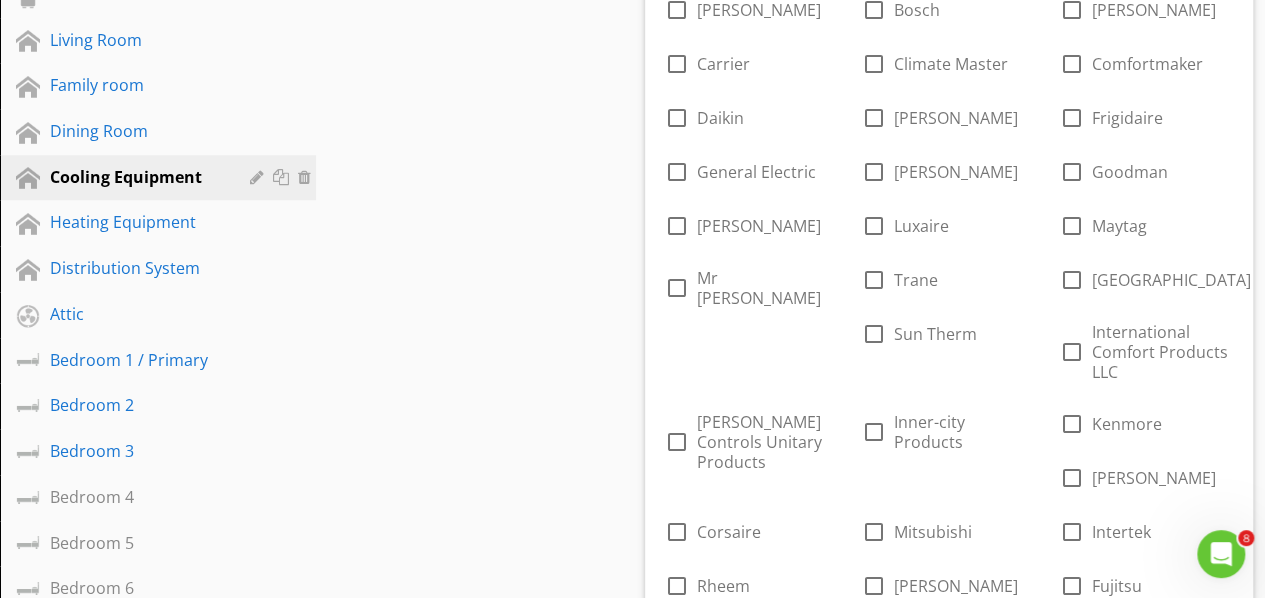 scroll, scrollTop: 800, scrollLeft: 0, axis: vertical 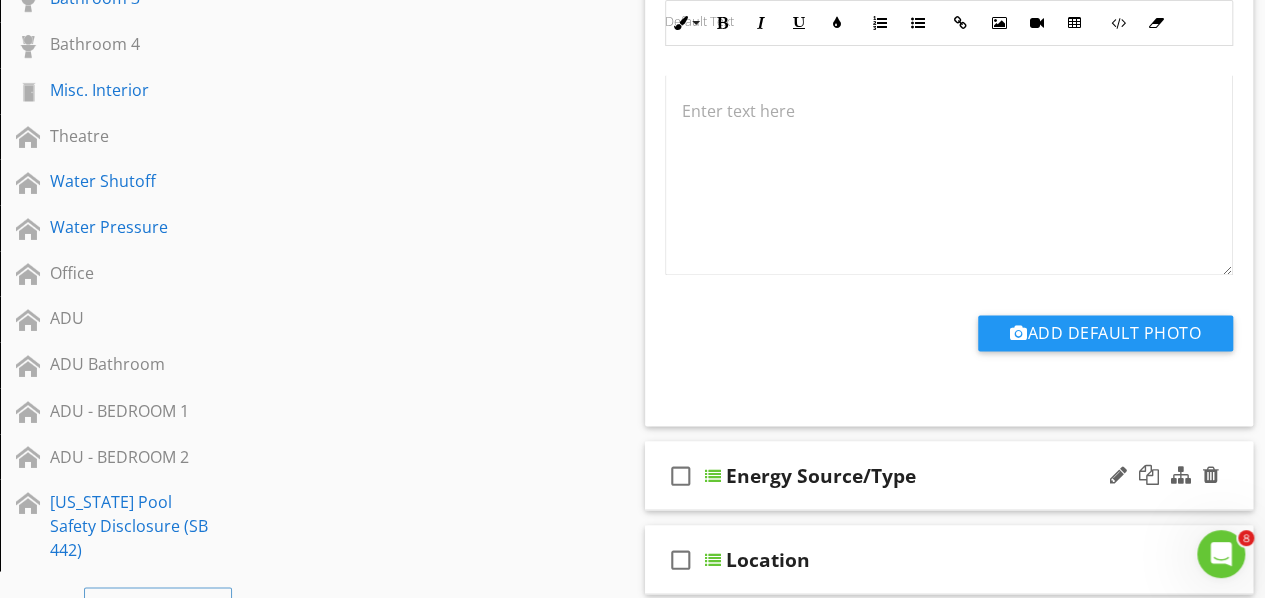 click on "Energy Source/Type" at bounding box center [821, 475] 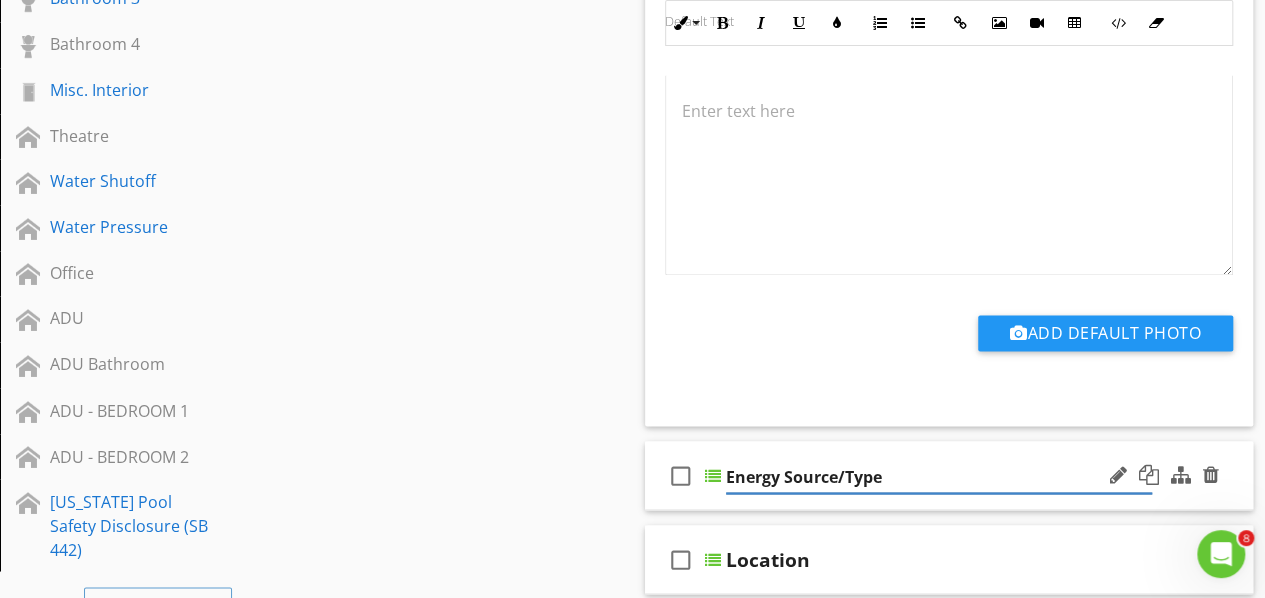 click at bounding box center (713, 475) 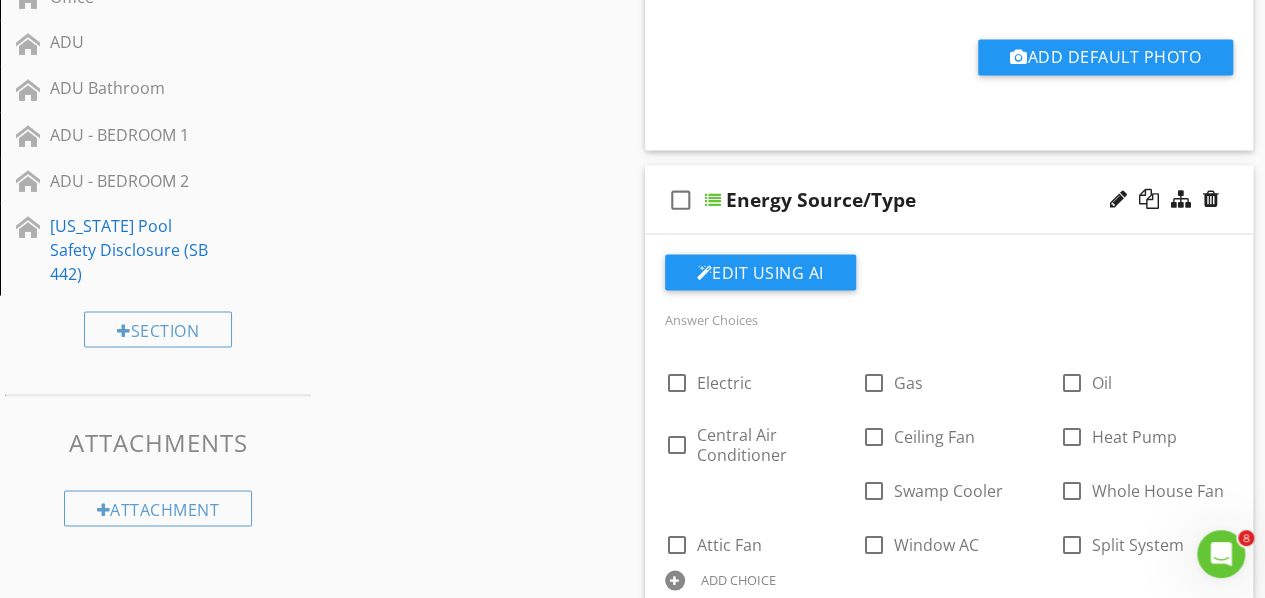 scroll, scrollTop: 1800, scrollLeft: 0, axis: vertical 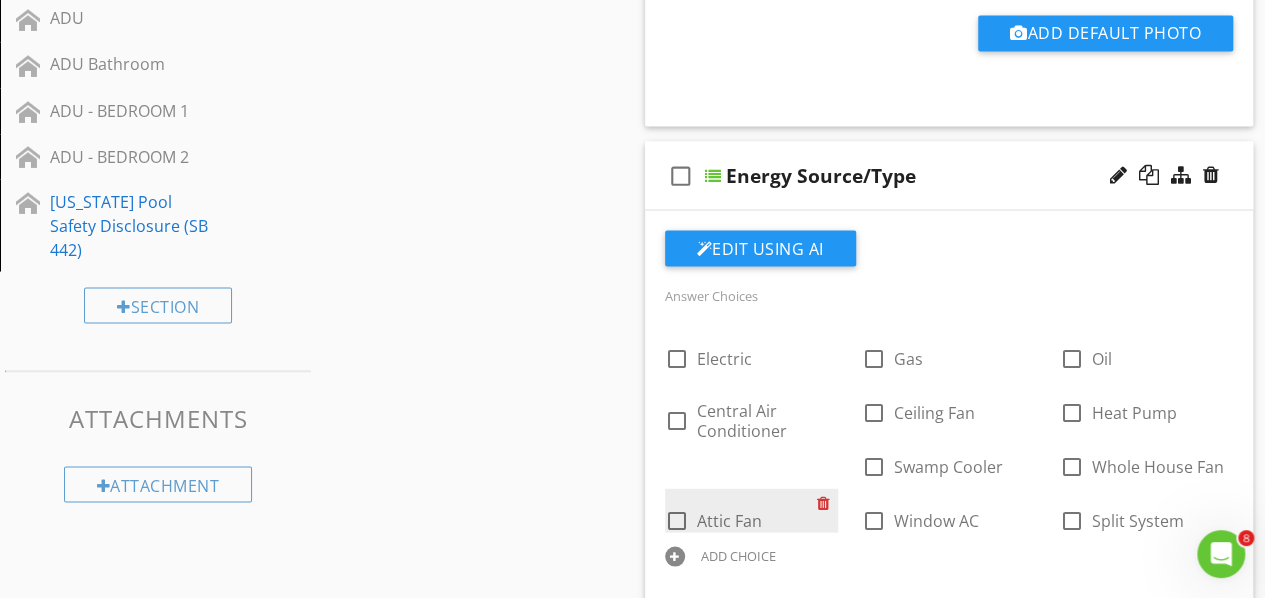 click at bounding box center (827, 502) 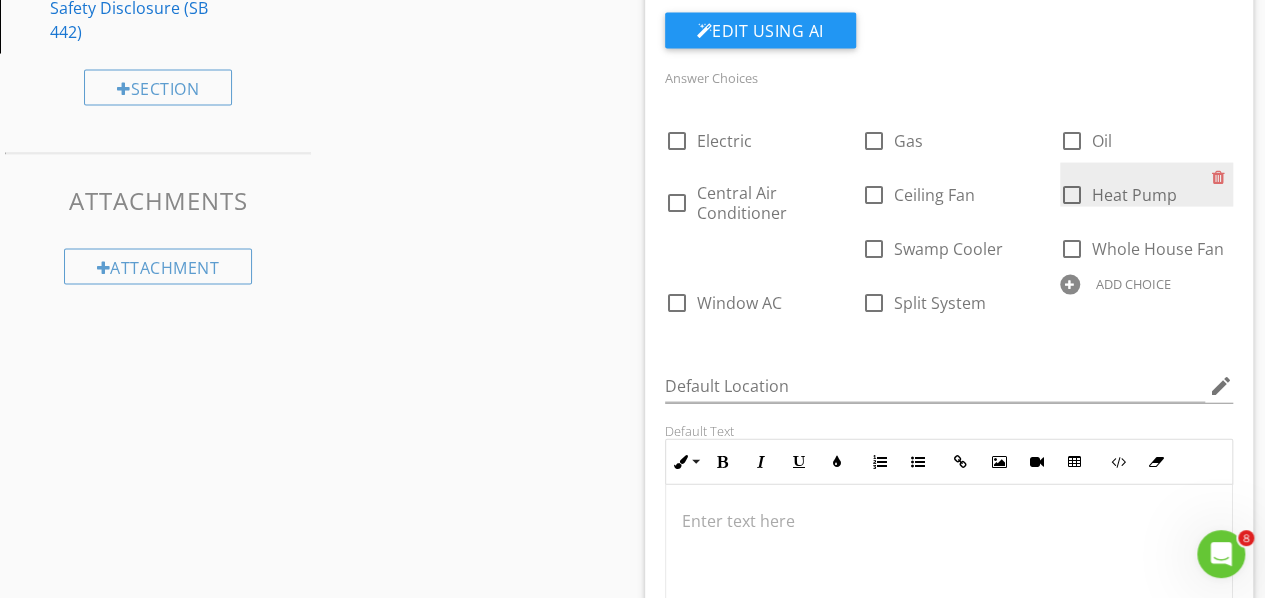 scroll, scrollTop: 2200, scrollLeft: 0, axis: vertical 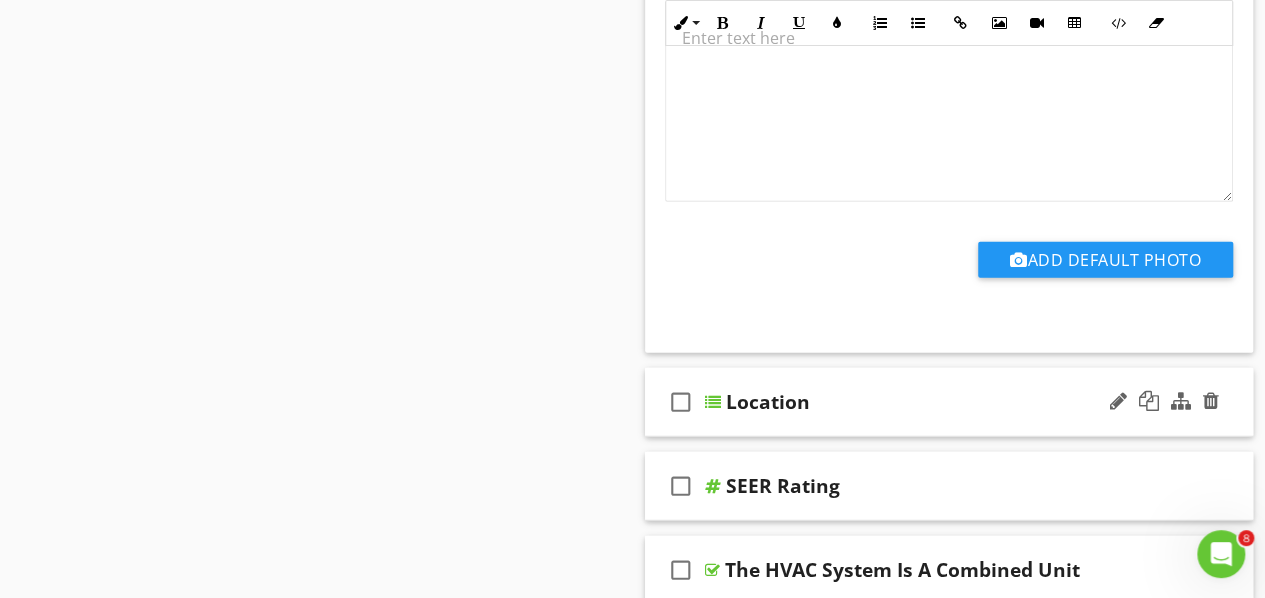 click at bounding box center [713, 402] 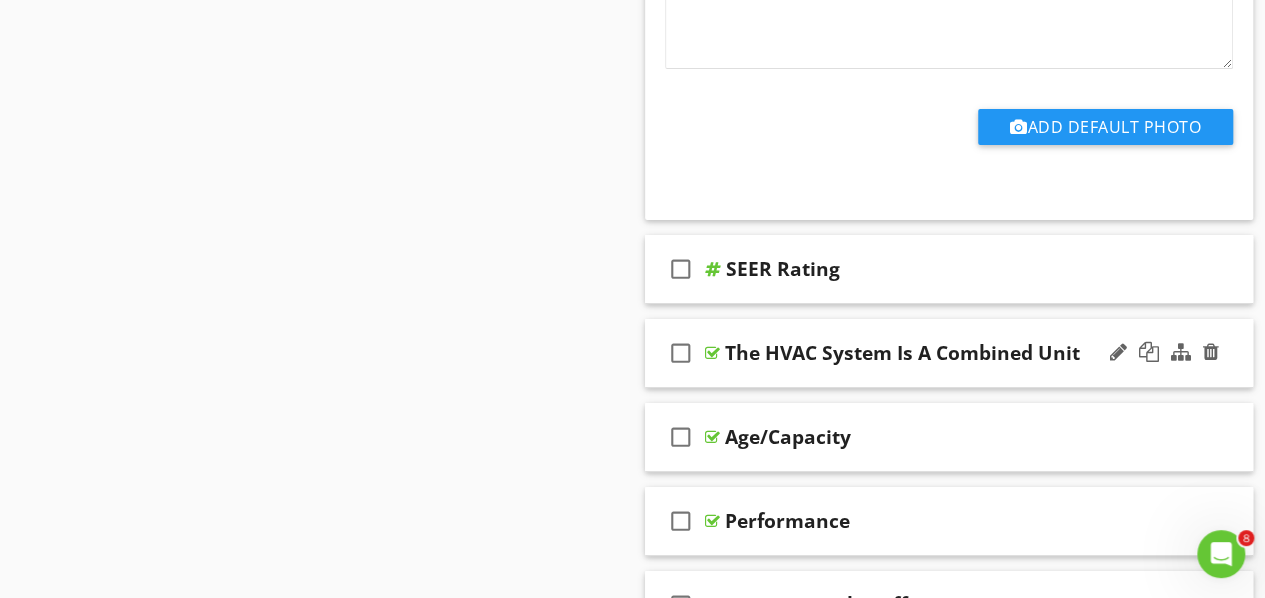 scroll, scrollTop: 3600, scrollLeft: 0, axis: vertical 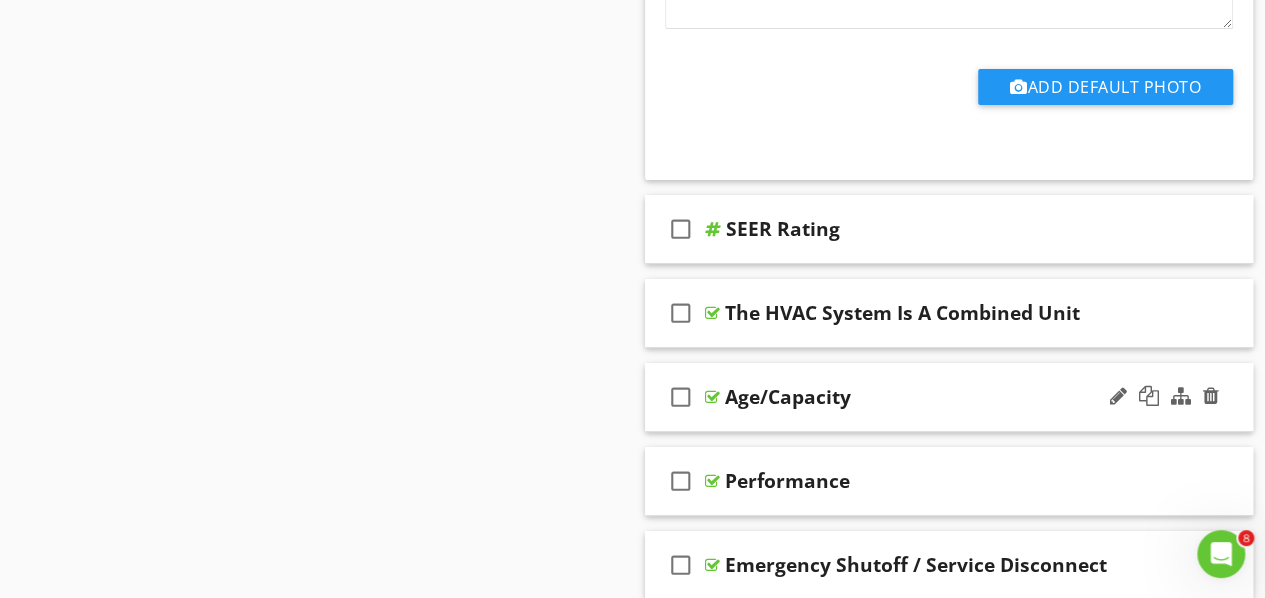 click at bounding box center [712, 397] 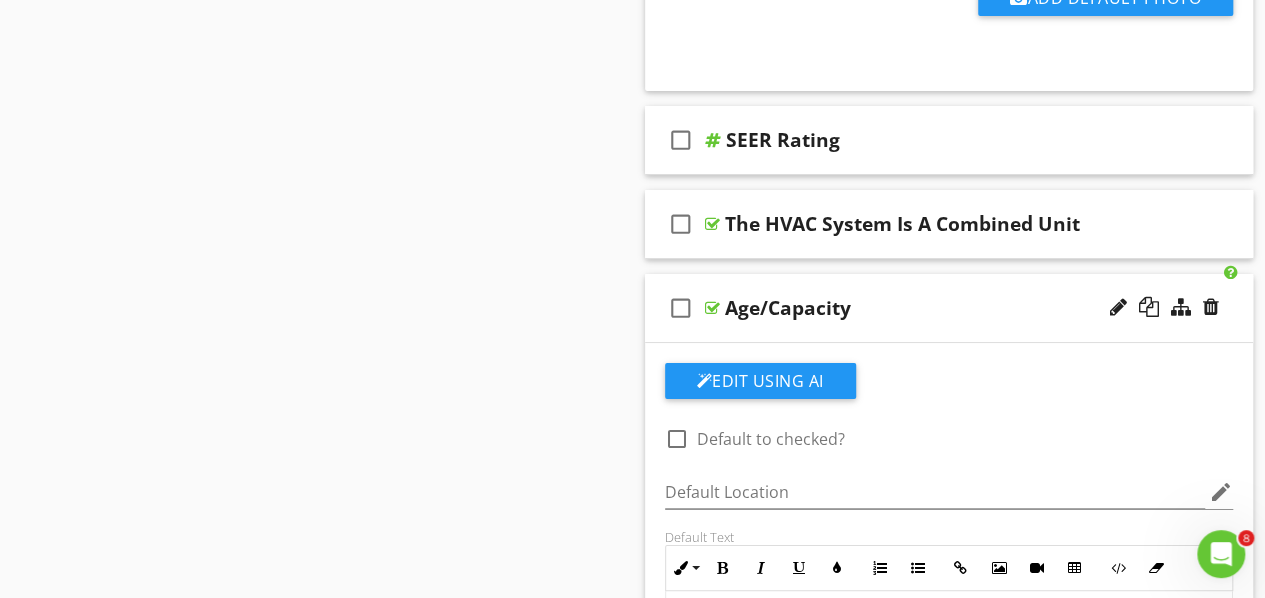 scroll, scrollTop: 3600, scrollLeft: 0, axis: vertical 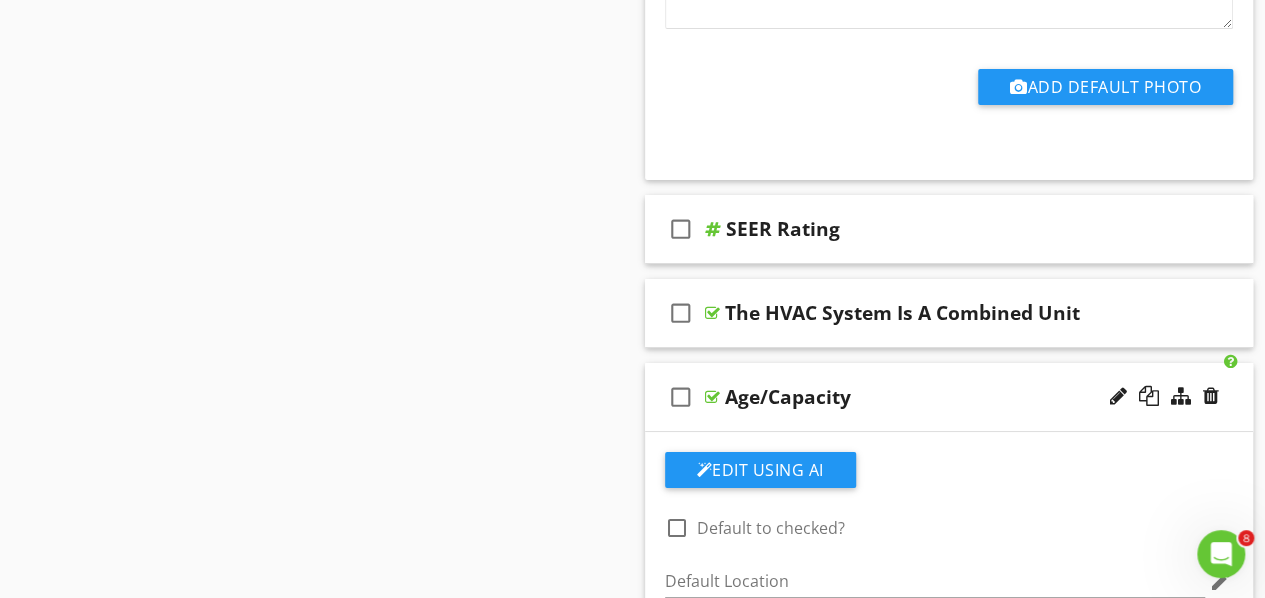 type 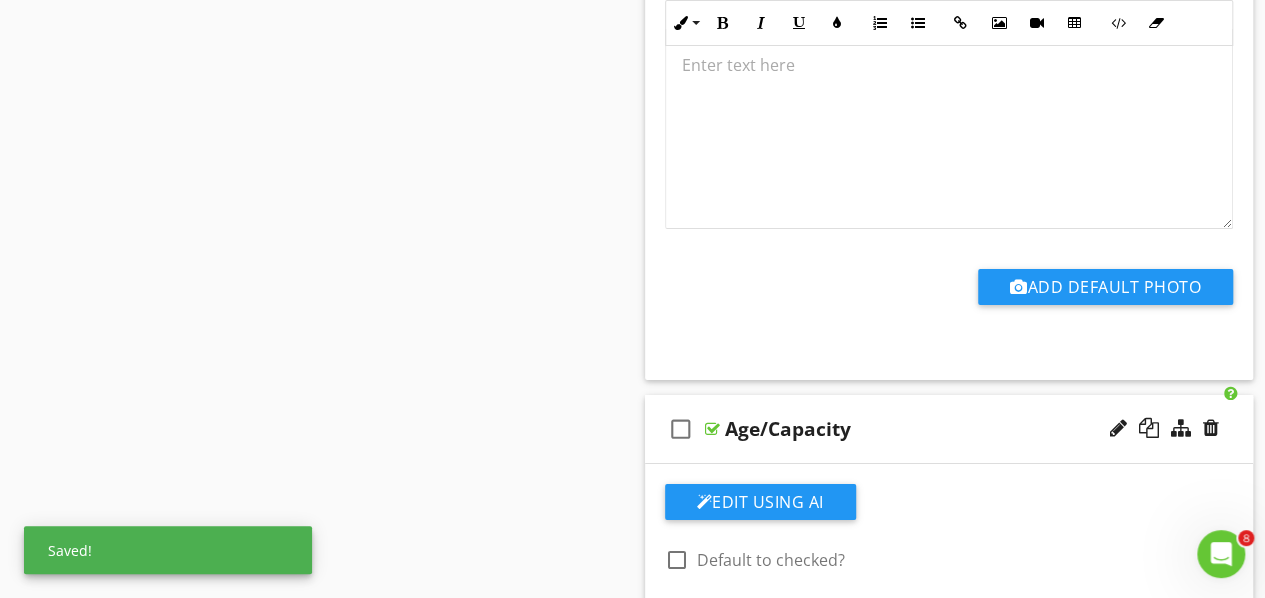 scroll, scrollTop: 3400, scrollLeft: 0, axis: vertical 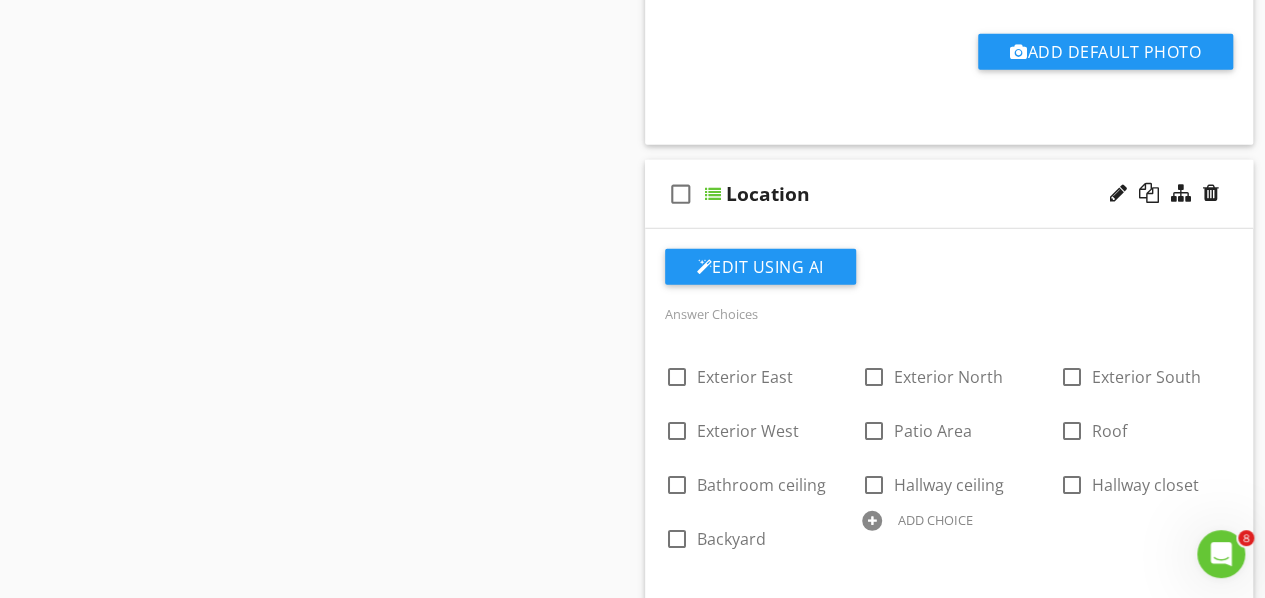 click at bounding box center (713, 194) 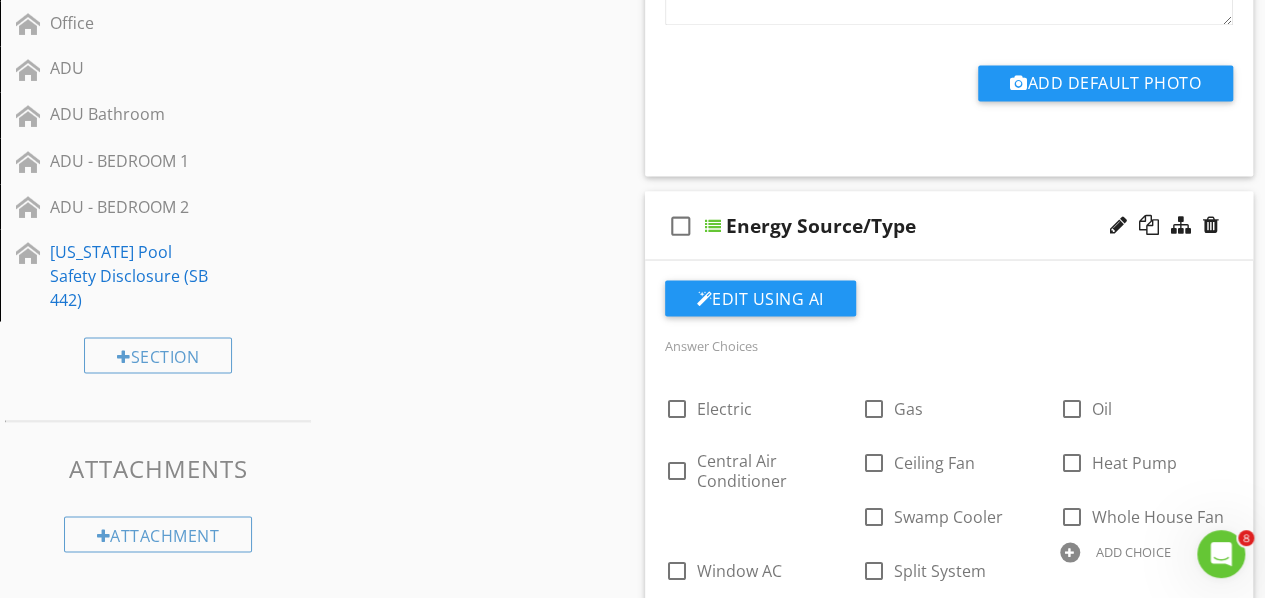 scroll, scrollTop: 1708, scrollLeft: 0, axis: vertical 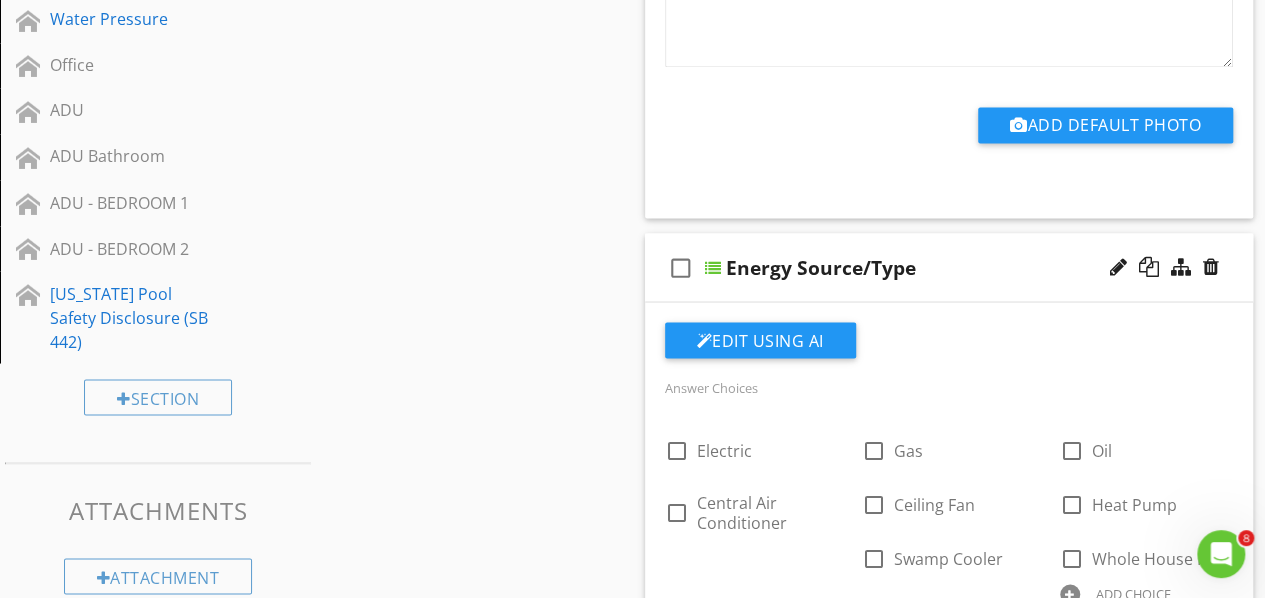 click at bounding box center [713, 267] 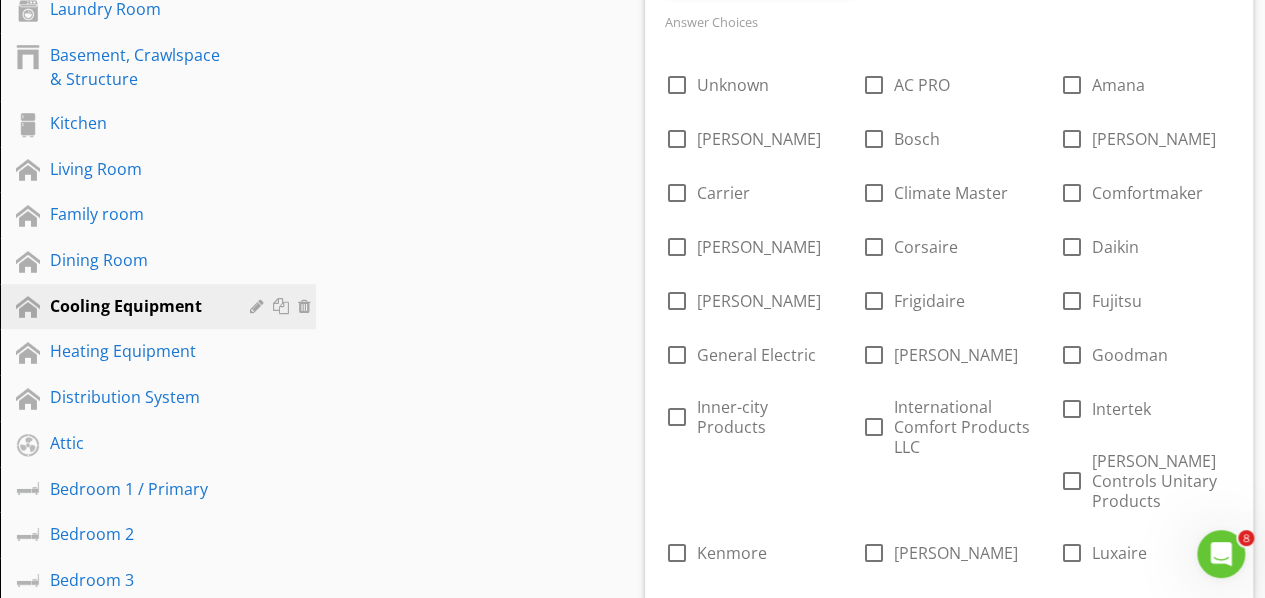 scroll, scrollTop: 408, scrollLeft: 0, axis: vertical 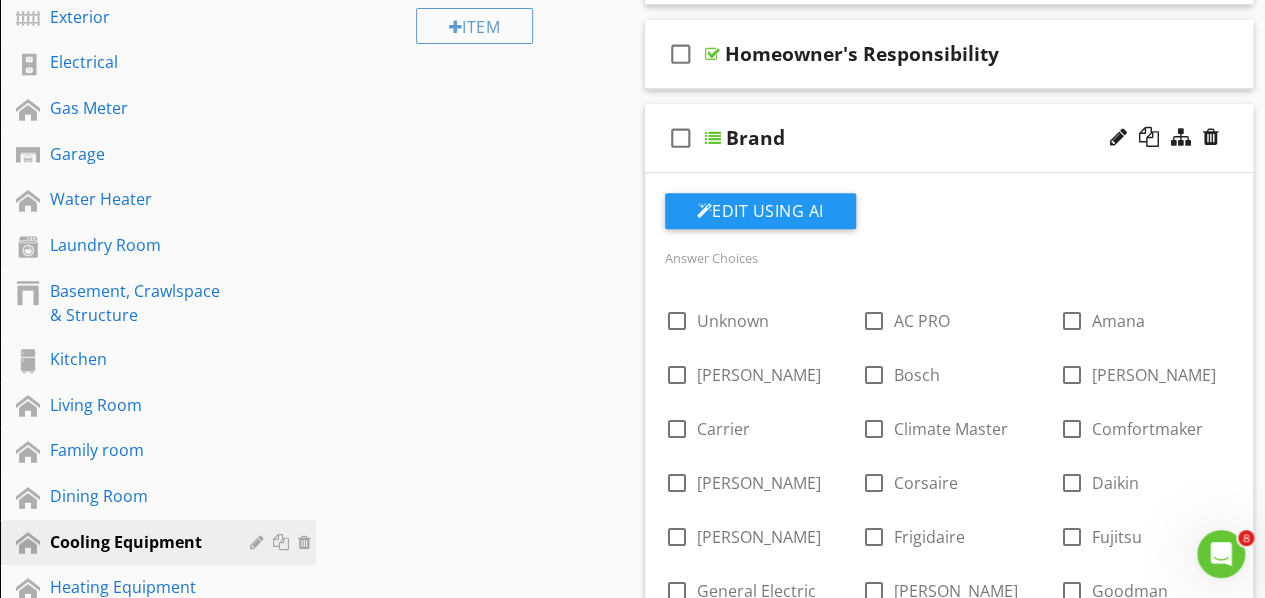 click at bounding box center [713, 138] 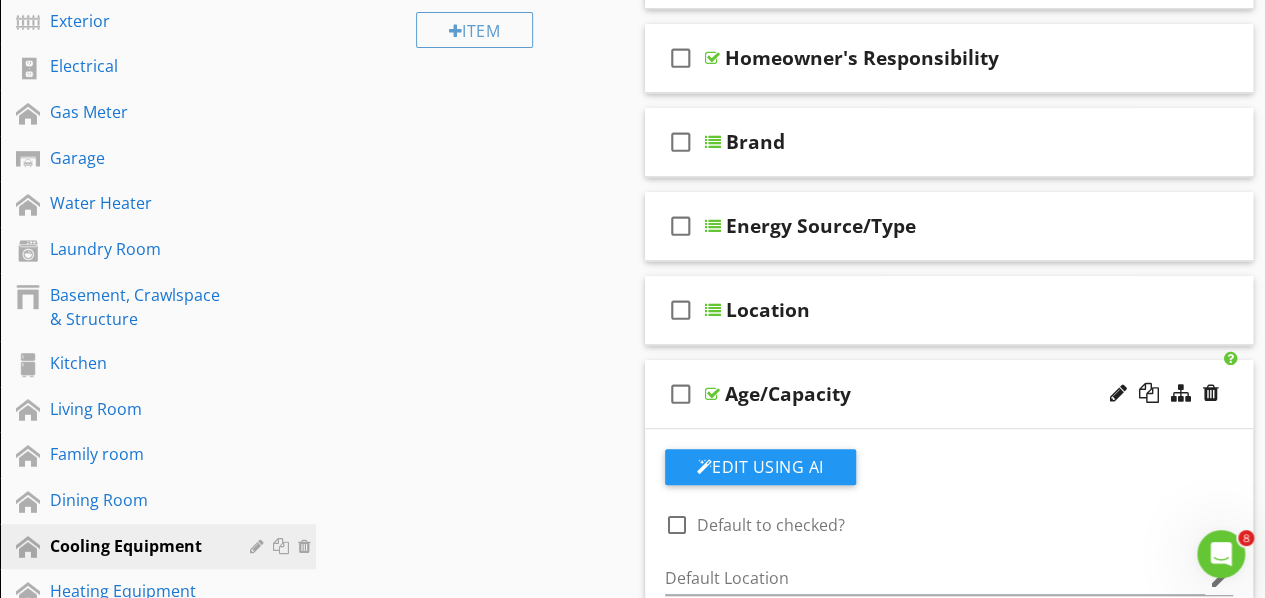 scroll, scrollTop: 408, scrollLeft: 0, axis: vertical 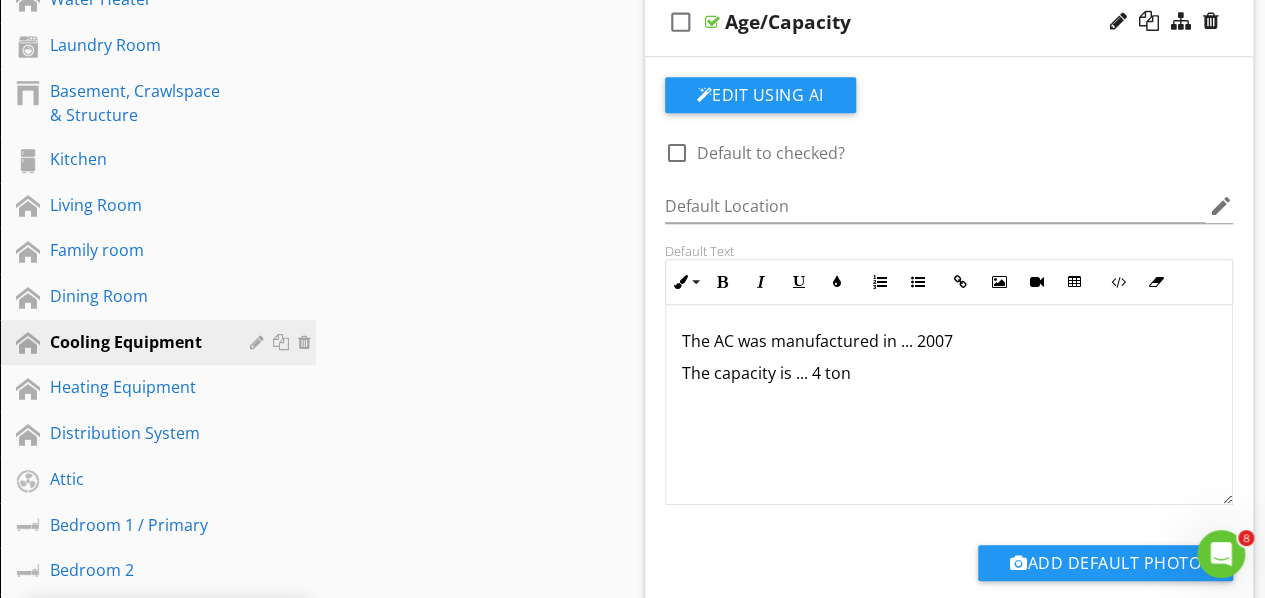 click at bounding box center [712, 22] 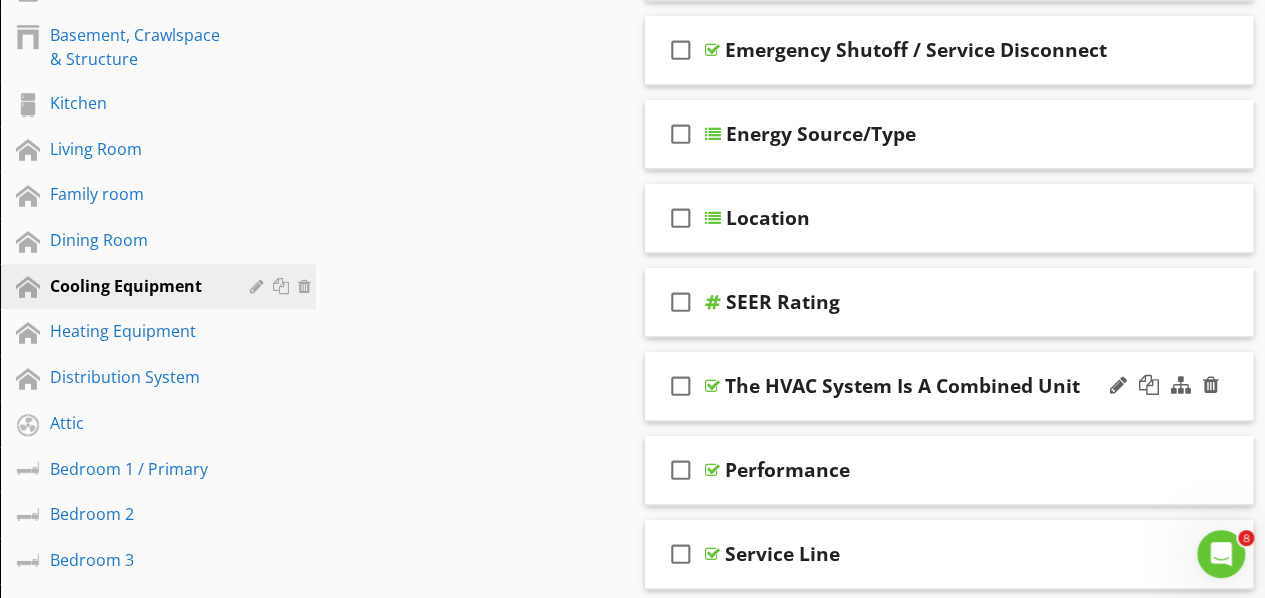 scroll, scrollTop: 708, scrollLeft: 0, axis: vertical 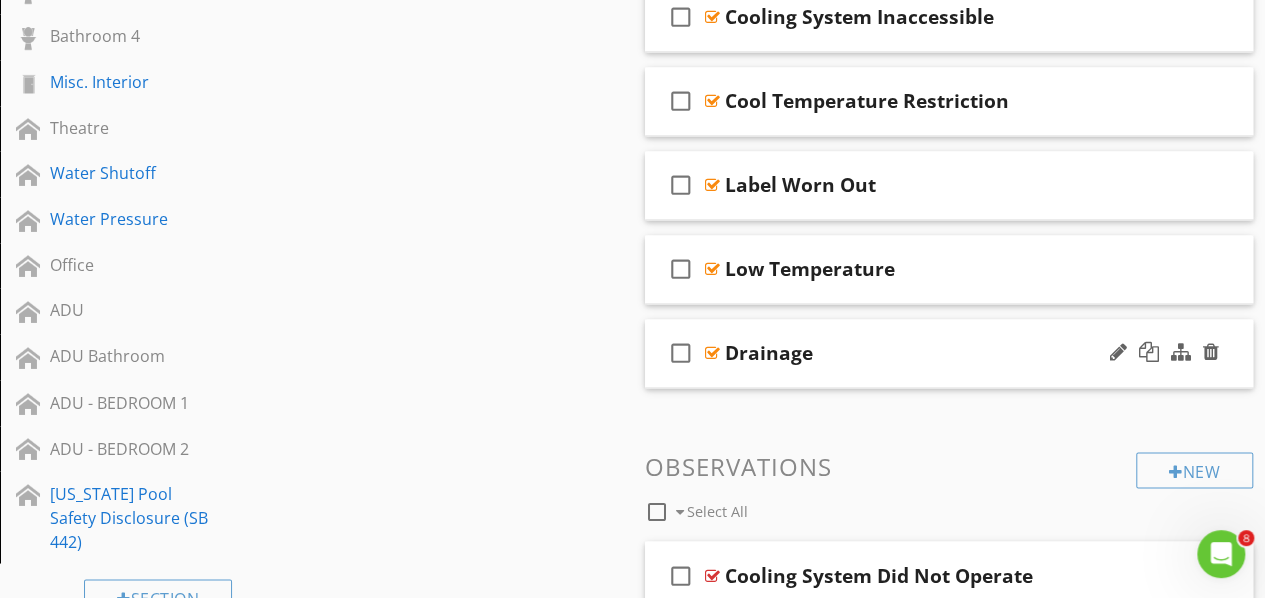 click at bounding box center [712, 353] 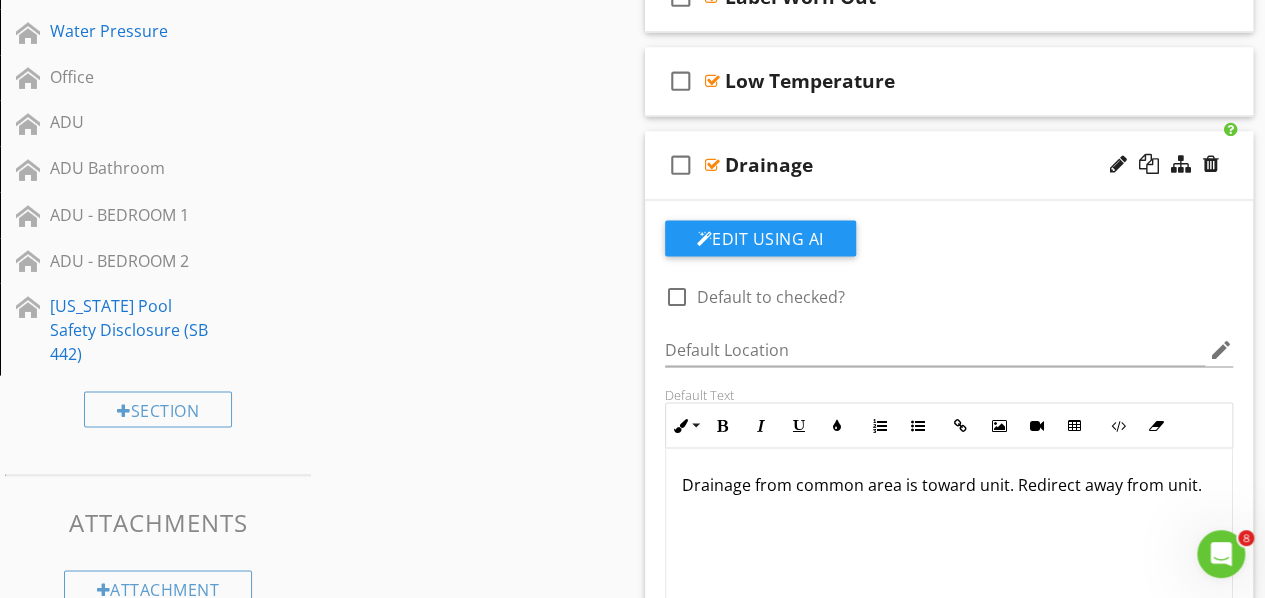 scroll, scrollTop: 1708, scrollLeft: 0, axis: vertical 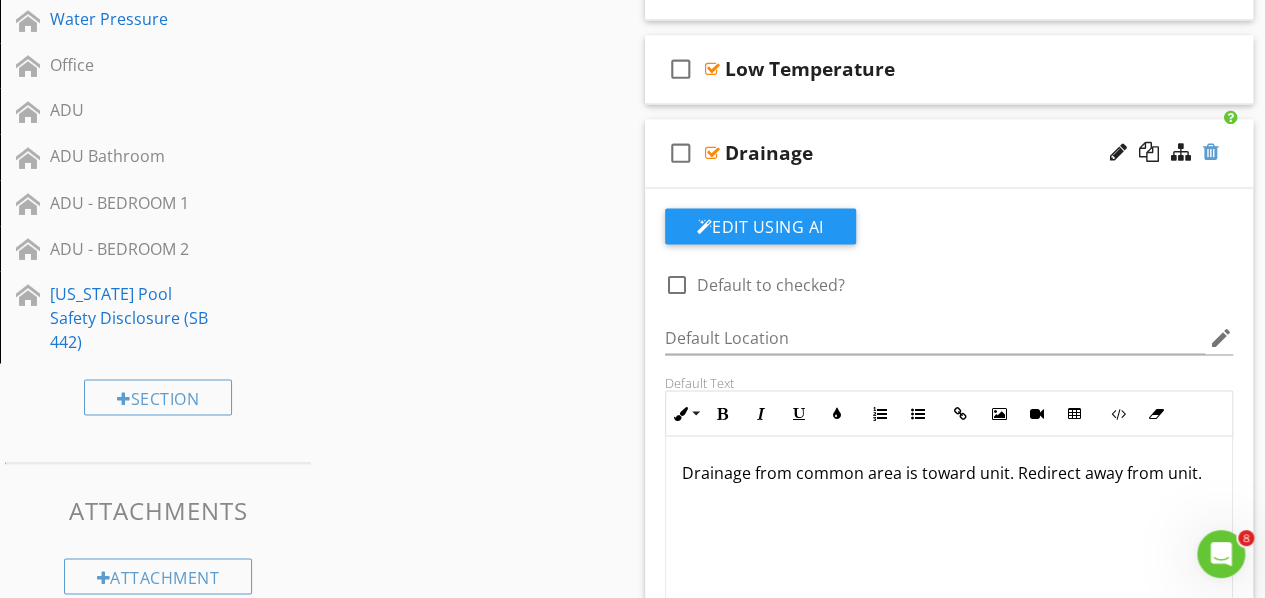 click at bounding box center [1211, 152] 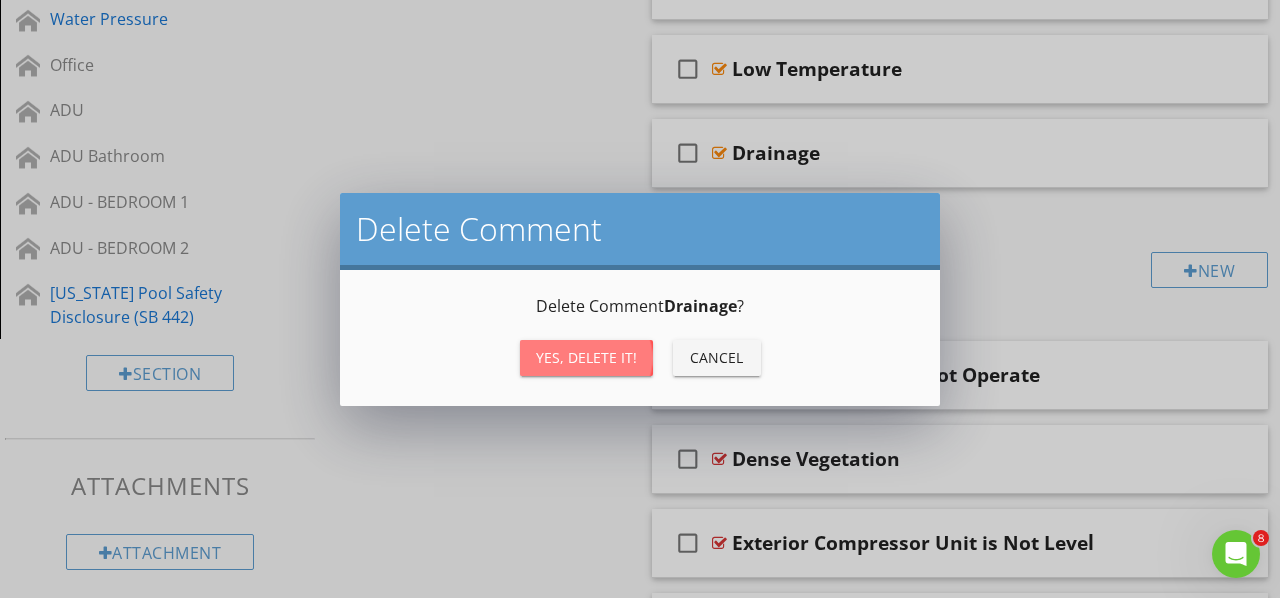 click on "Yes, Delete it!" at bounding box center (586, 357) 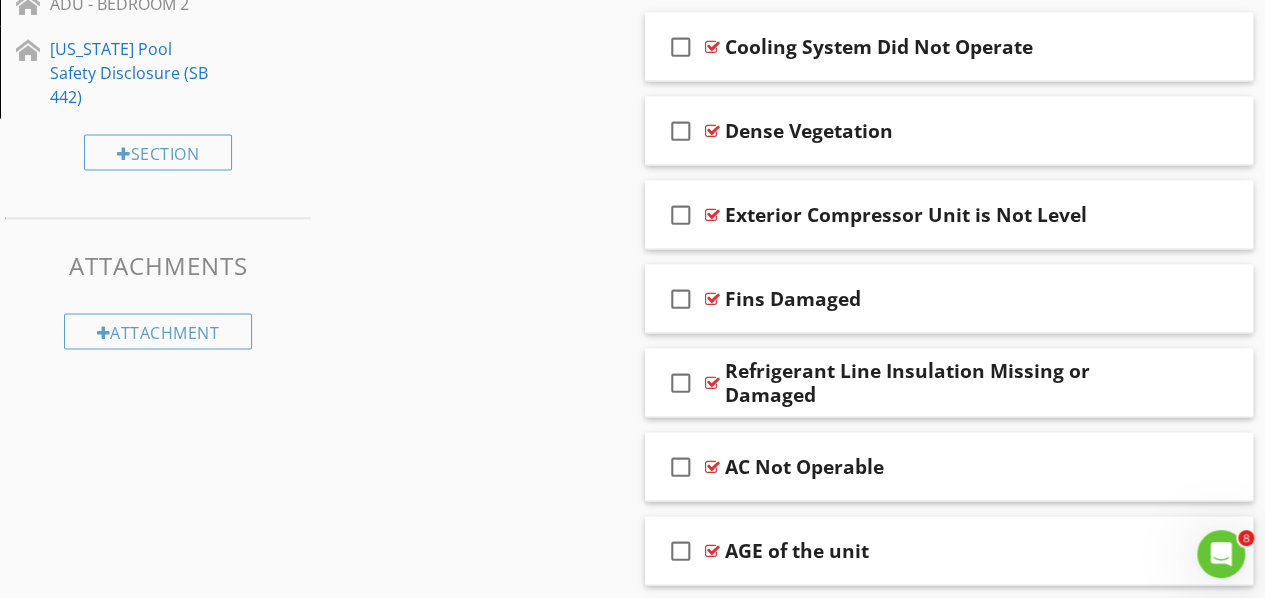 scroll, scrollTop: 1908, scrollLeft: 0, axis: vertical 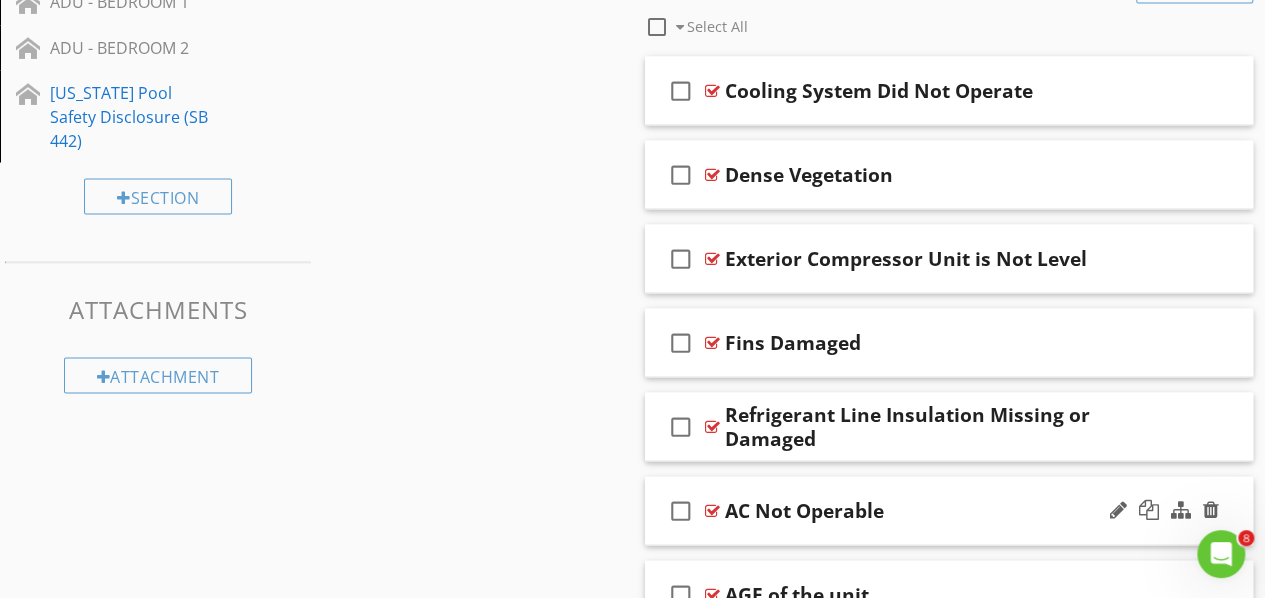 type 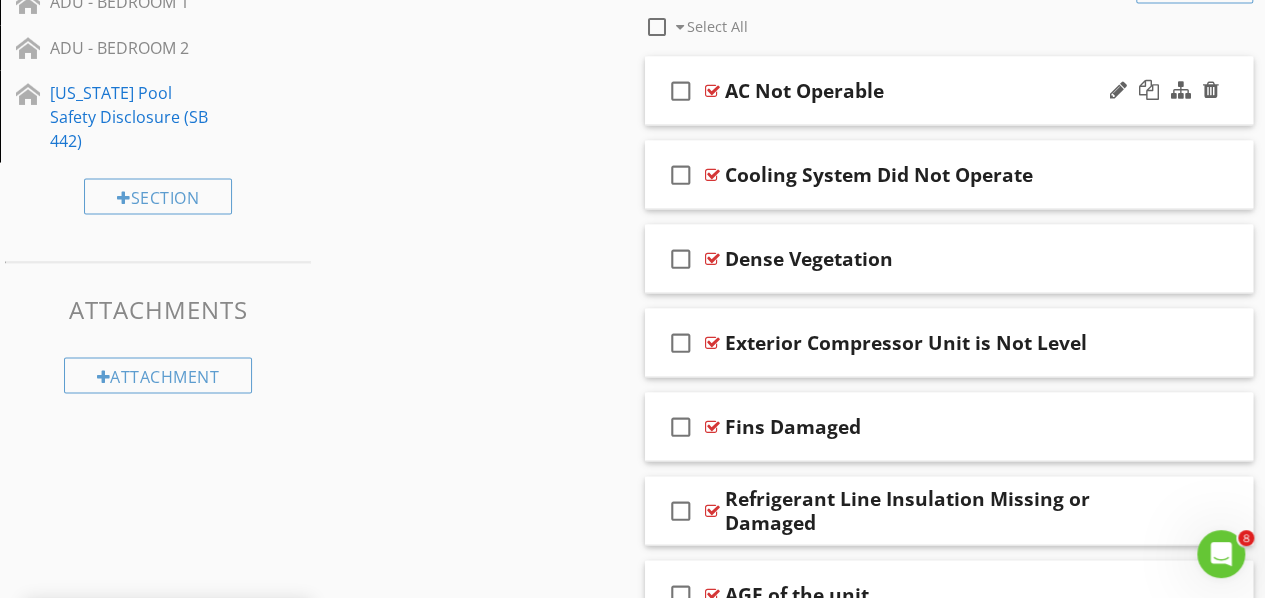 click at bounding box center (712, 91) 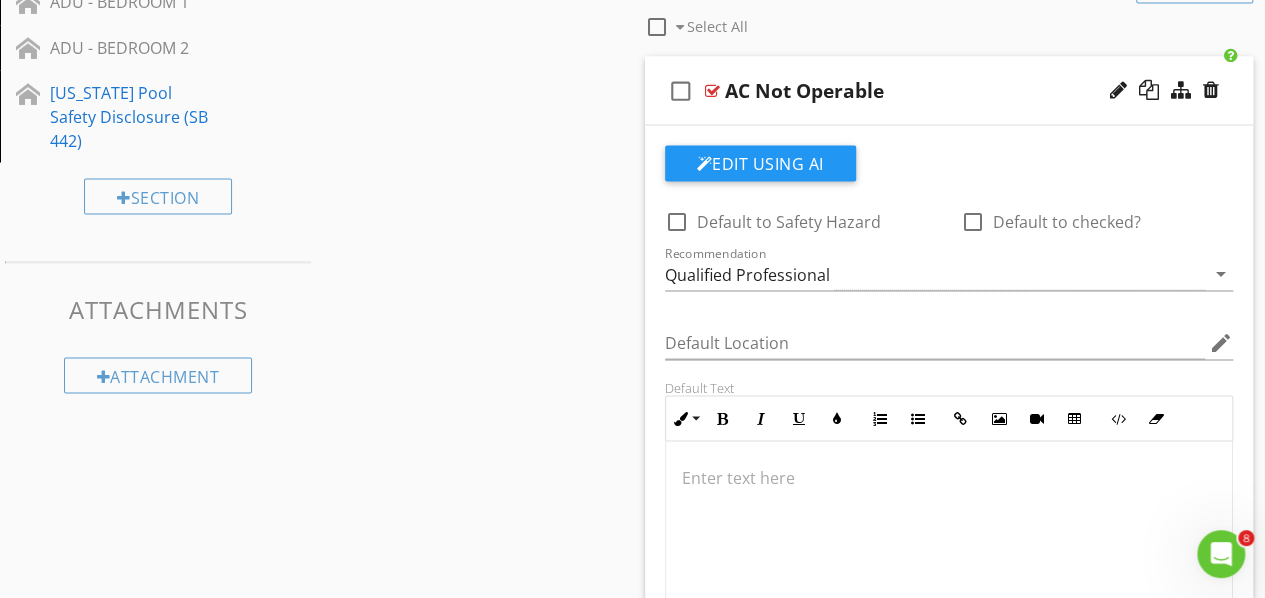 click at bounding box center [712, 91] 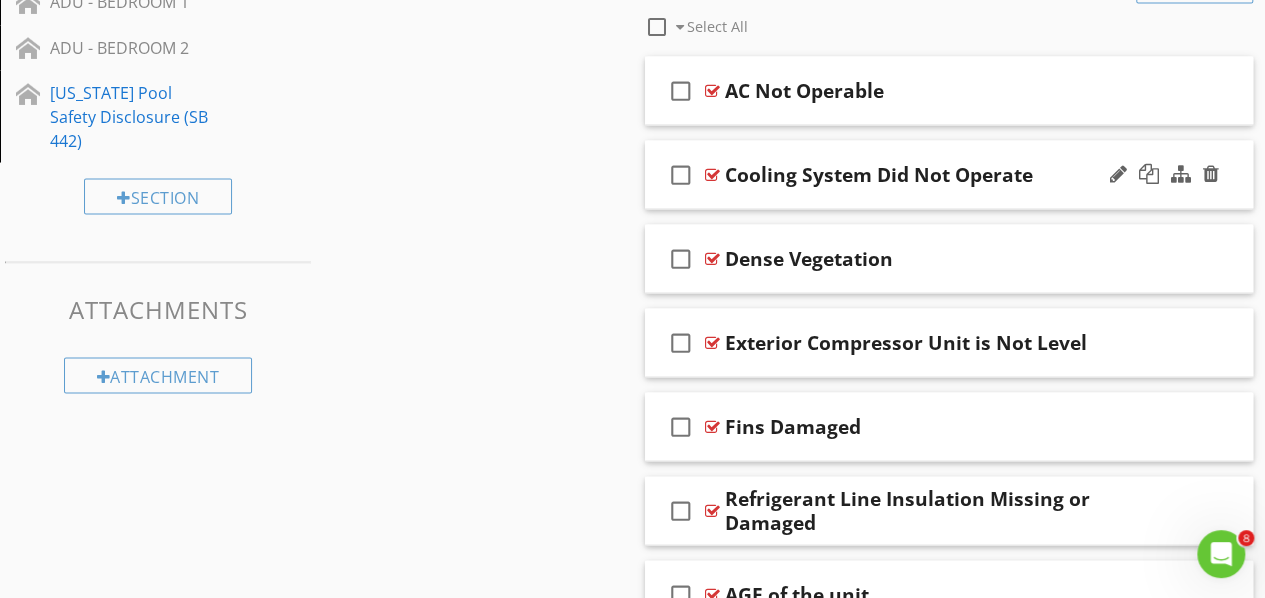 click at bounding box center (712, 175) 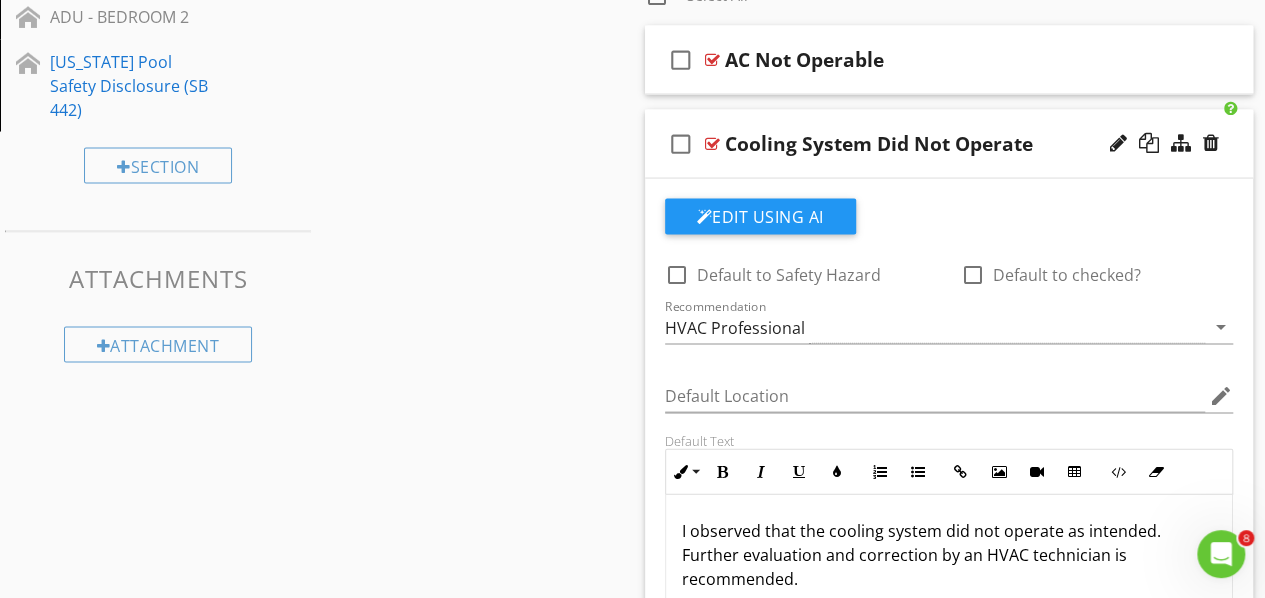 scroll, scrollTop: 1908, scrollLeft: 0, axis: vertical 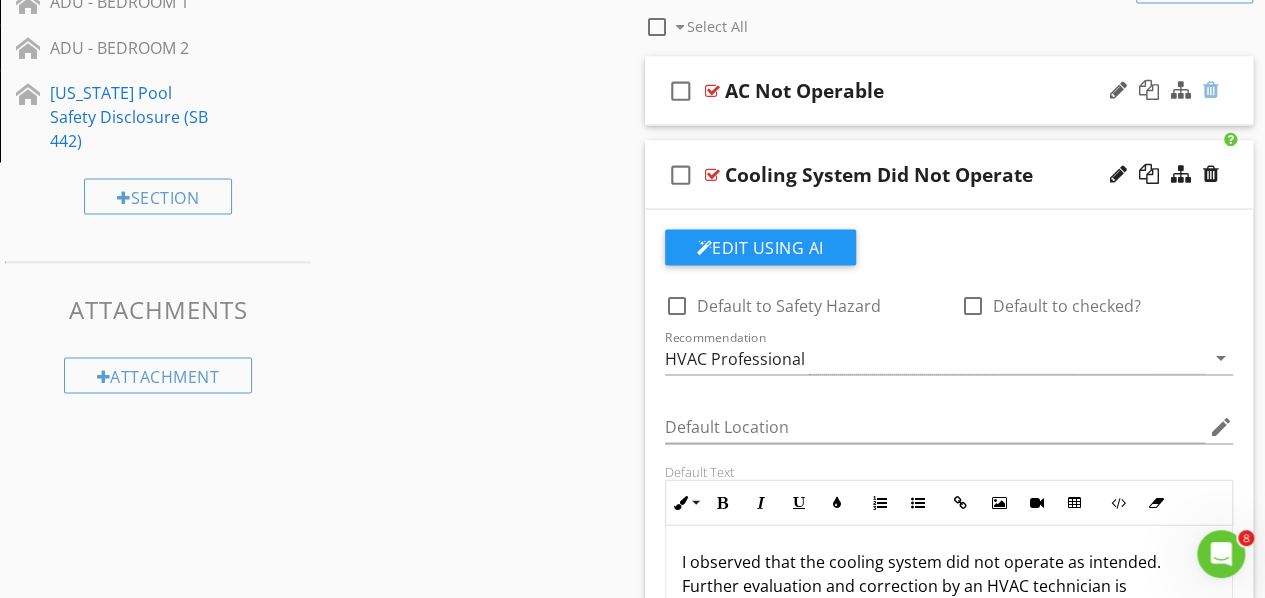 click at bounding box center (1211, 90) 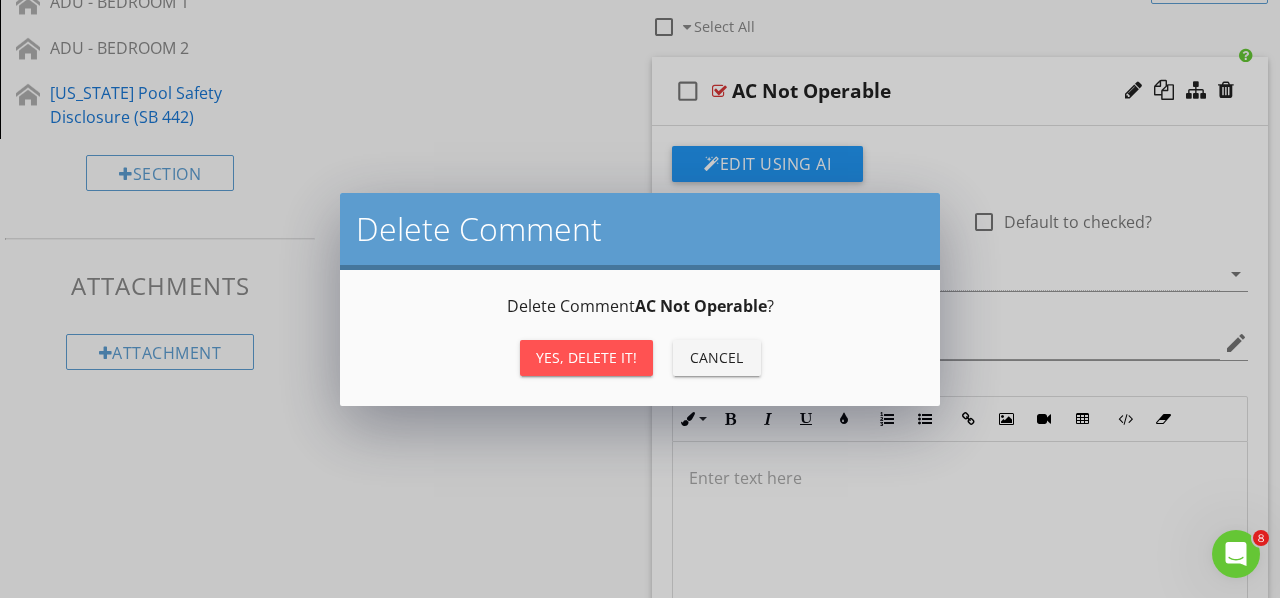 click on "Yes, Delete it!" at bounding box center [586, 357] 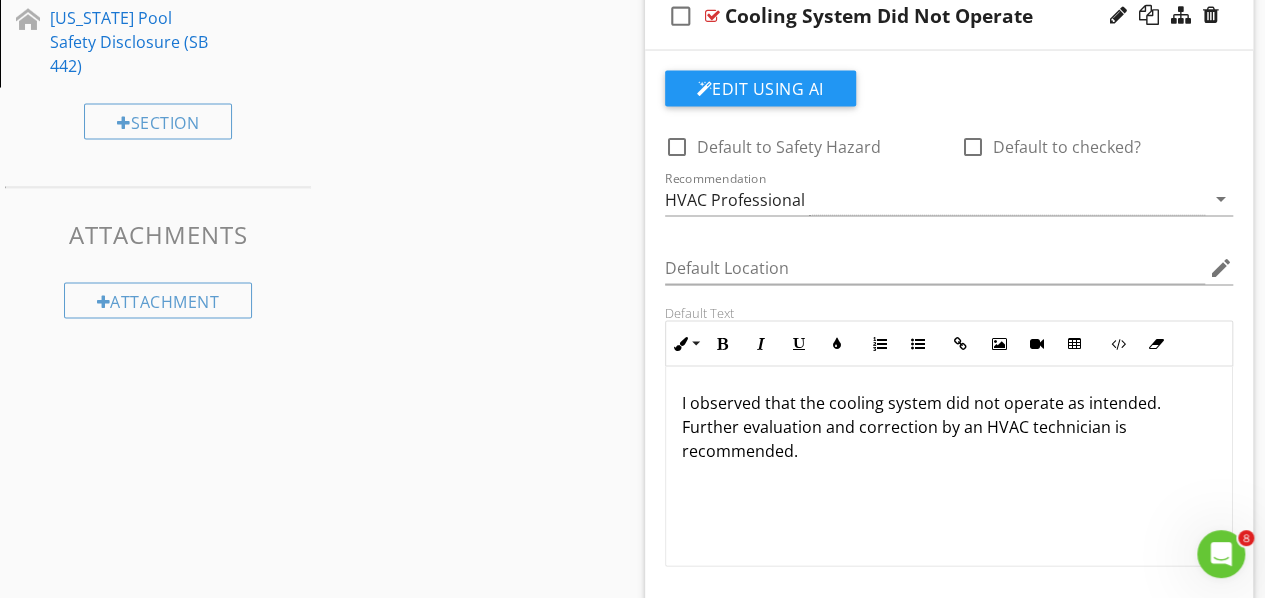 scroll, scrollTop: 1808, scrollLeft: 0, axis: vertical 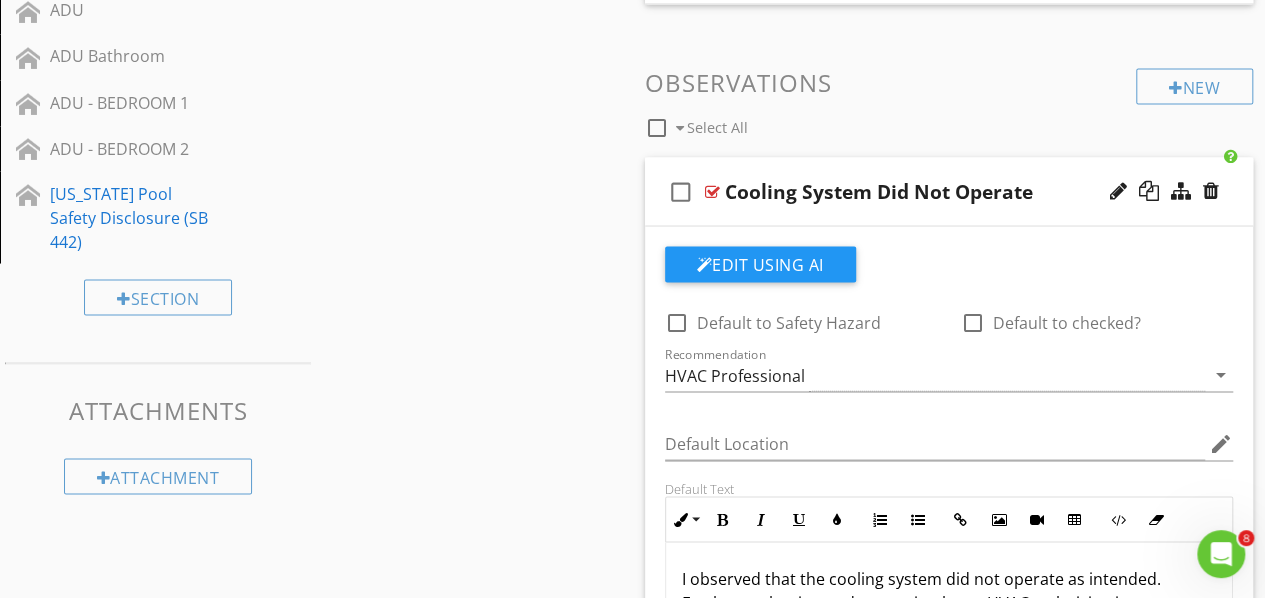 click at bounding box center [712, 191] 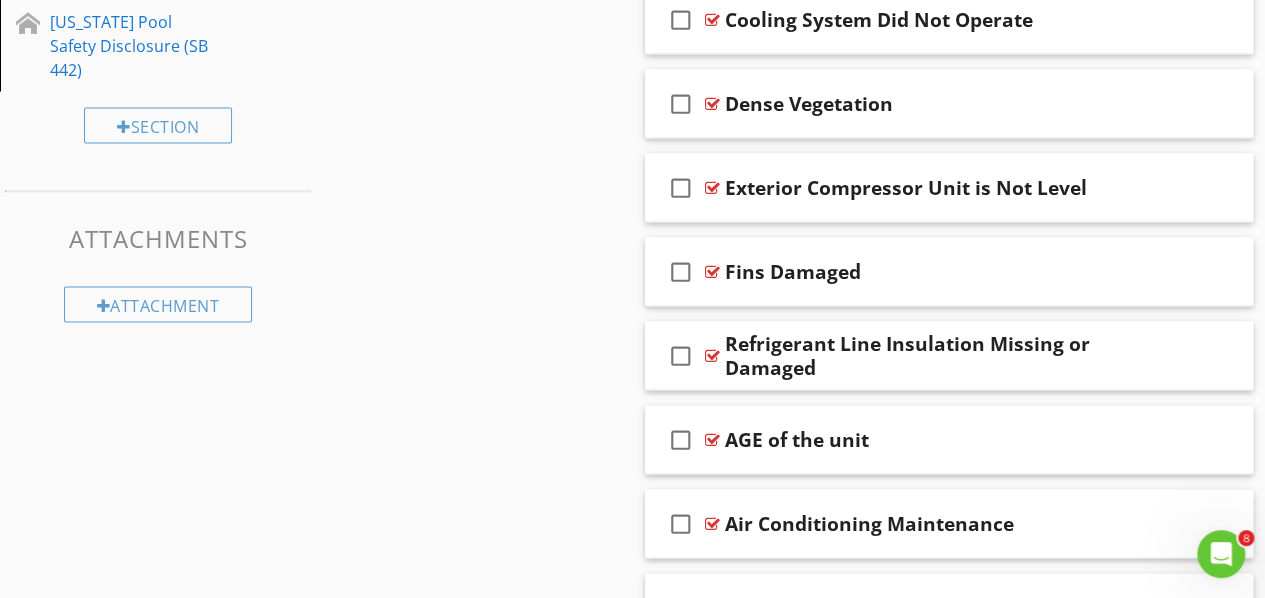 scroll, scrollTop: 2008, scrollLeft: 0, axis: vertical 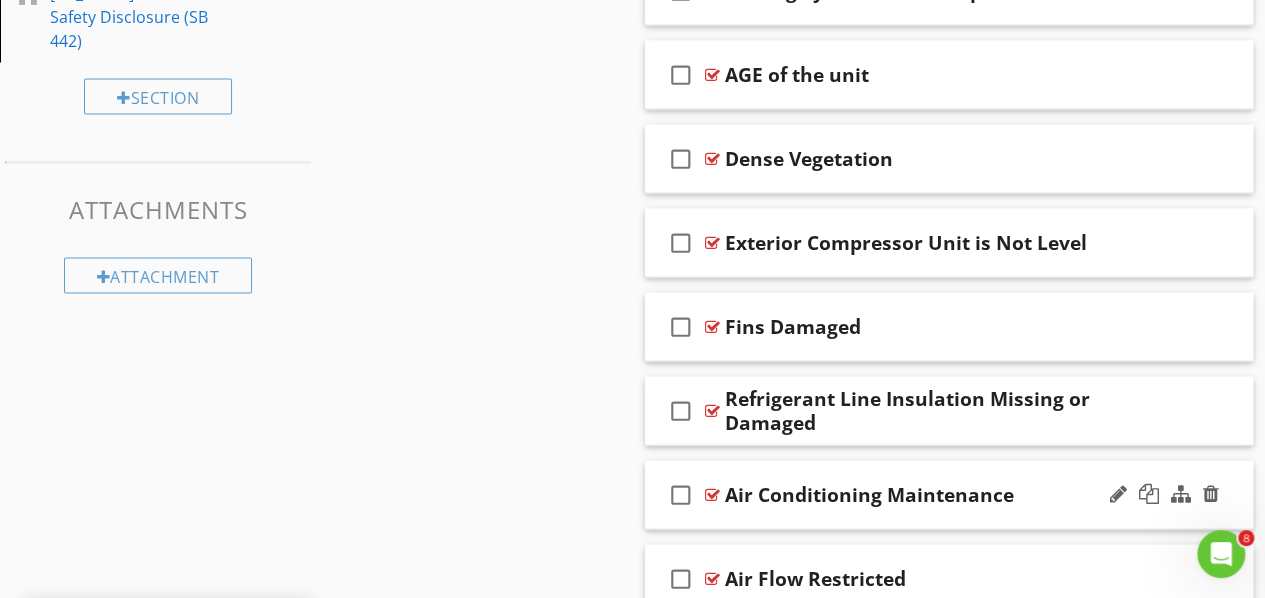 click at bounding box center (712, 495) 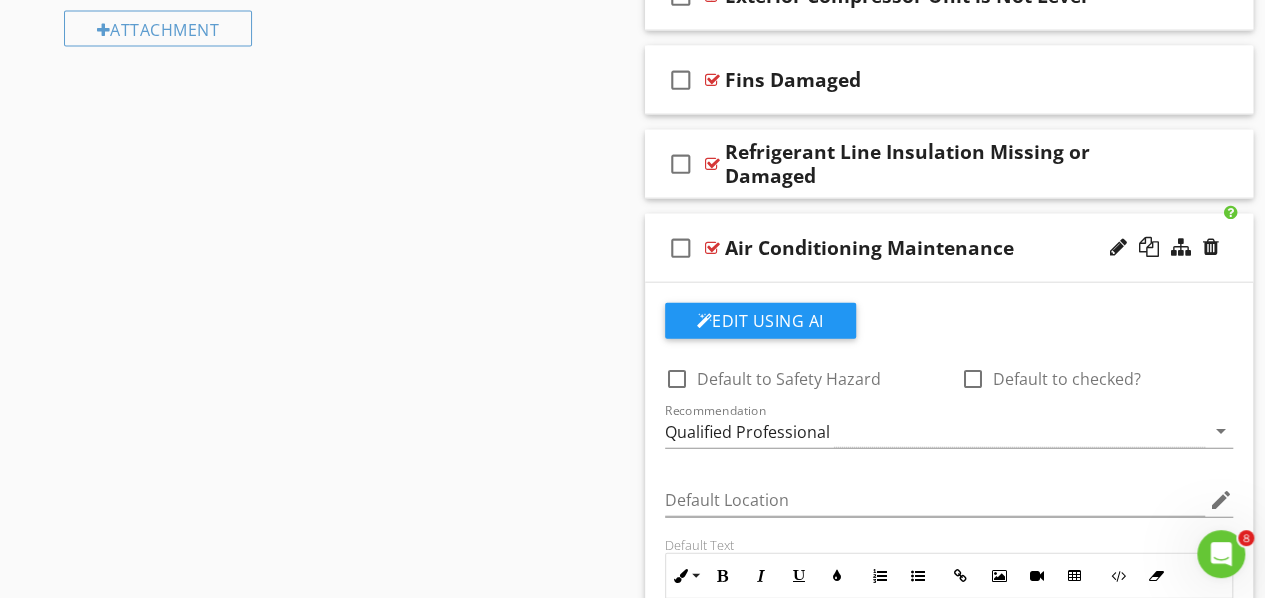 scroll, scrollTop: 2208, scrollLeft: 0, axis: vertical 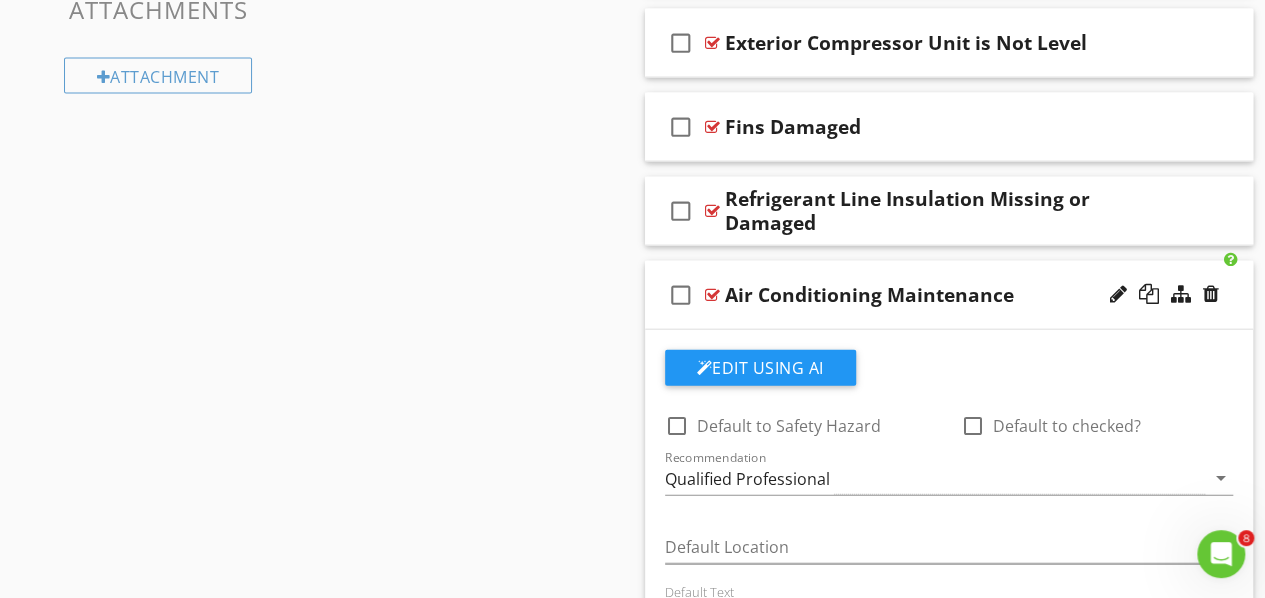 click at bounding box center (712, 295) 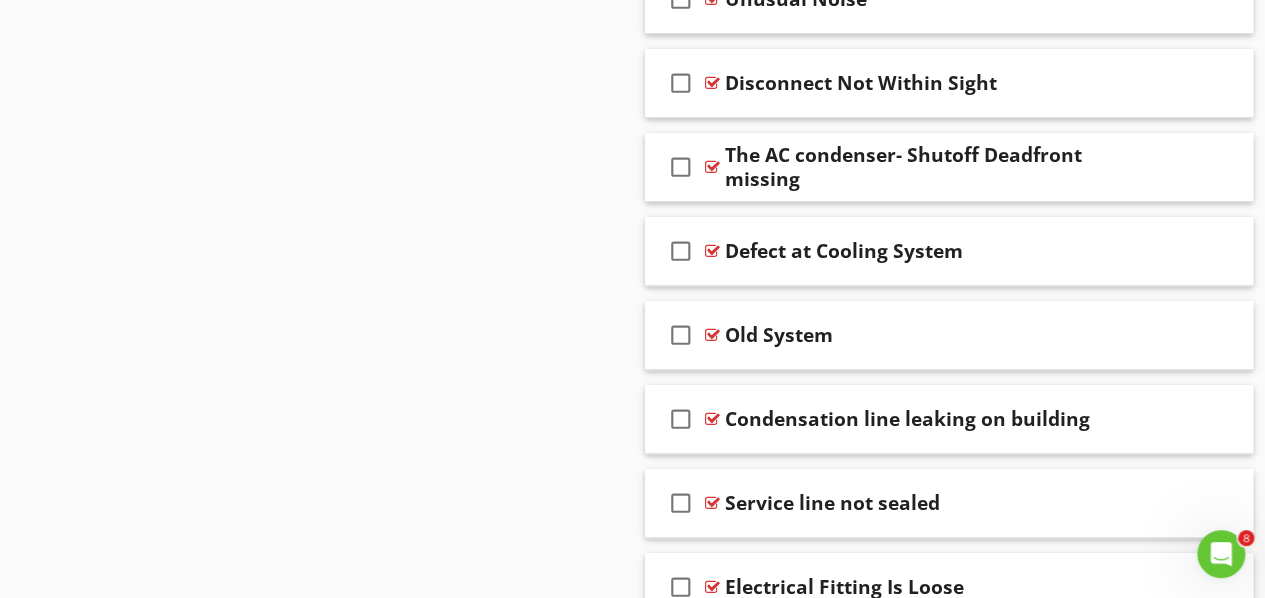 scroll, scrollTop: 4108, scrollLeft: 0, axis: vertical 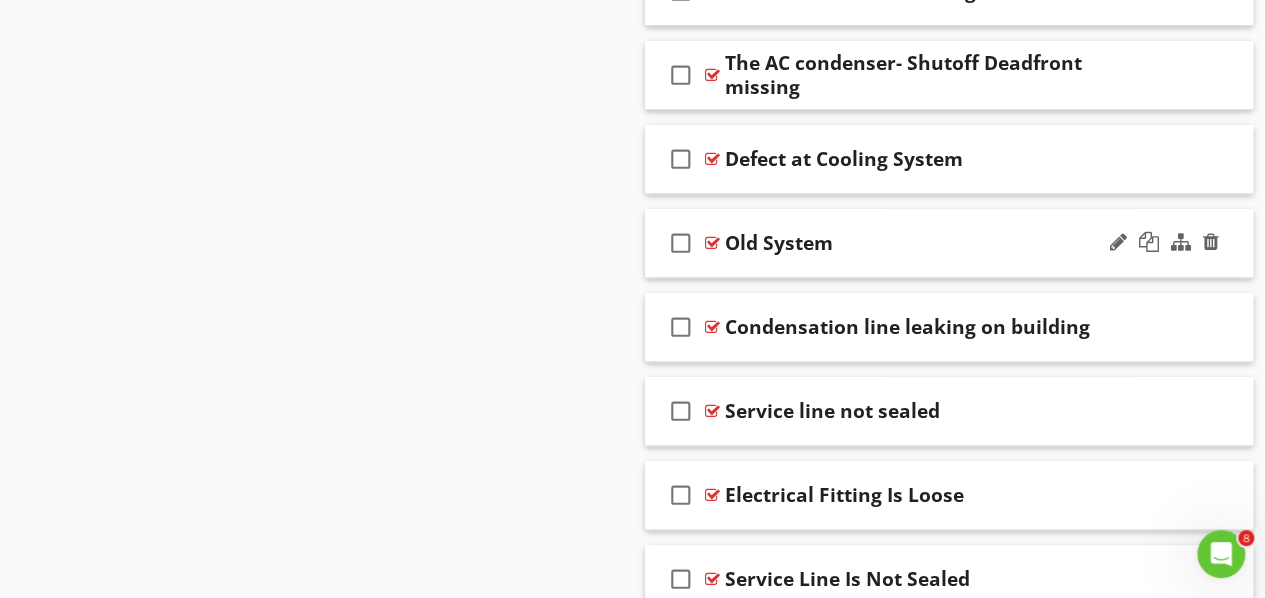 click at bounding box center [712, 243] 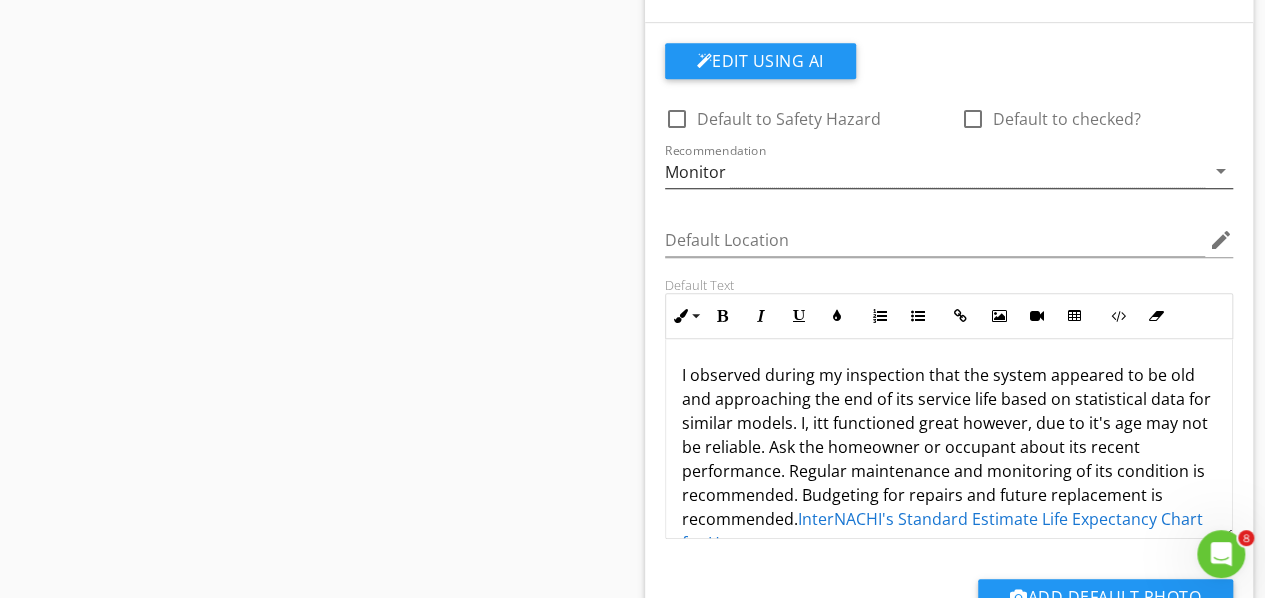 scroll, scrollTop: 4408, scrollLeft: 0, axis: vertical 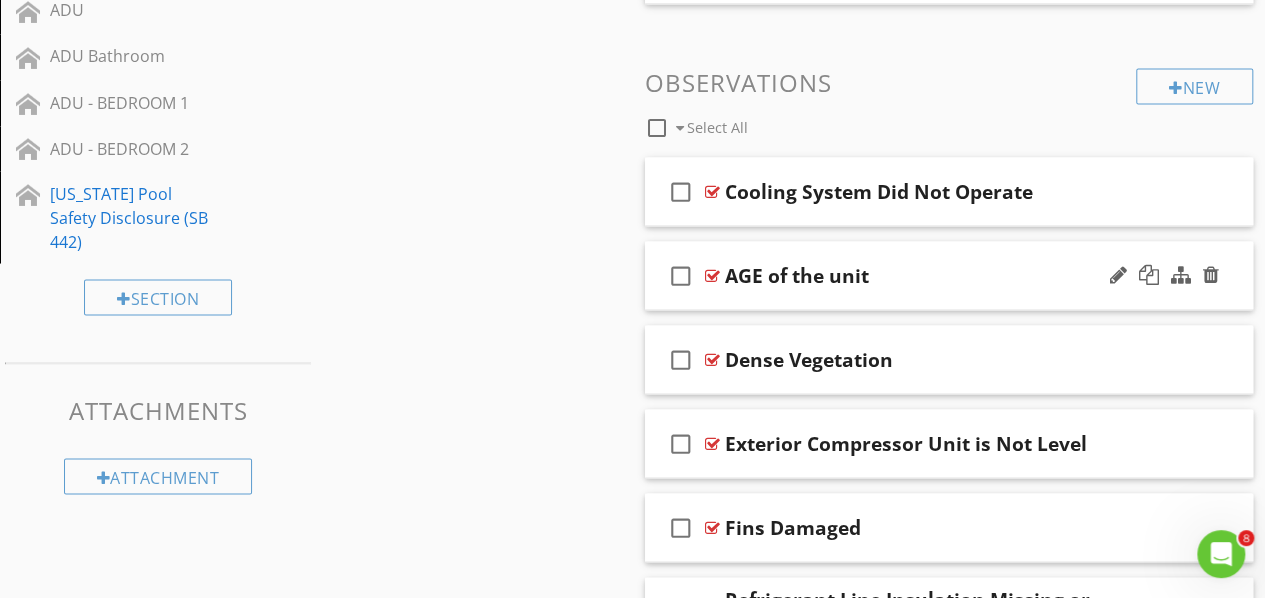 click at bounding box center [712, 275] 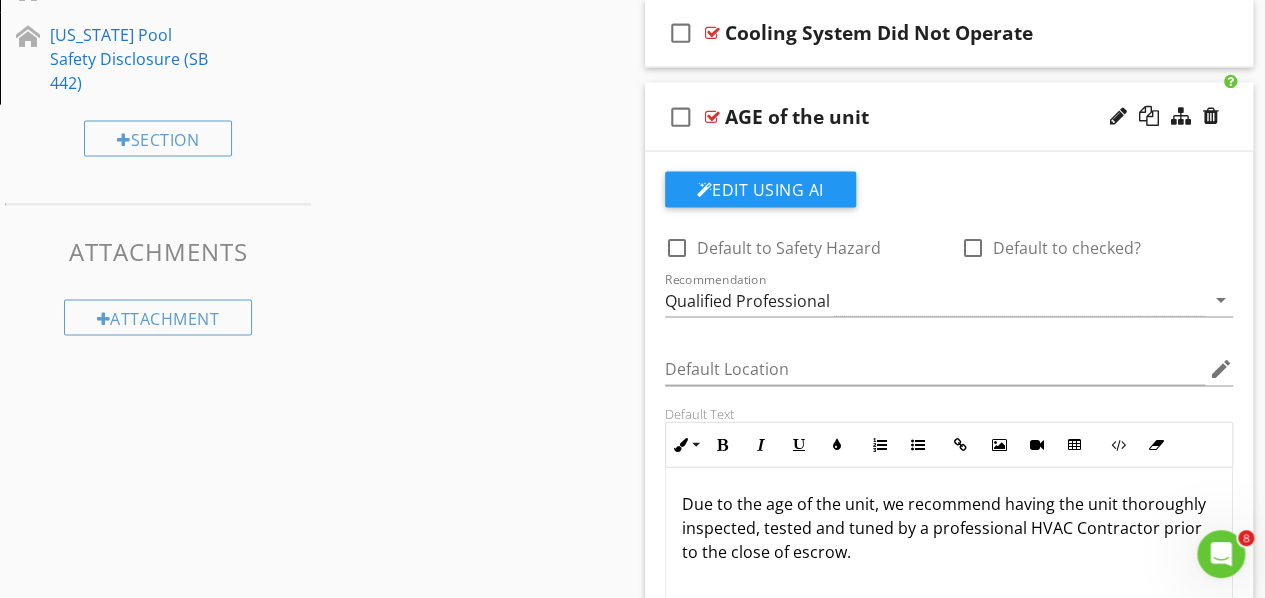 scroll, scrollTop: 2008, scrollLeft: 0, axis: vertical 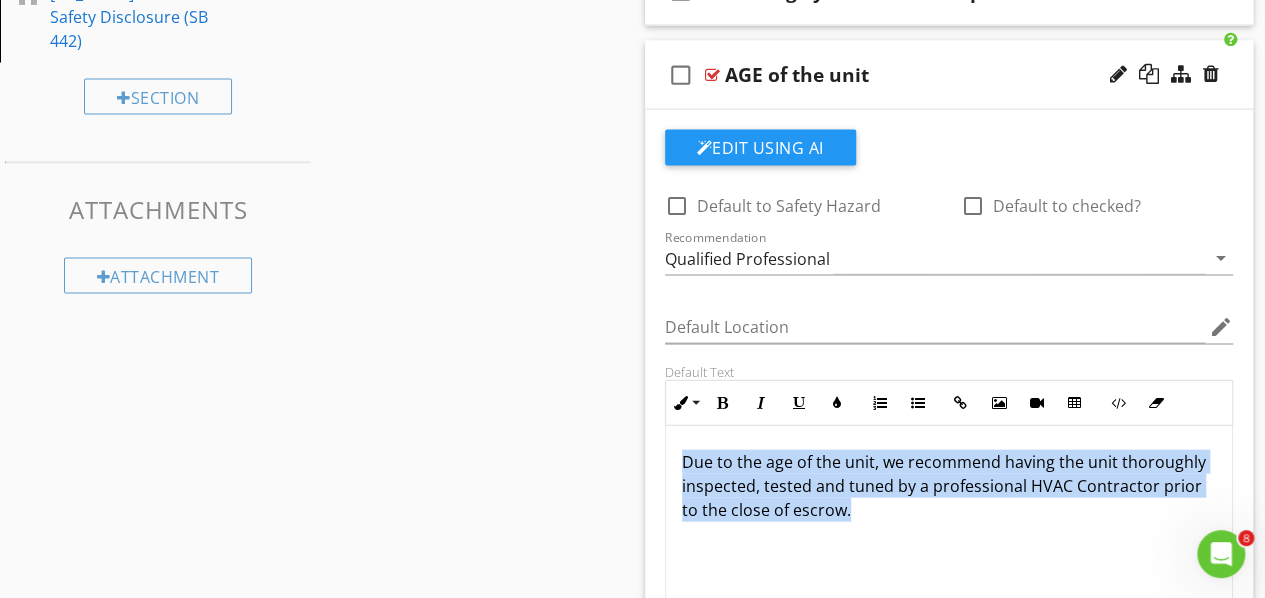 drag, startPoint x: 879, startPoint y: 499, endPoint x: 674, endPoint y: 459, distance: 208.86598 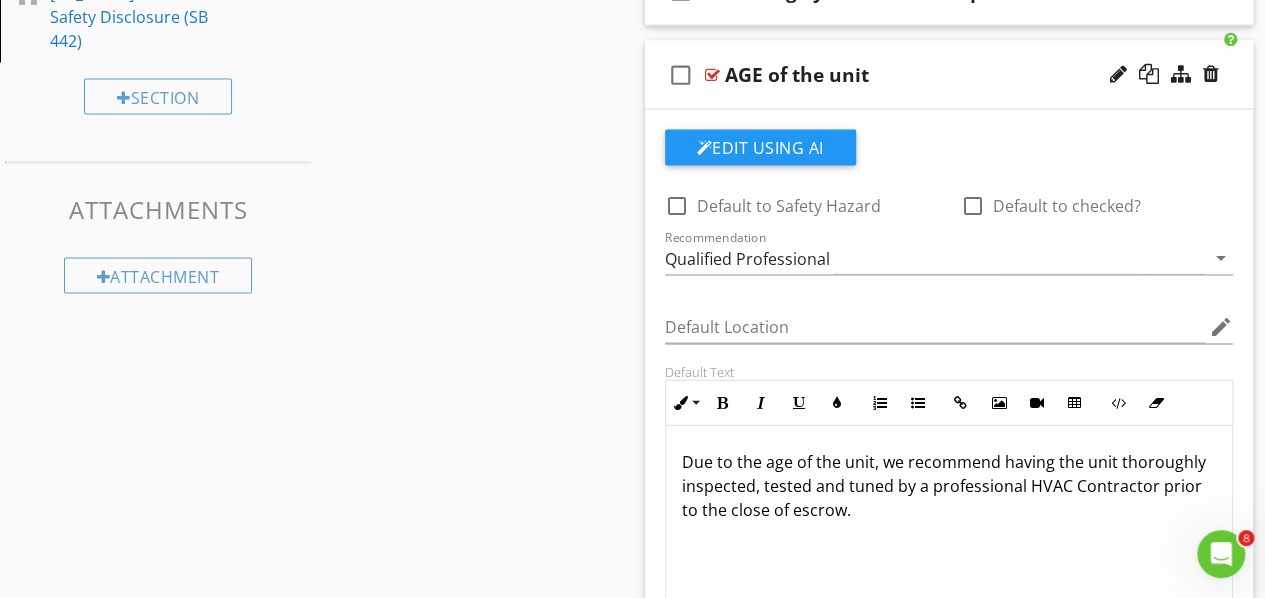 click on "Sections
Inspection Details           Water Meter           Roof           Exterior           Electrical           Gas Meter            Garage           Water Heater            Laundry Room           Basement, Crawlspace & Structure           Kitchen           Living Room           Family room           Dining Room           Cooling Equipment           Heating Equipment           Distribution System           Attic           Bedroom 1 / Primary           Bedroom 2           Bedroom 3           Bedroom 4           Bedroom 5           Bedroom 6           Bathroom 1 / Primary           Bathroom 2           Bathroom 3           Bathroom 4           Misc. Interior           Theatre           Water Shutoff           Water Pressure           Office            ADU            ADU Bathroom           ADU - BEDROOM 1           ADU - BEDROOM 2           [US_STATE] Pool Safety Disclosure (SB 442)
Section
Attachments
Items" at bounding box center (632, 1323) 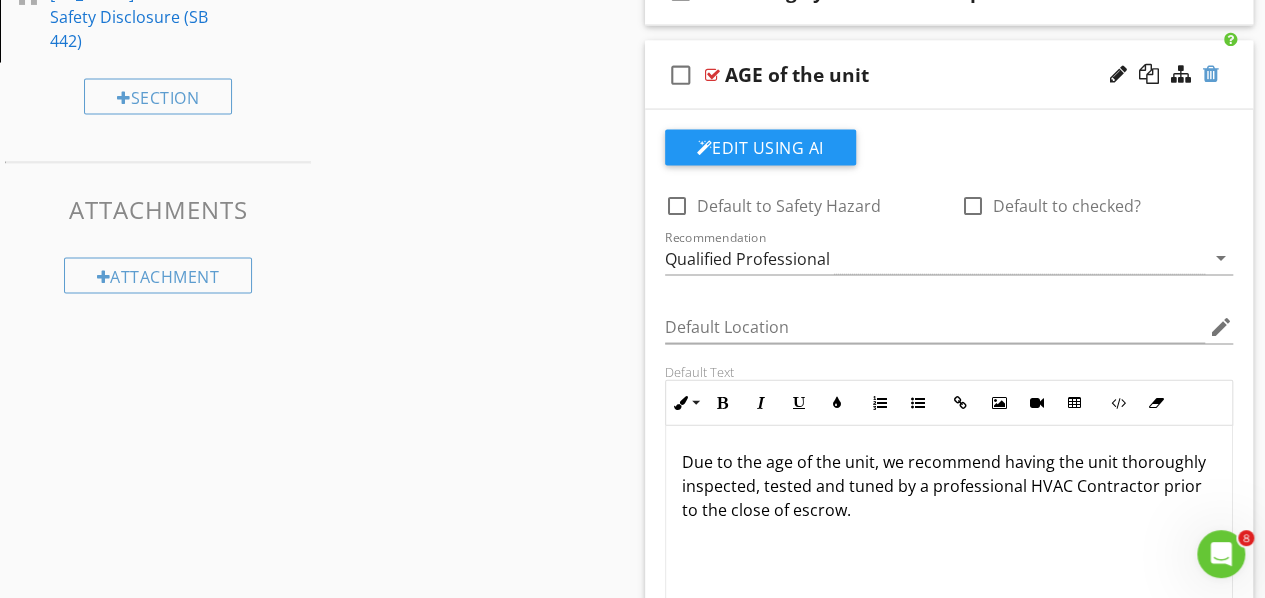 click at bounding box center [1211, 74] 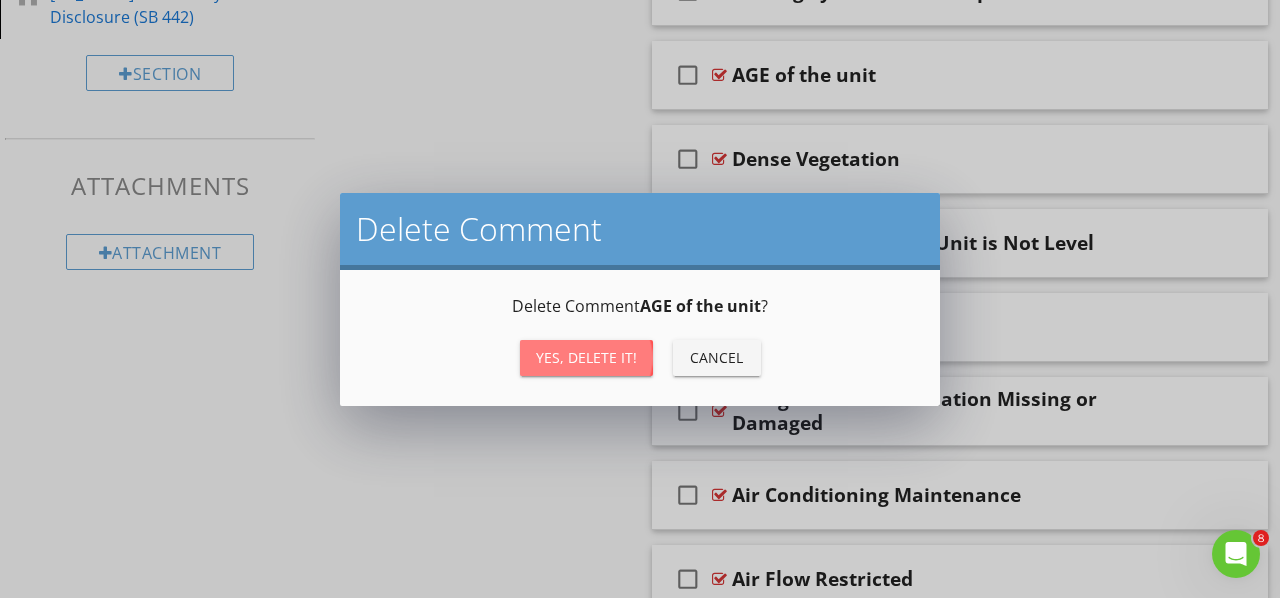 click on "Yes, Delete it!" at bounding box center (586, 357) 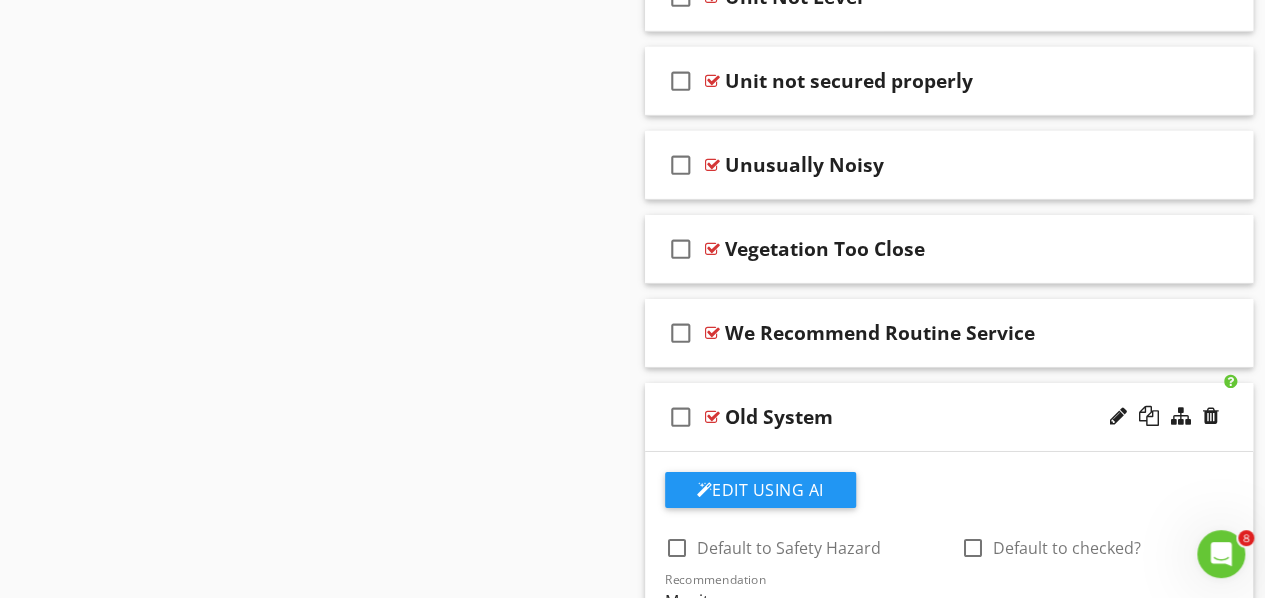 scroll, scrollTop: 3208, scrollLeft: 0, axis: vertical 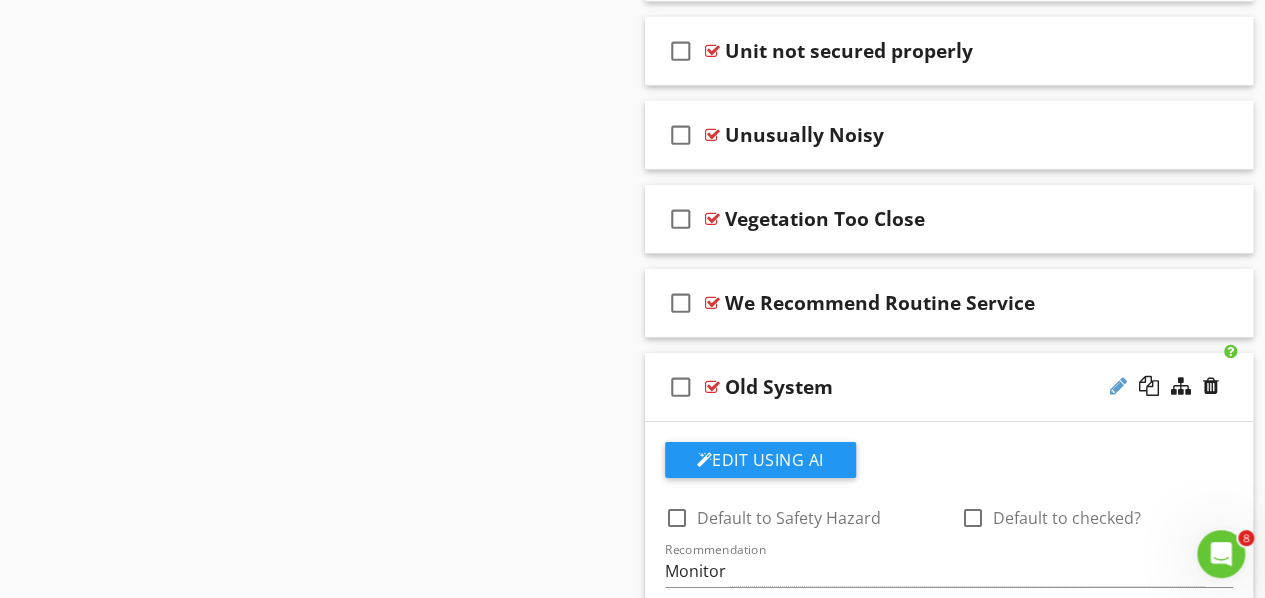 click at bounding box center (1118, 386) 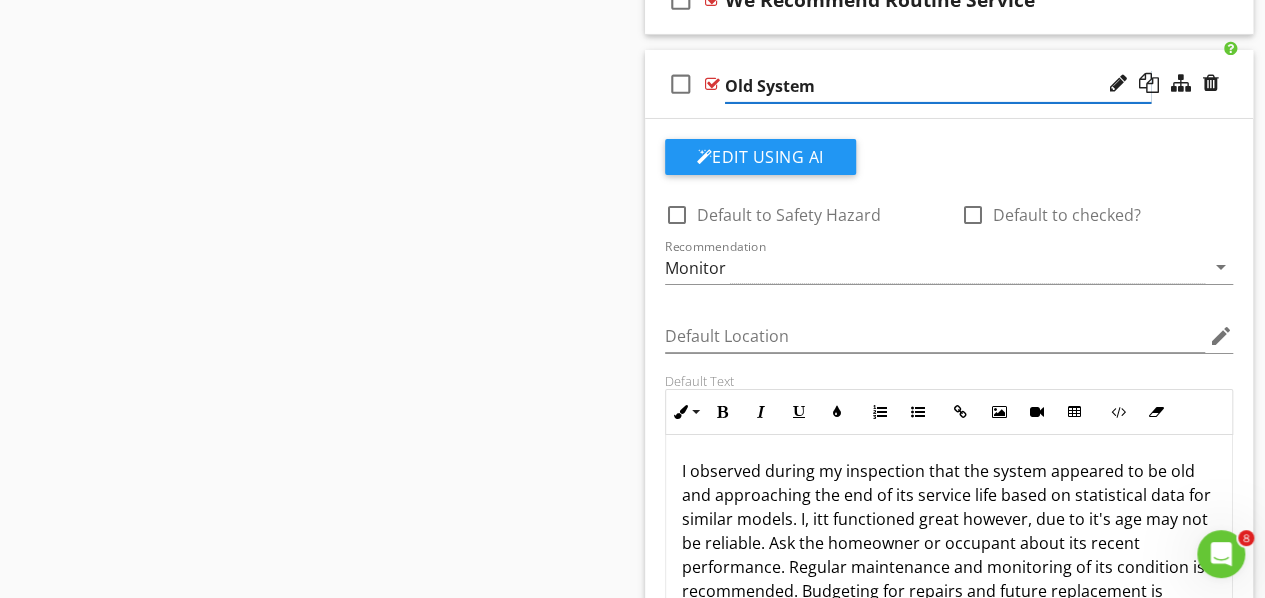 scroll, scrollTop: 3608, scrollLeft: 0, axis: vertical 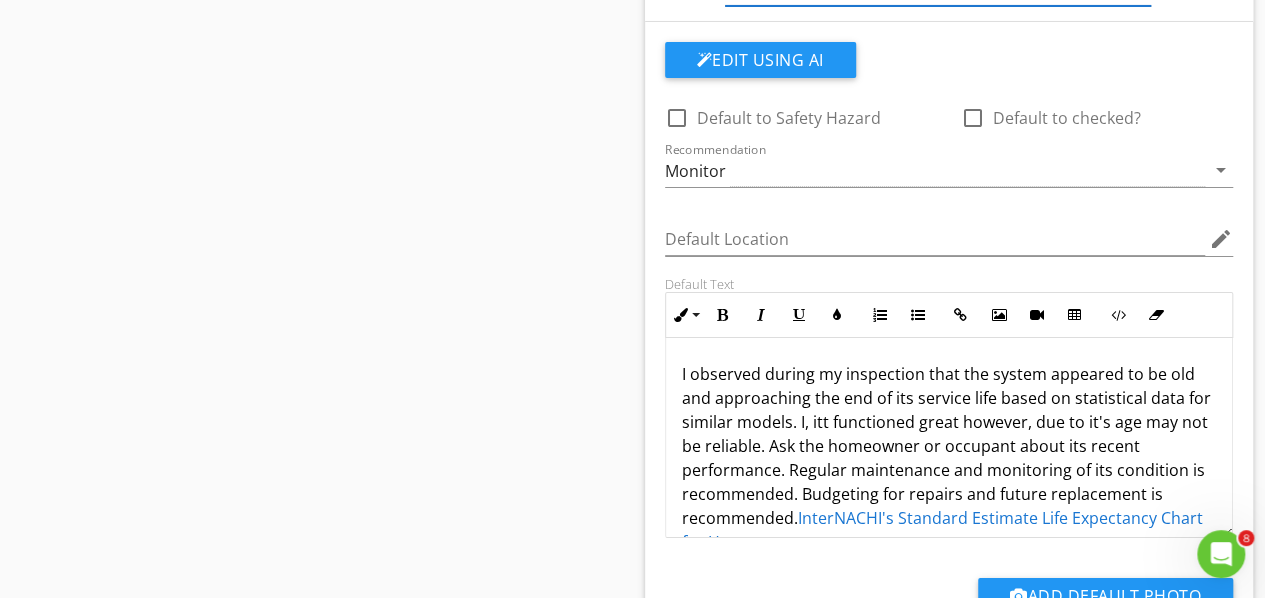 click on "I observed during my inspection that the system appeared to be old and approaching the end of its service life based on statistical data for similar models. I, itt functioned great however, due to it's age may not be reliable. Ask the homeowner or occupant about its recent performance. Regular maintenance and monitoring of its condition is recommended. Budgeting for repairs and future replacement is recommended.  InterNACHI's Standard Estimate Life Expectancy Chart for Homes" at bounding box center [949, 458] 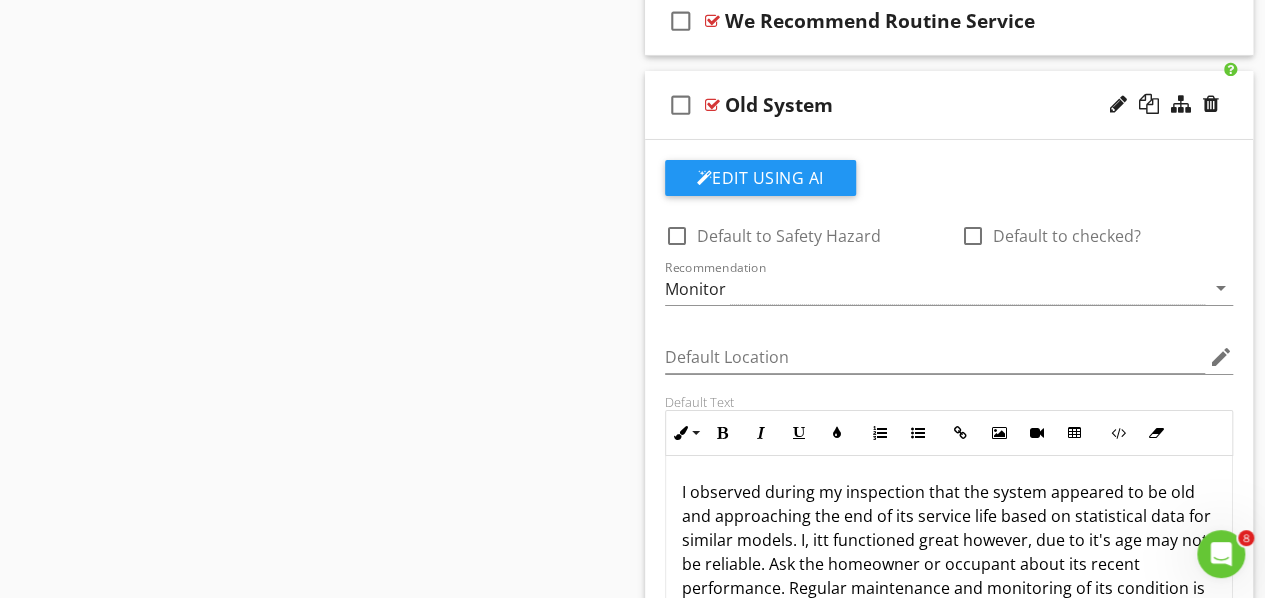 scroll, scrollTop: 3408, scrollLeft: 0, axis: vertical 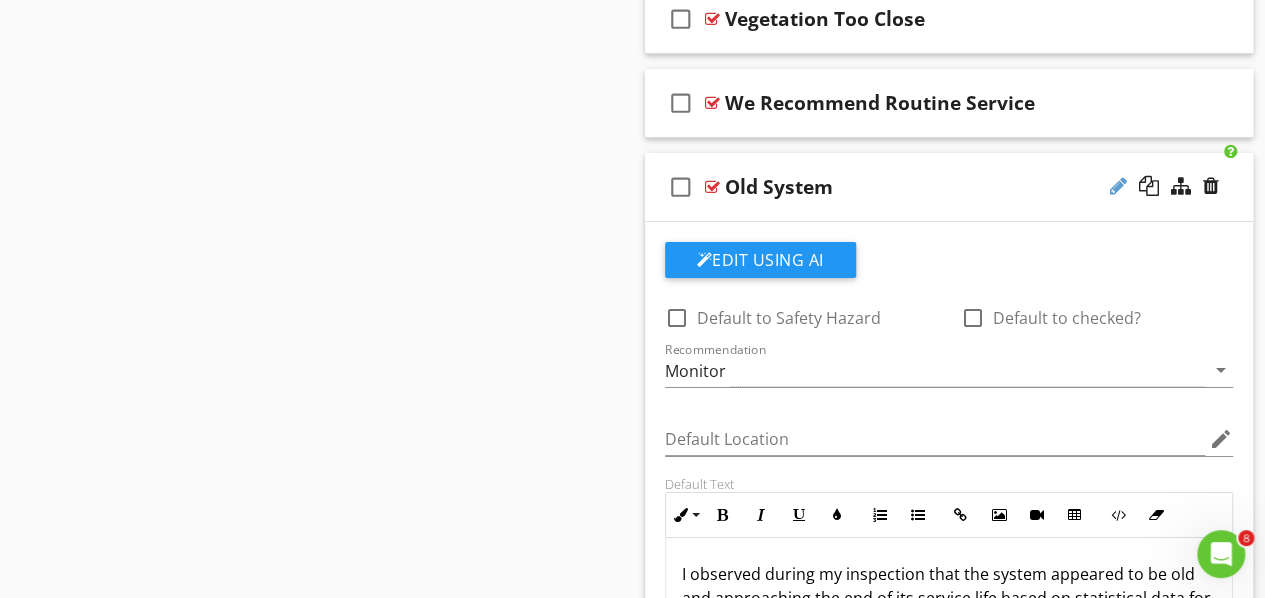 click at bounding box center [1118, 186] 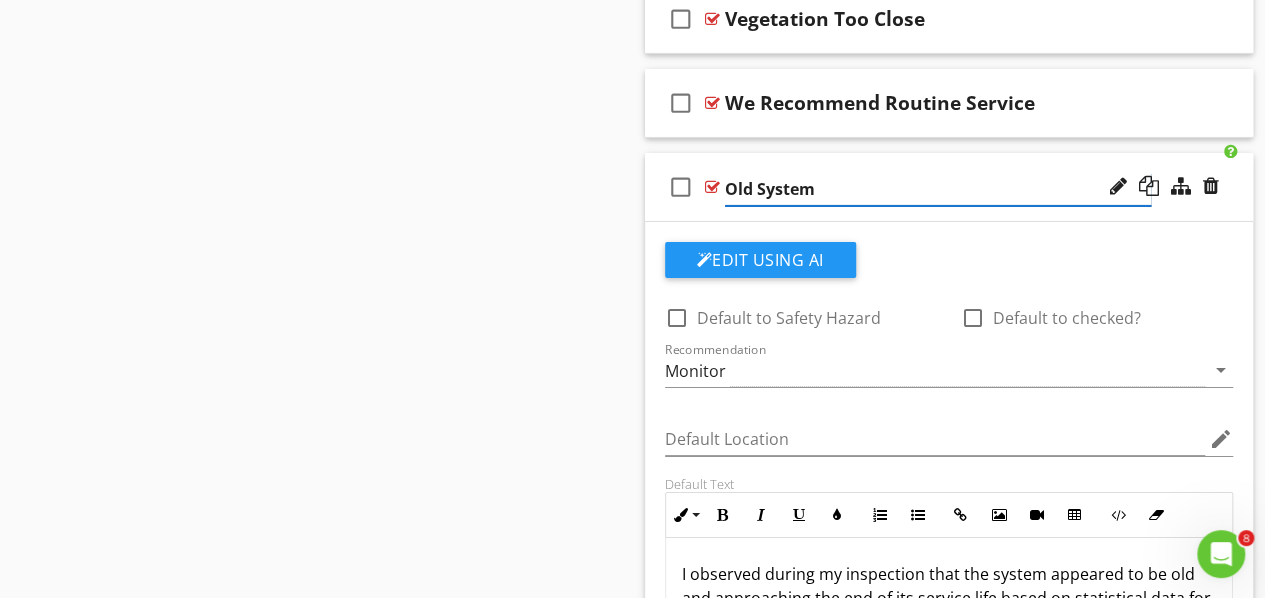 click on "Old System" at bounding box center (938, 189) 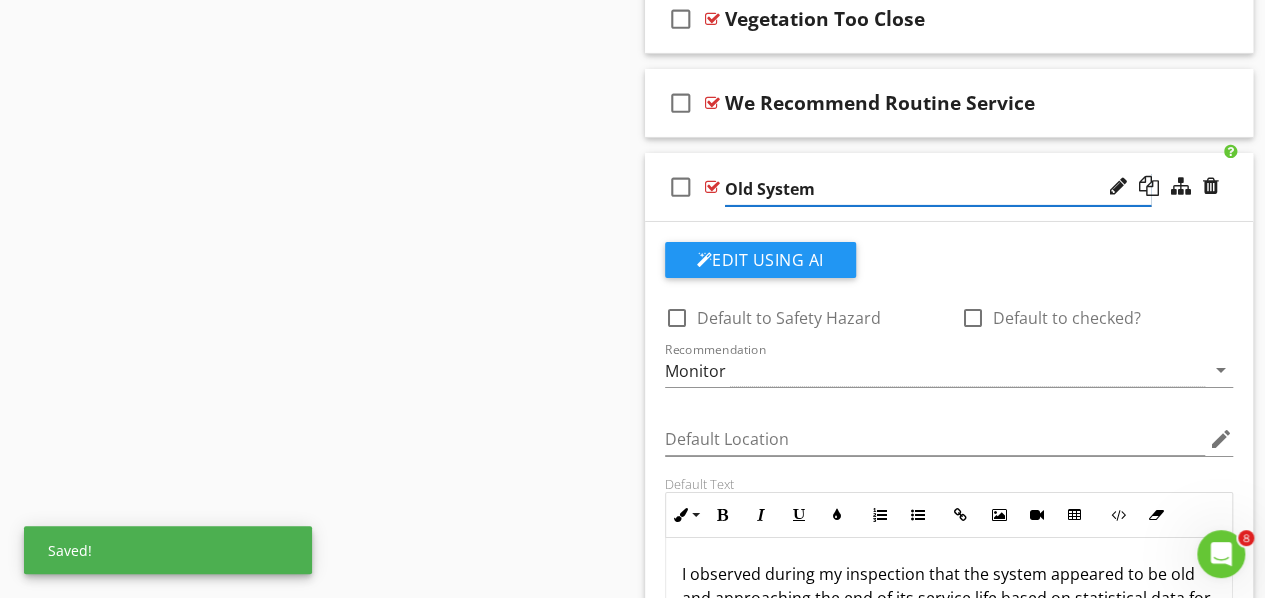 click on "Old System" at bounding box center [938, 189] 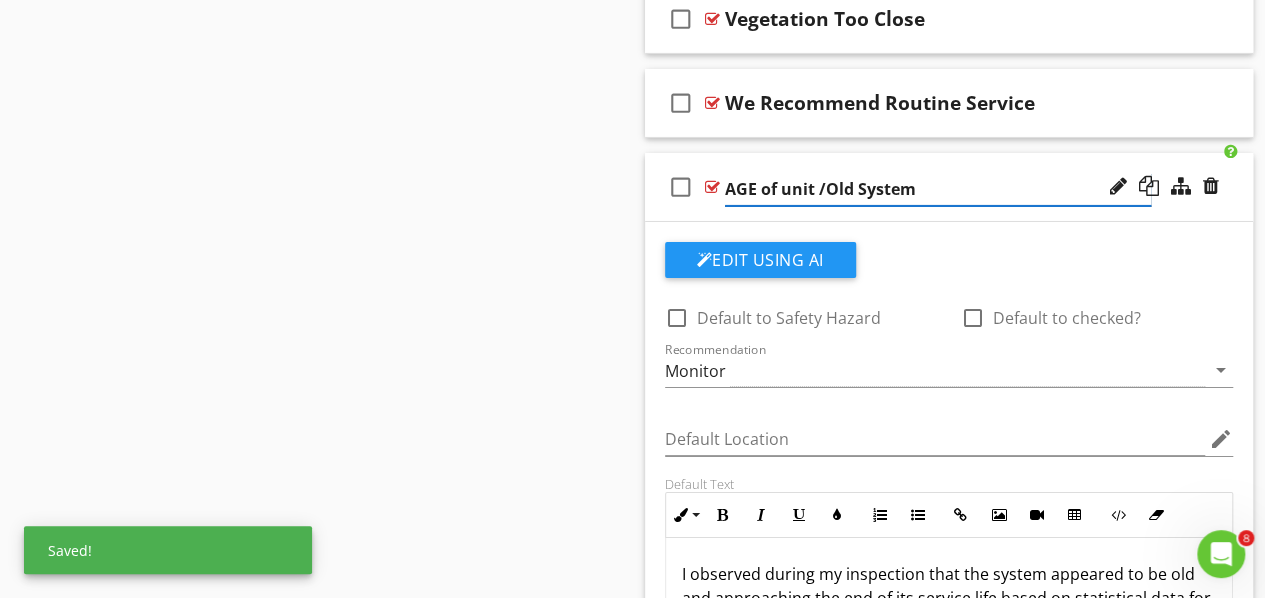 type on "AGE of unit / Old System" 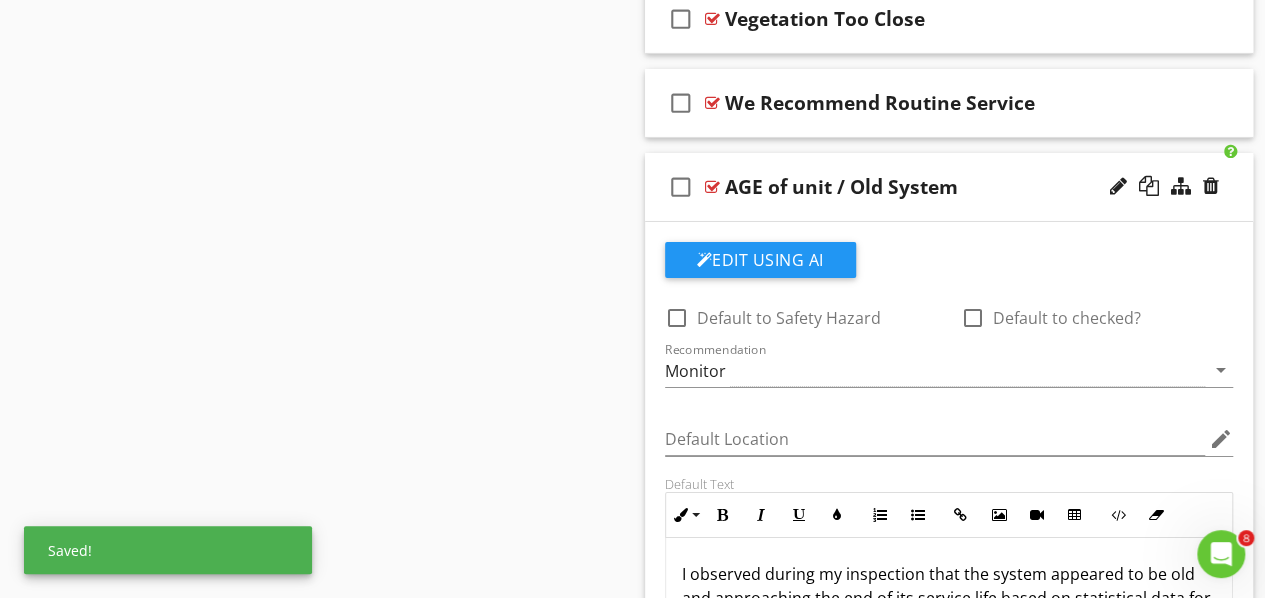 click on "Sections
Inspection Details           Water Meter           Roof           Exterior           Electrical           Gas Meter            Garage           Water Heater            Laundry Room           Basement, Crawlspace & Structure           Kitchen           Living Room           Family room           Dining Room           Cooling Equipment           Heating Equipment           Distribution System           Attic           Bedroom 1 / Primary           Bedroom 2           Bedroom 3           Bedroom 4           Bedroom 5           Bedroom 6           Bathroom 1 / Primary           Bathroom 2           Bathroom 3           Bathroom 4           Misc. Interior           Theatre           Water Shutoff           Water Pressure           Office            ADU            ADU Bathroom           ADU - BEDROOM 1           ADU - BEDROOM 2           [US_STATE] Pool Safety Disclosure (SB 442)
Section
Attachments
Items" at bounding box center [632, -453] 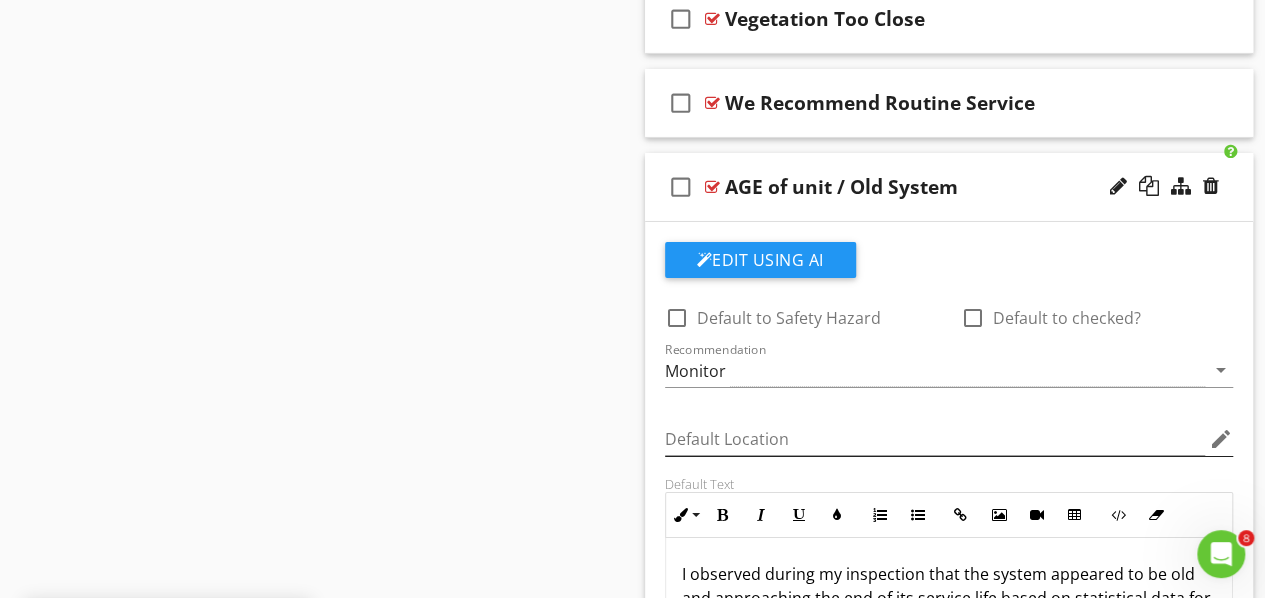 scroll, scrollTop: 3708, scrollLeft: 0, axis: vertical 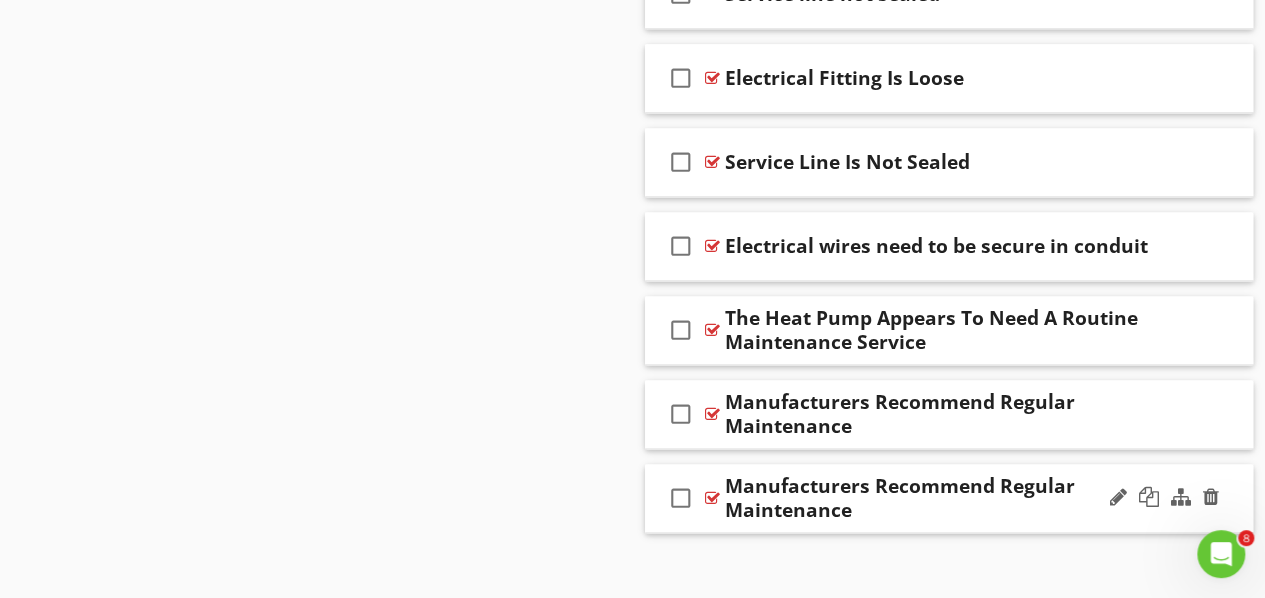 click at bounding box center [712, 498] 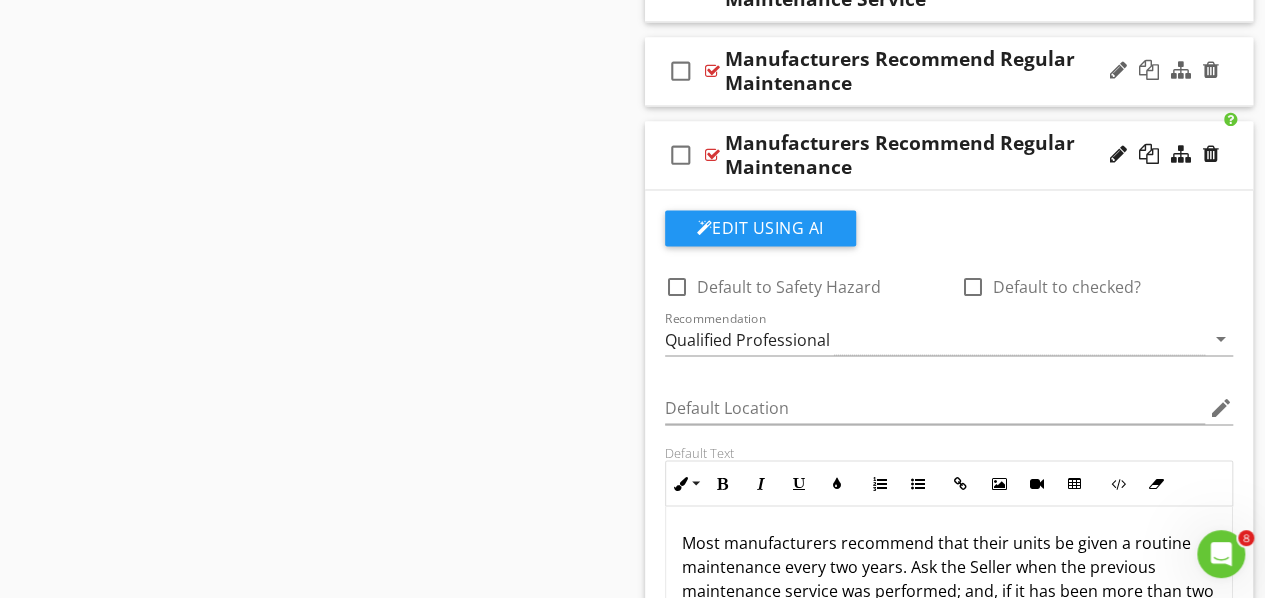 scroll, scrollTop: 5408, scrollLeft: 0, axis: vertical 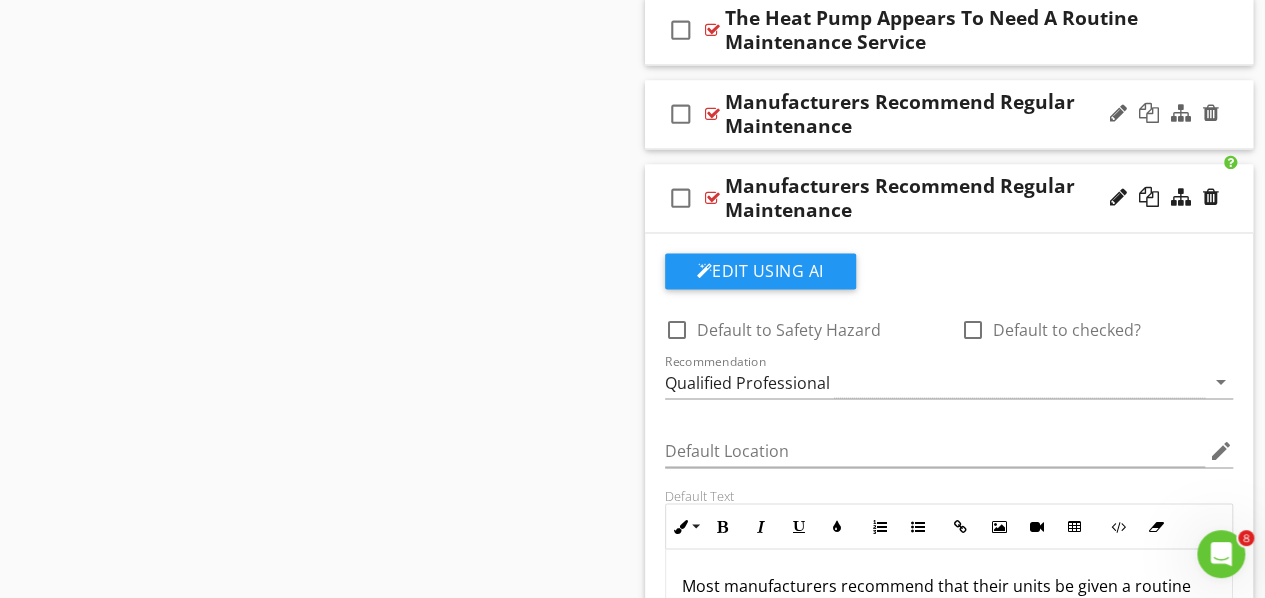click on "check_box_outline_blank
Manufacturers Recommend Regular Maintenance" at bounding box center (949, 114) 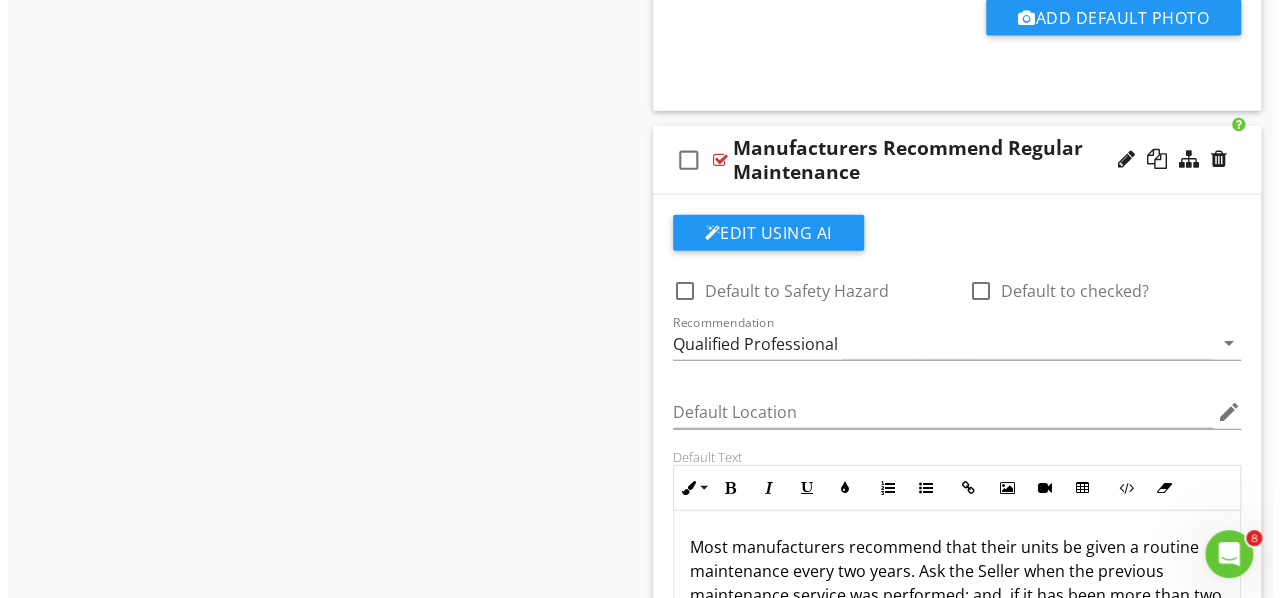 scroll, scrollTop: 6108, scrollLeft: 0, axis: vertical 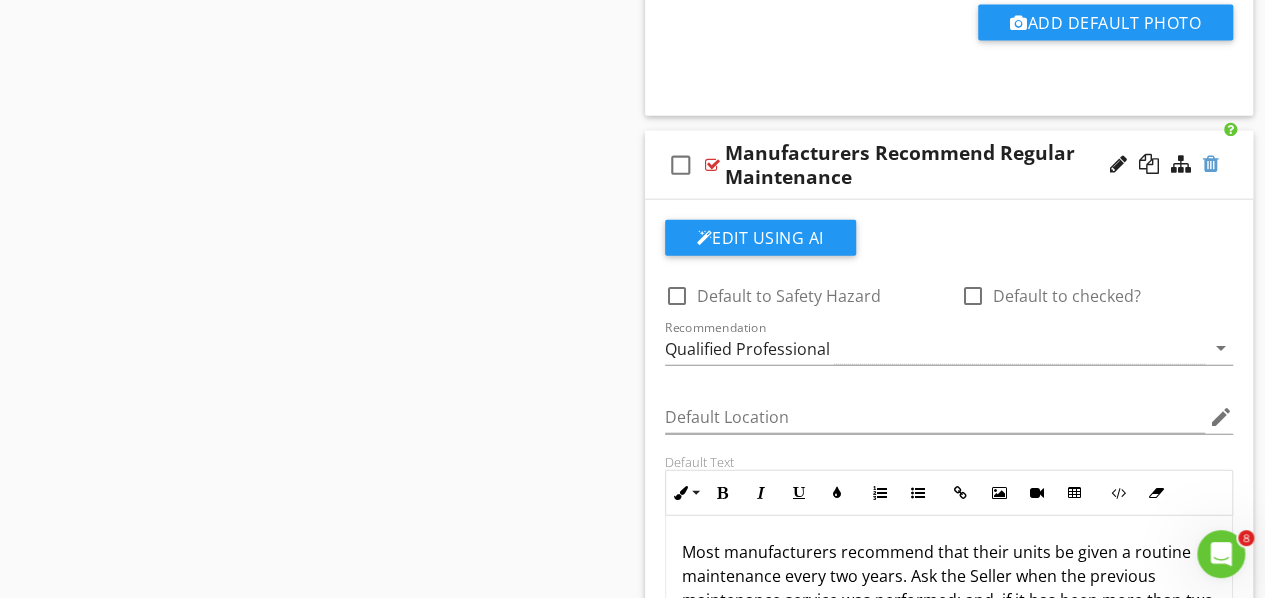 click at bounding box center (1211, 164) 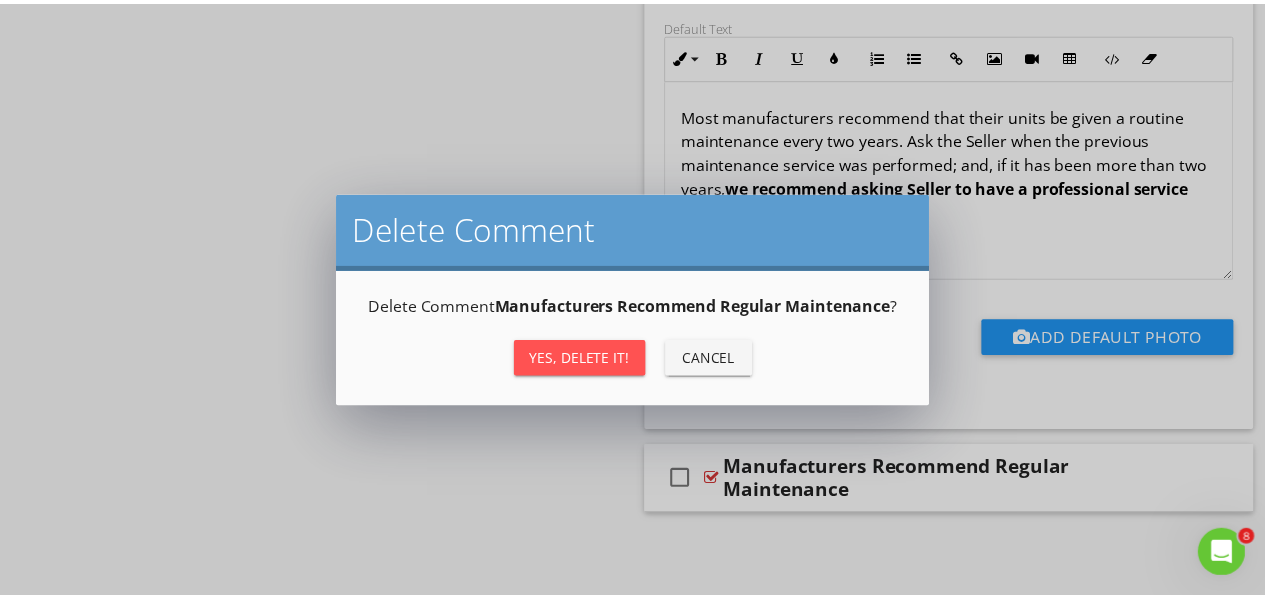 scroll, scrollTop: 5774, scrollLeft: 0, axis: vertical 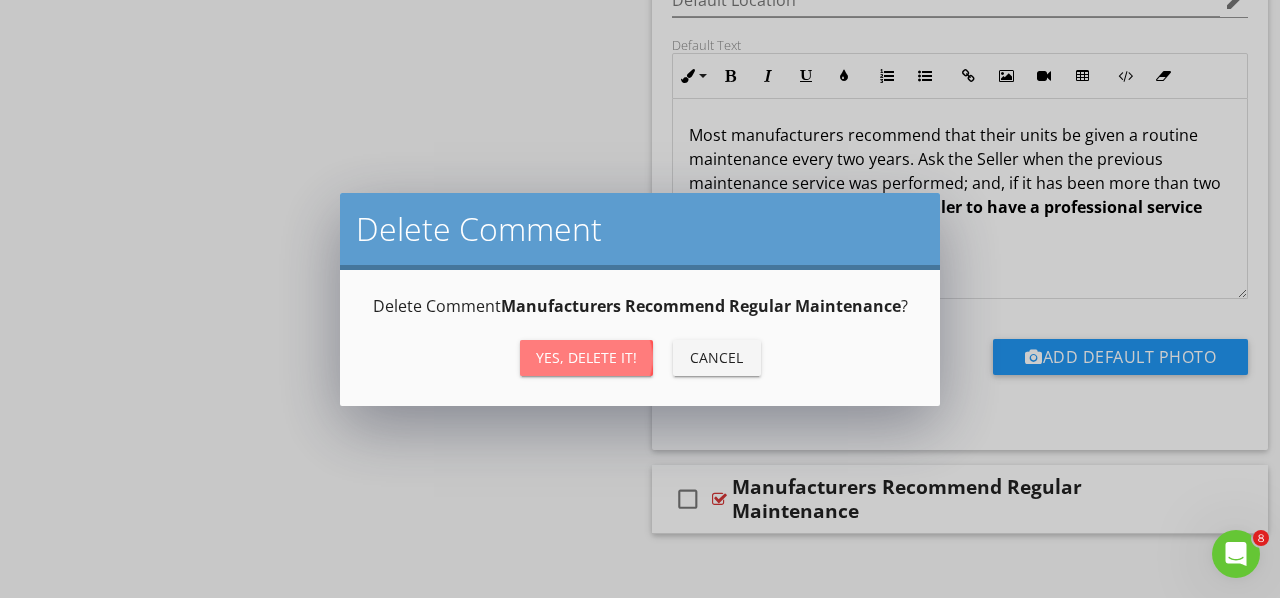 click on "Yes, Delete it!" at bounding box center [586, 357] 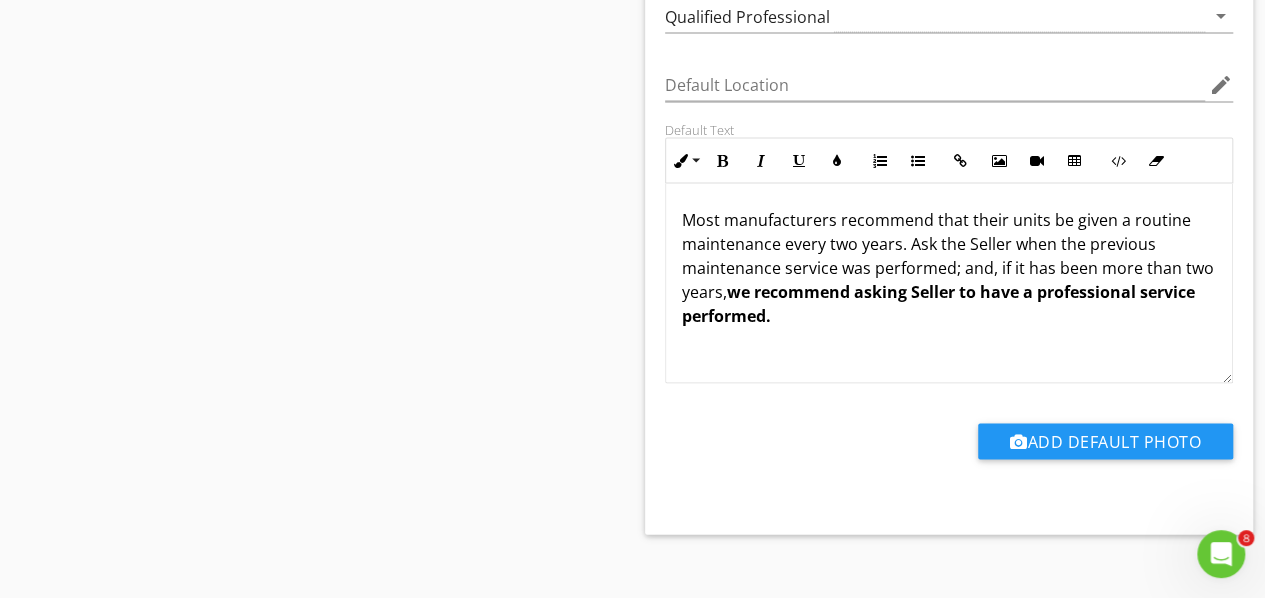 scroll, scrollTop: 5390, scrollLeft: 0, axis: vertical 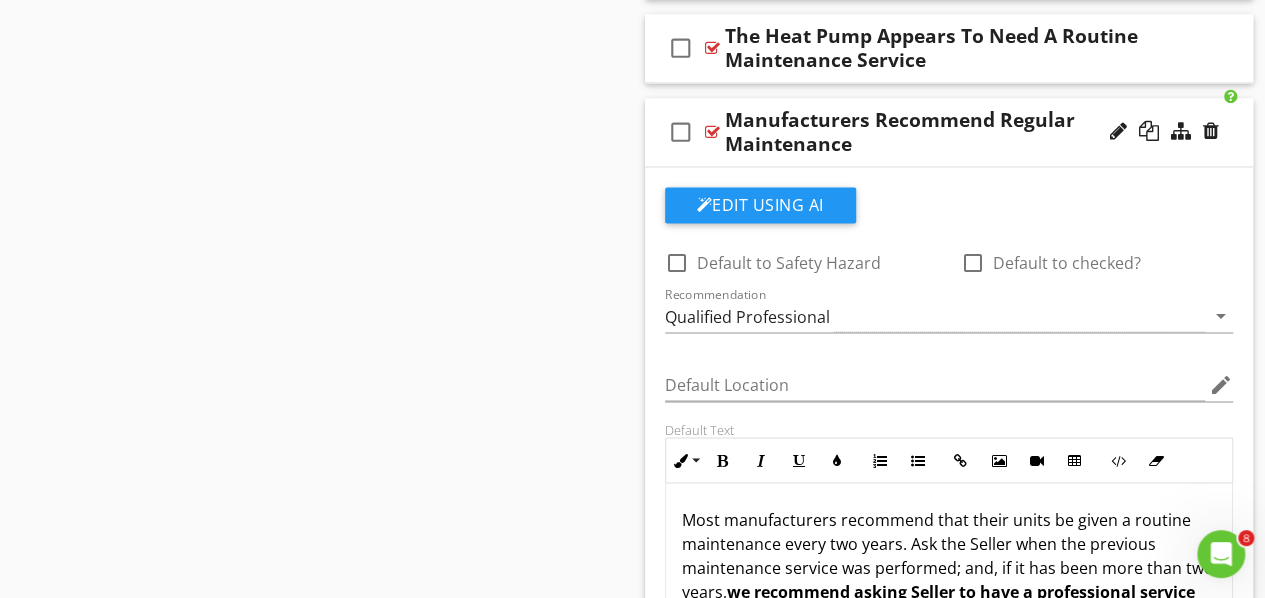 click at bounding box center (712, 132) 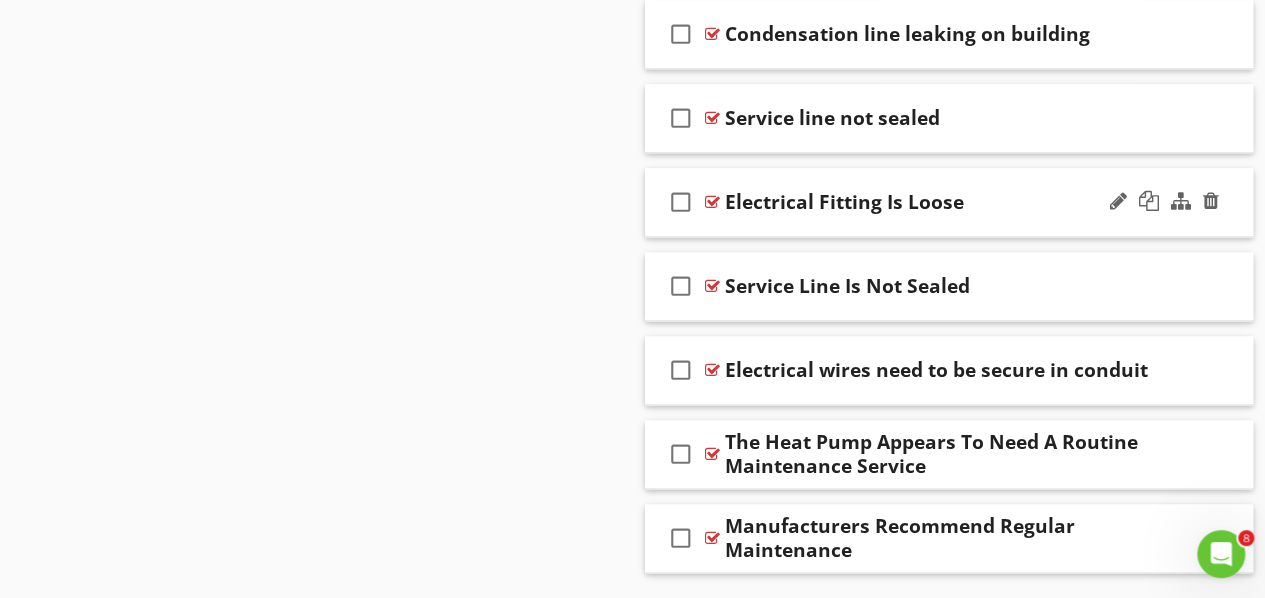 scroll, scrollTop: 4924, scrollLeft: 0, axis: vertical 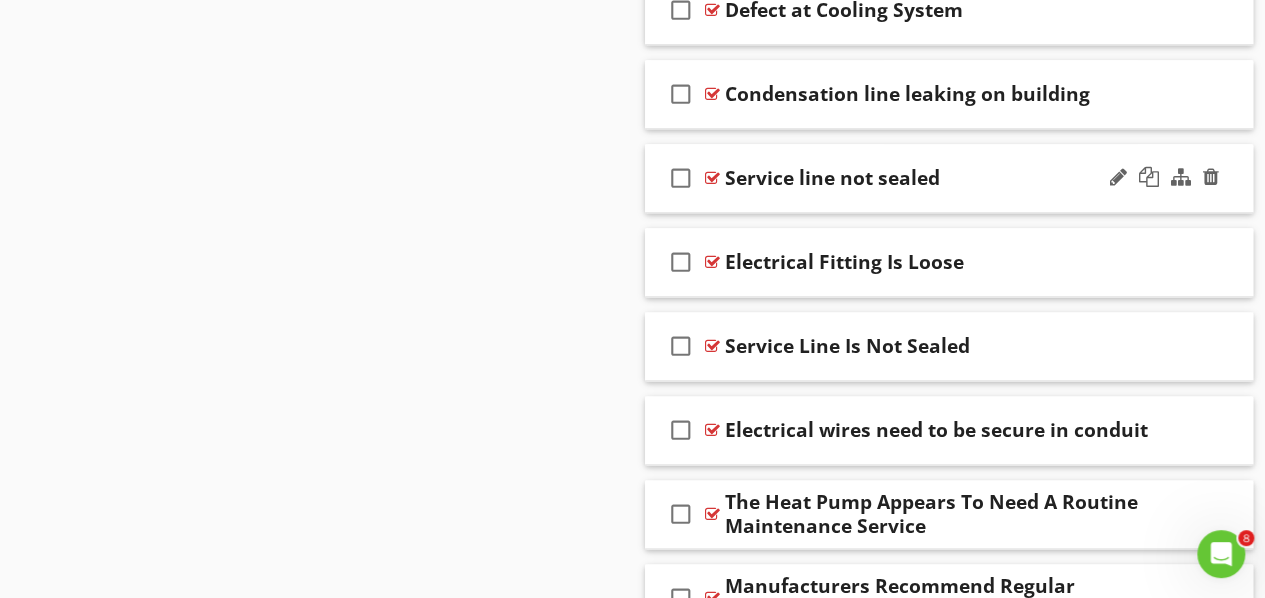click at bounding box center [712, 178] 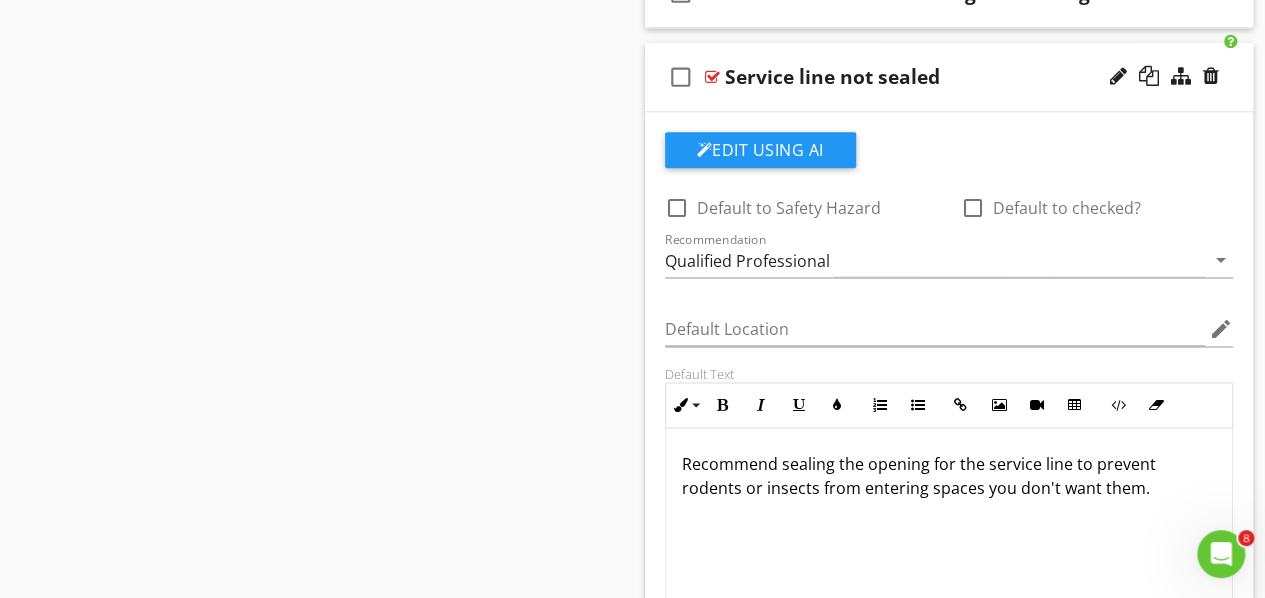scroll, scrollTop: 5024, scrollLeft: 0, axis: vertical 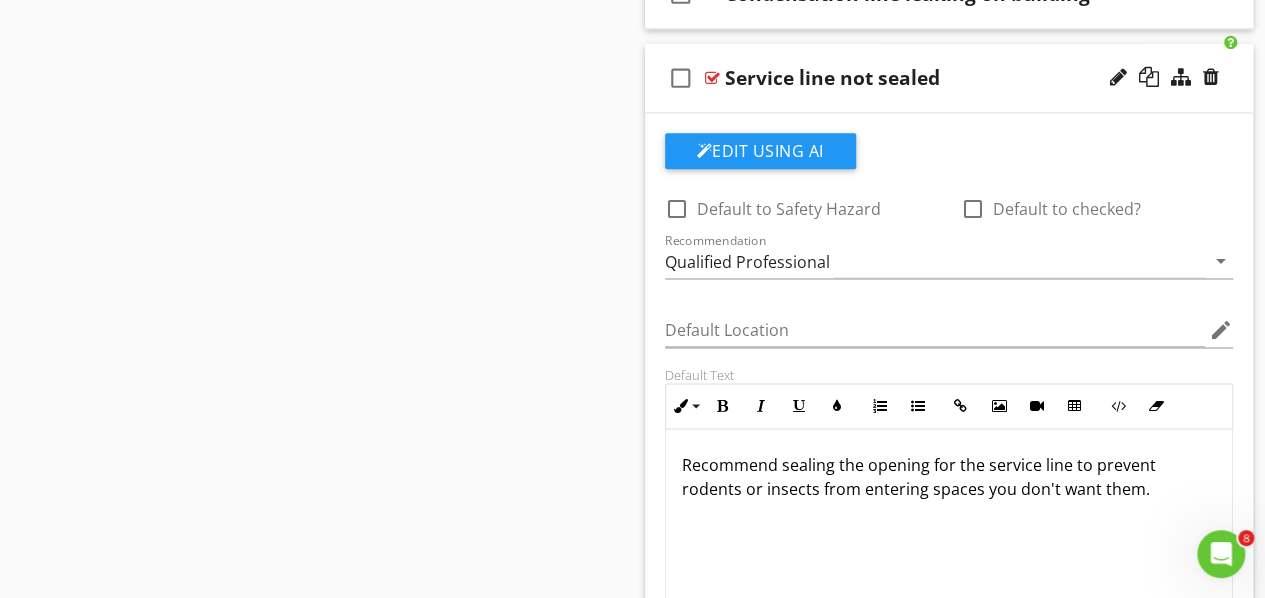 click at bounding box center [712, 78] 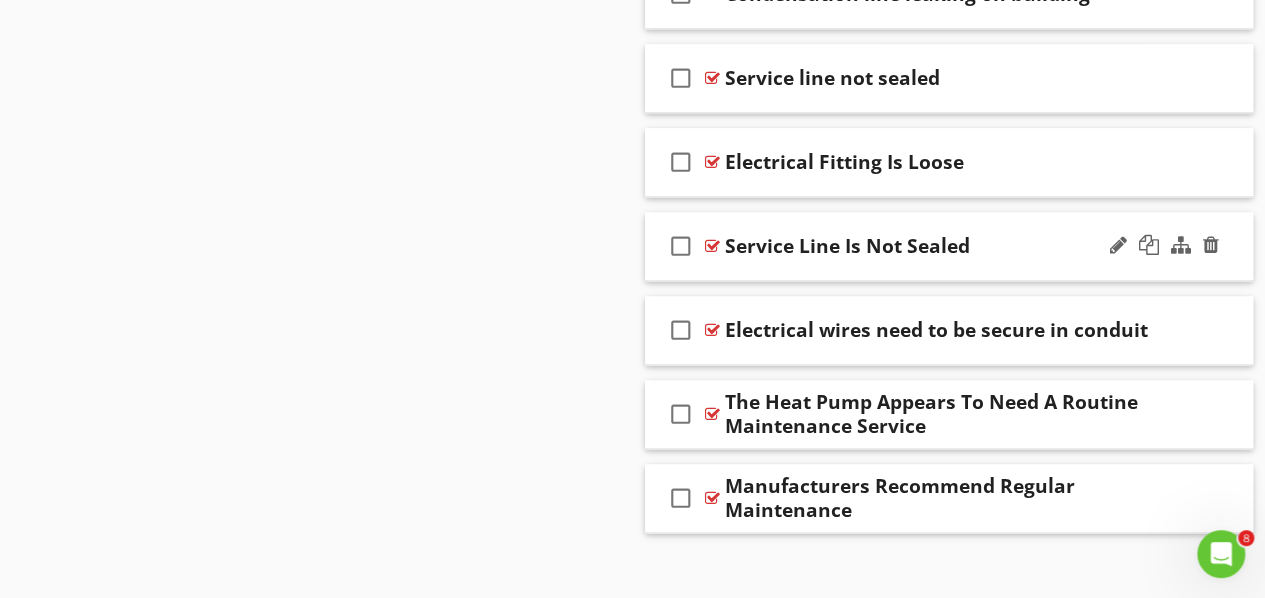 click at bounding box center (712, 246) 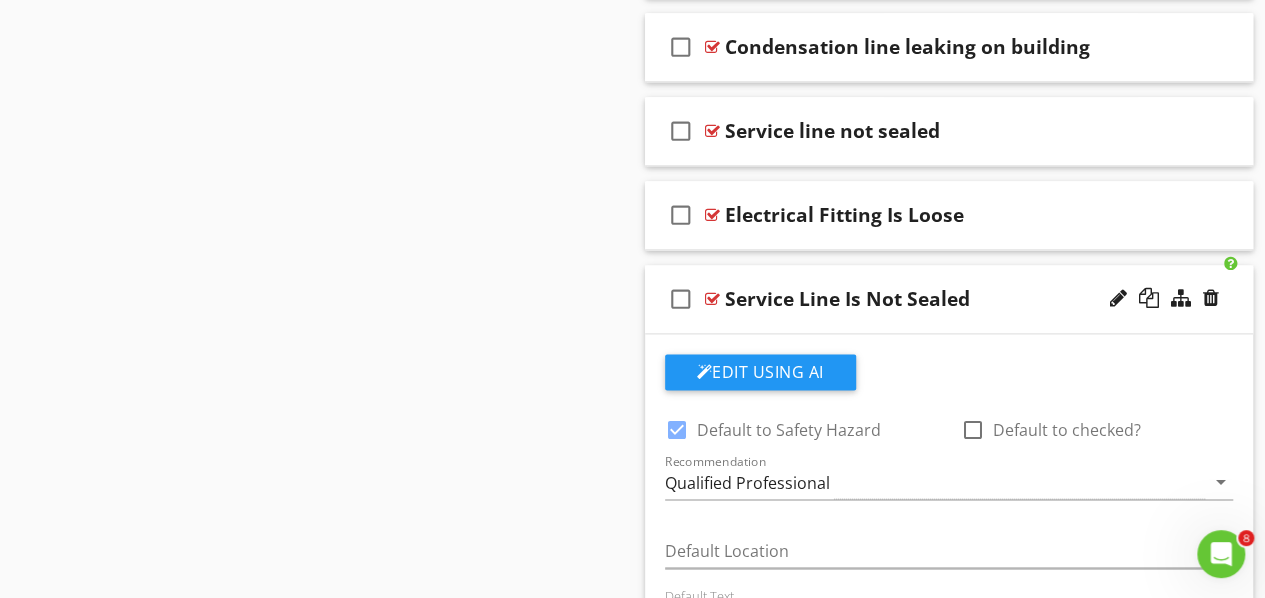 scroll, scrollTop: 4924, scrollLeft: 0, axis: vertical 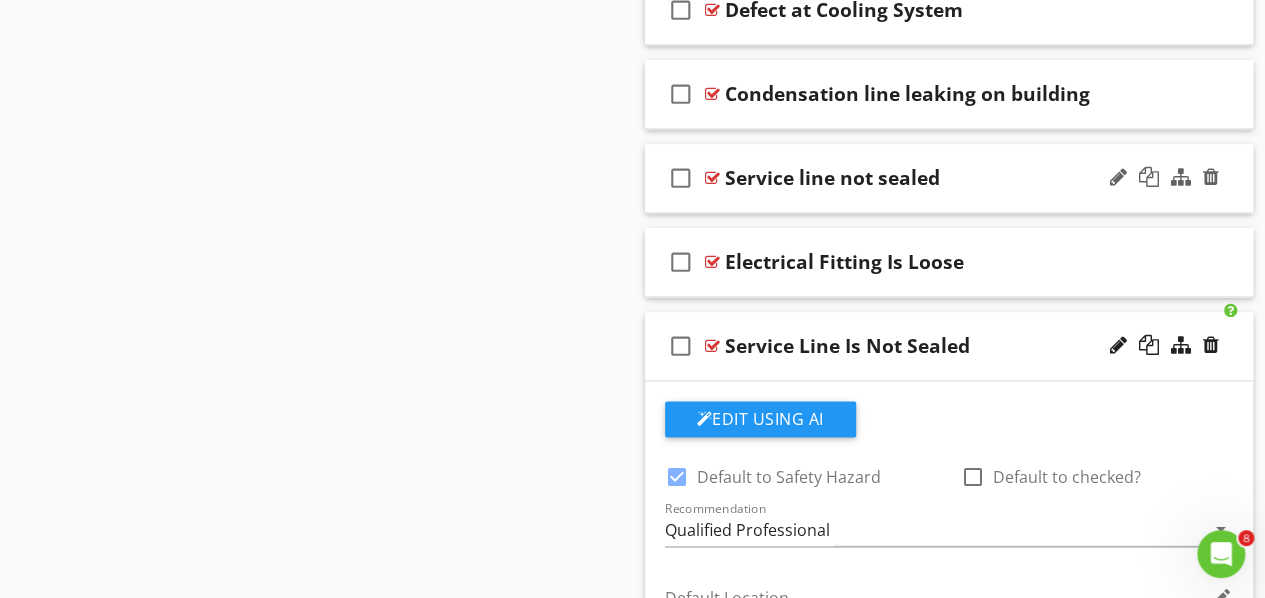 click on "check_box_outline_blank
Service line not sealed" at bounding box center [949, 178] 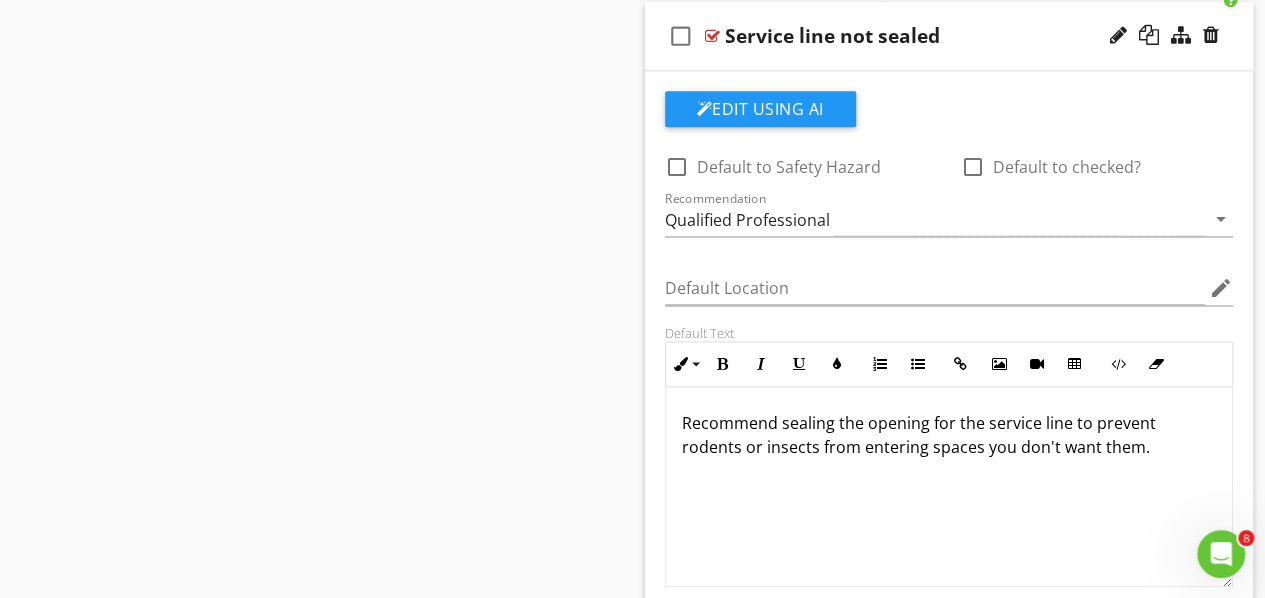 scroll, scrollTop: 5124, scrollLeft: 0, axis: vertical 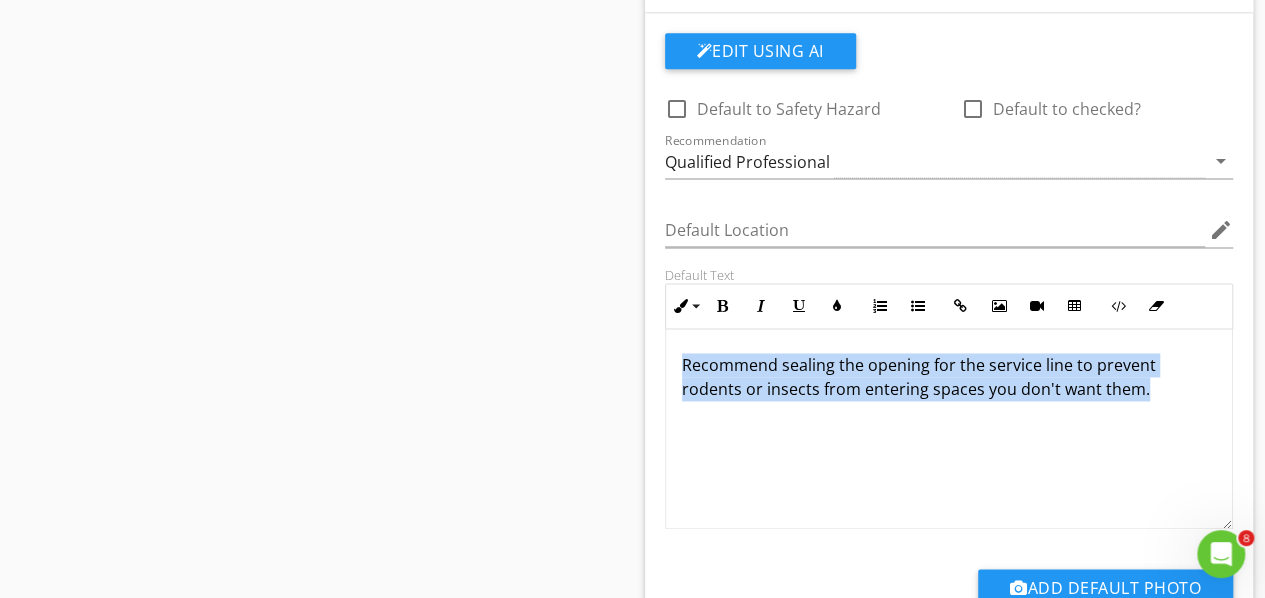 drag, startPoint x: 1149, startPoint y: 372, endPoint x: 642, endPoint y: 355, distance: 507.28494 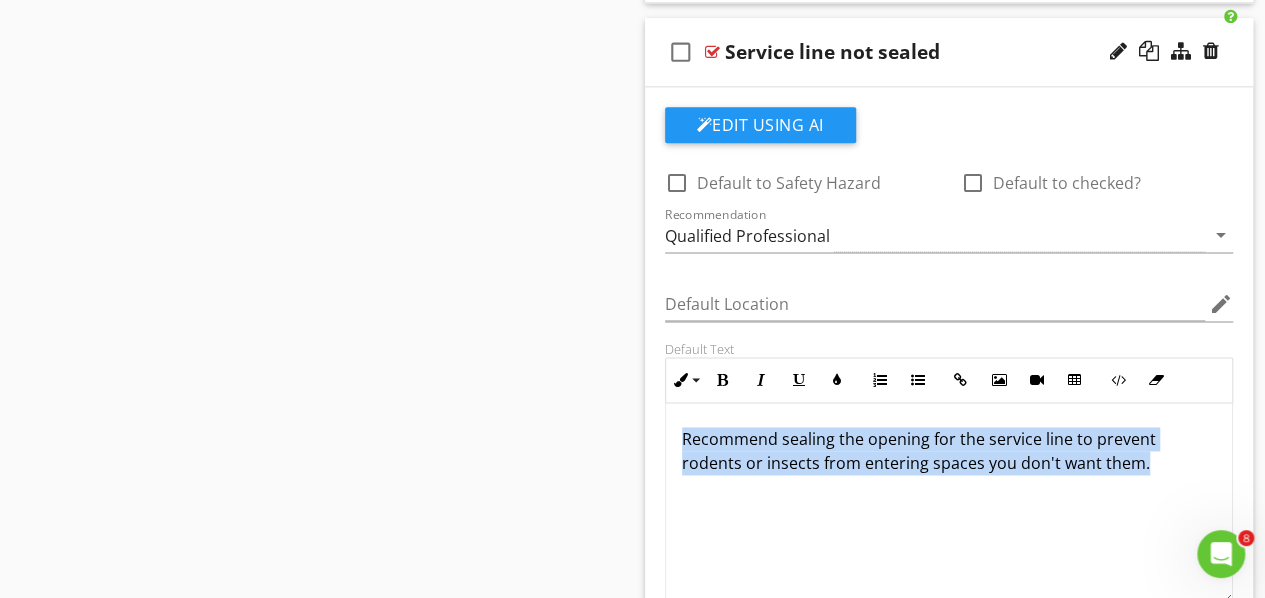 scroll, scrollTop: 4924, scrollLeft: 0, axis: vertical 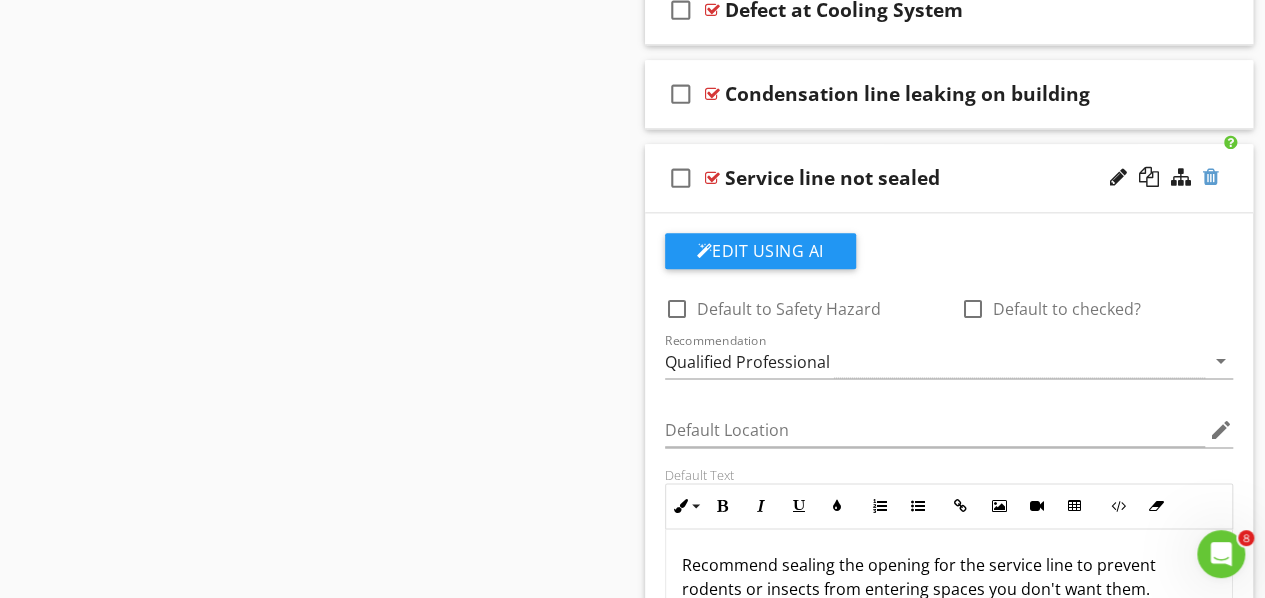 click at bounding box center (1211, 177) 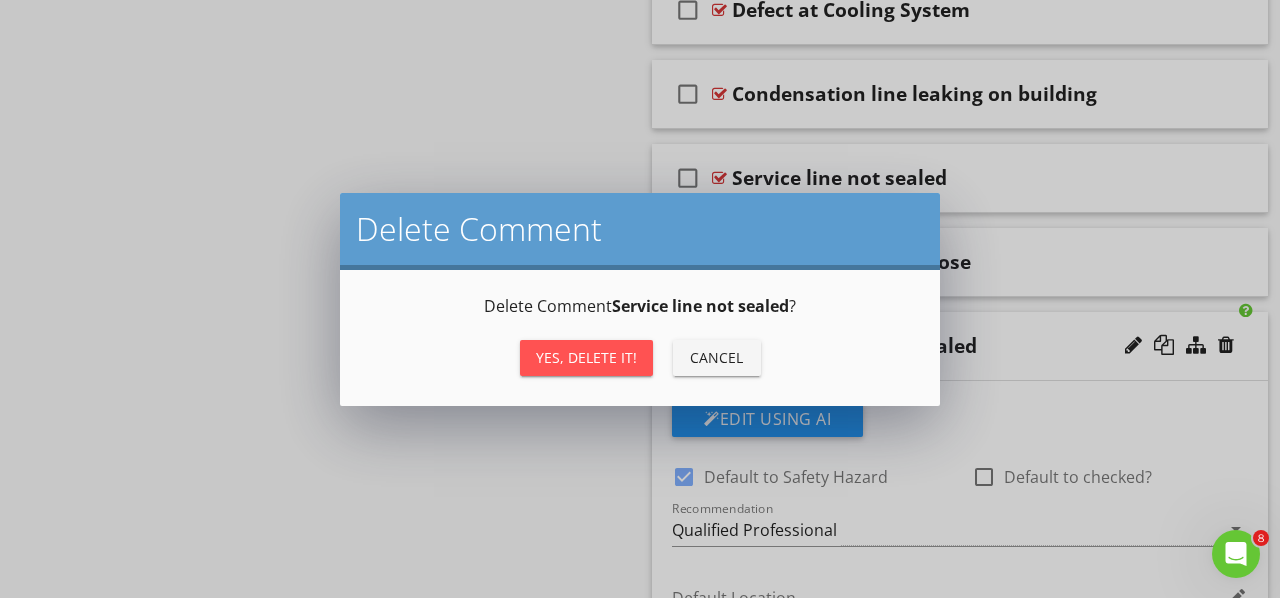 click on "Yes, Delete it!" at bounding box center (586, 357) 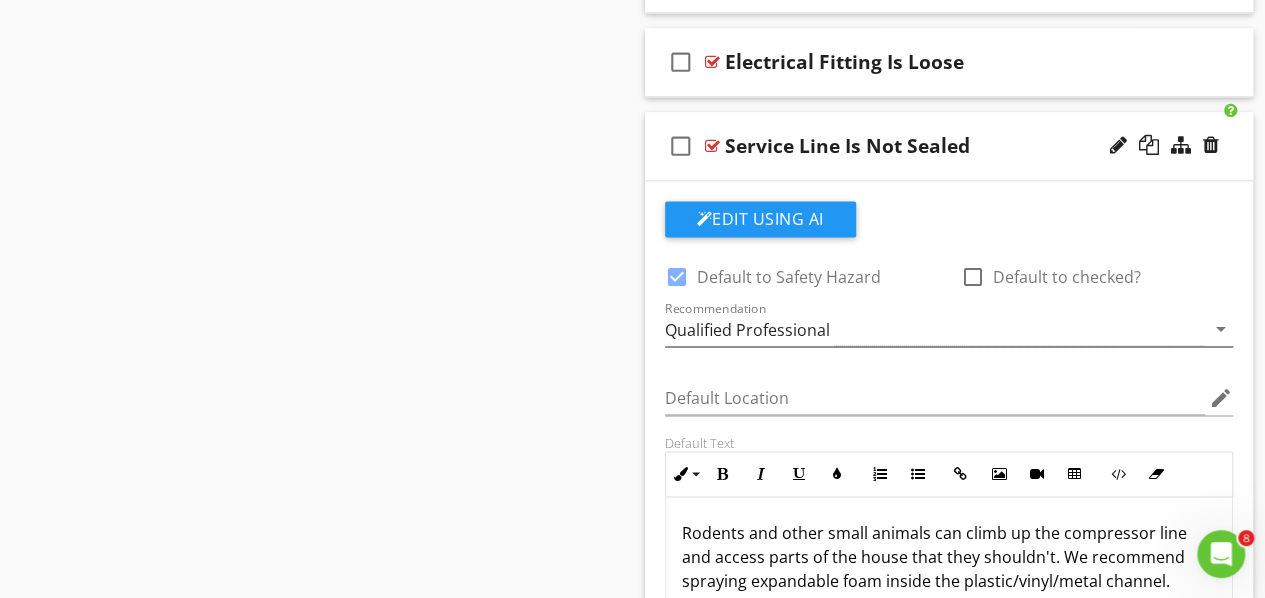 scroll, scrollTop: 5124, scrollLeft: 0, axis: vertical 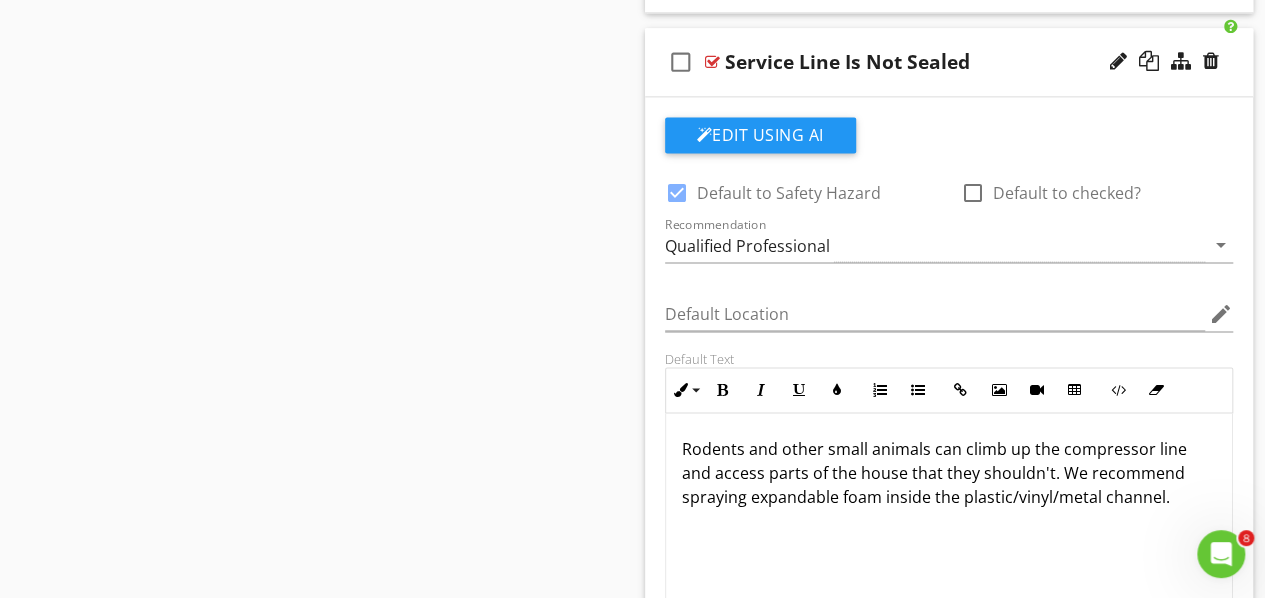 click on "Rodents and other small animals can climb up the compressor line and access parts of the house that they shouldn't. We recommend spraying expandable foam inside the plastic/vinyl/metal channel." at bounding box center (949, 473) 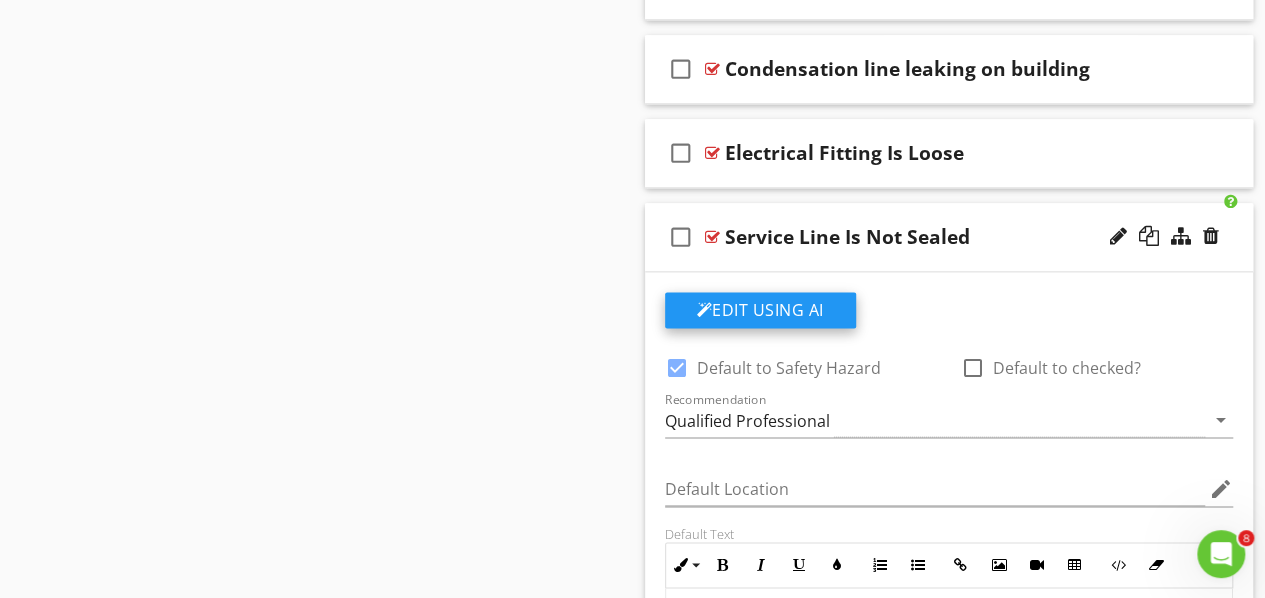 scroll, scrollTop: 4924, scrollLeft: 0, axis: vertical 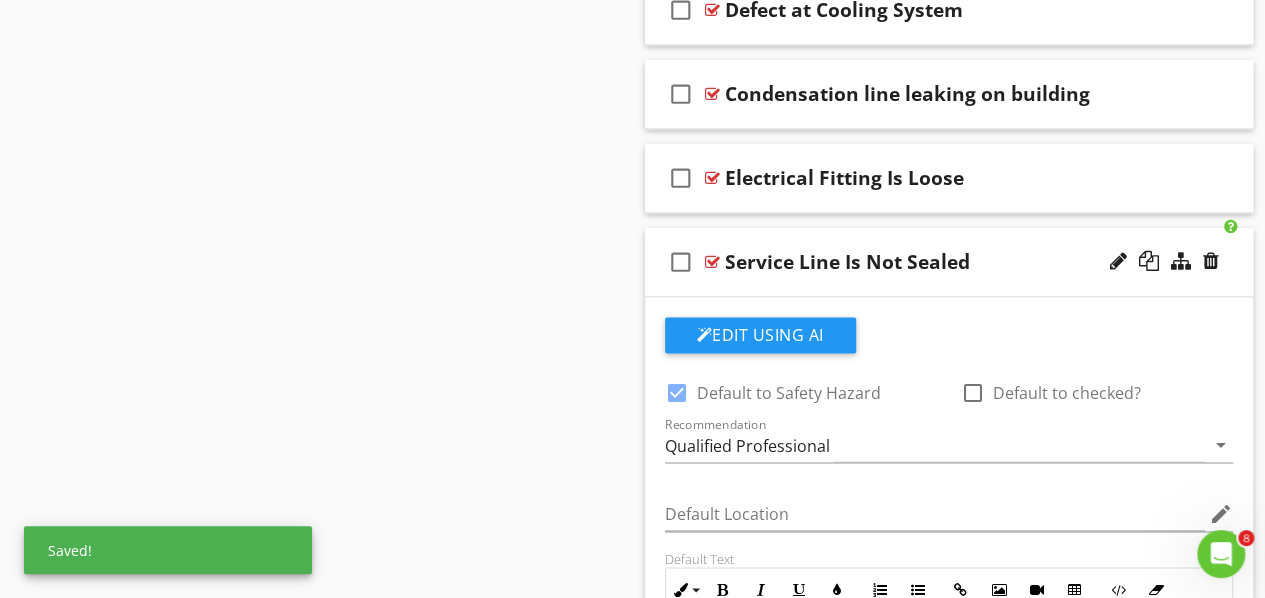 click at bounding box center (712, 262) 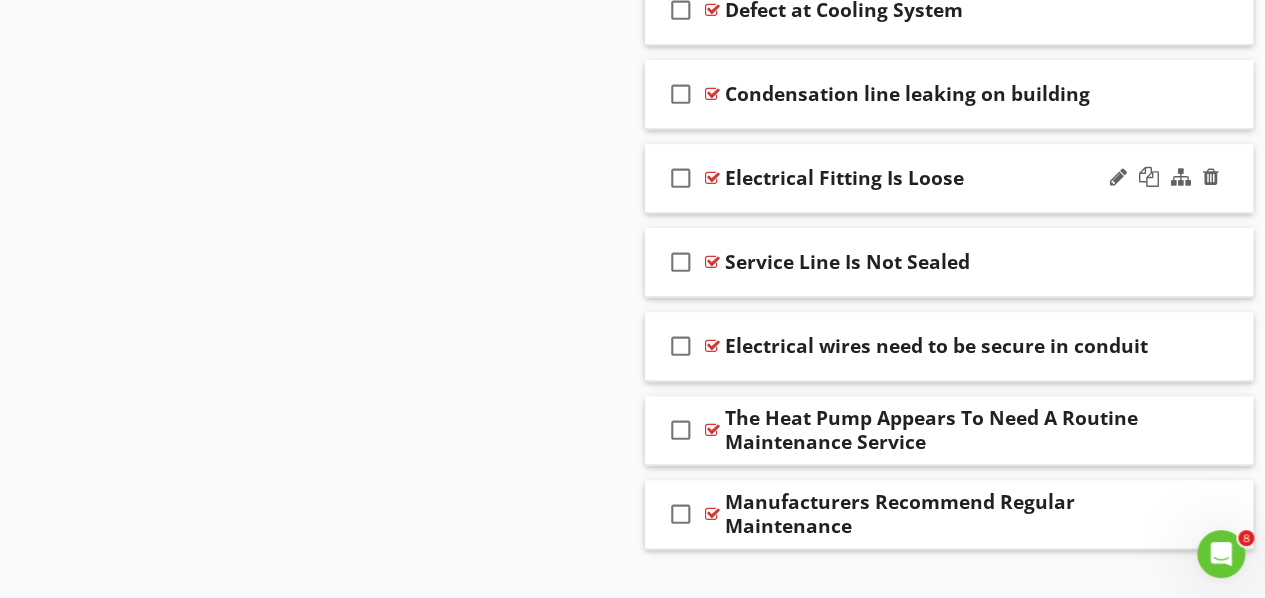 click at bounding box center [712, 178] 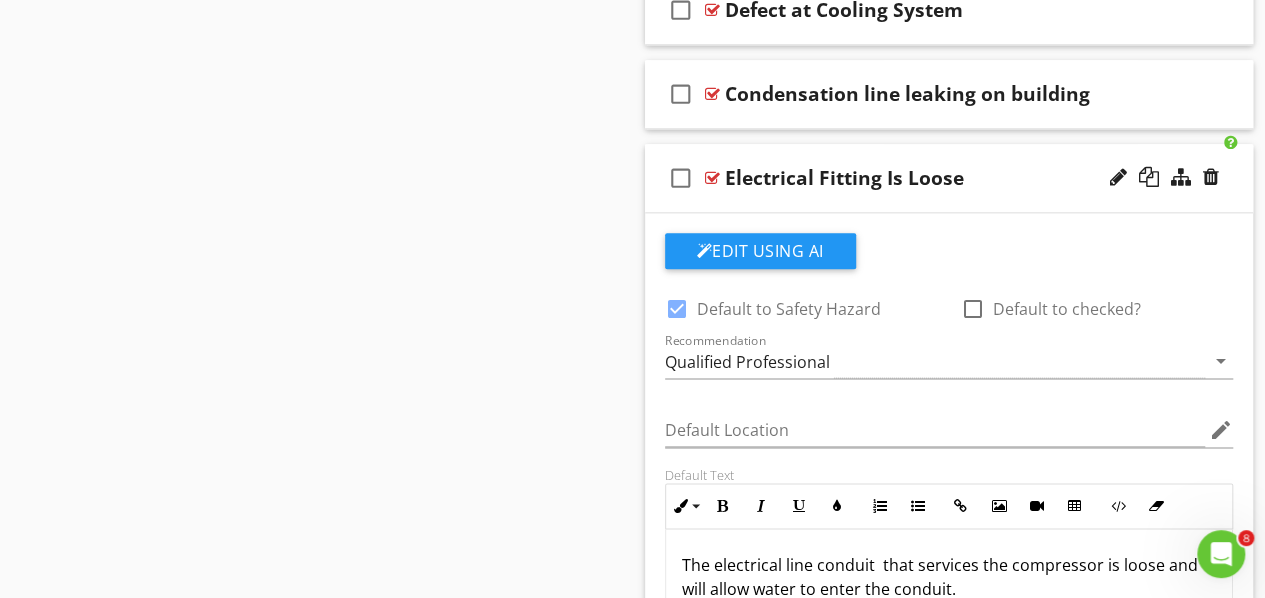scroll, scrollTop: 5024, scrollLeft: 0, axis: vertical 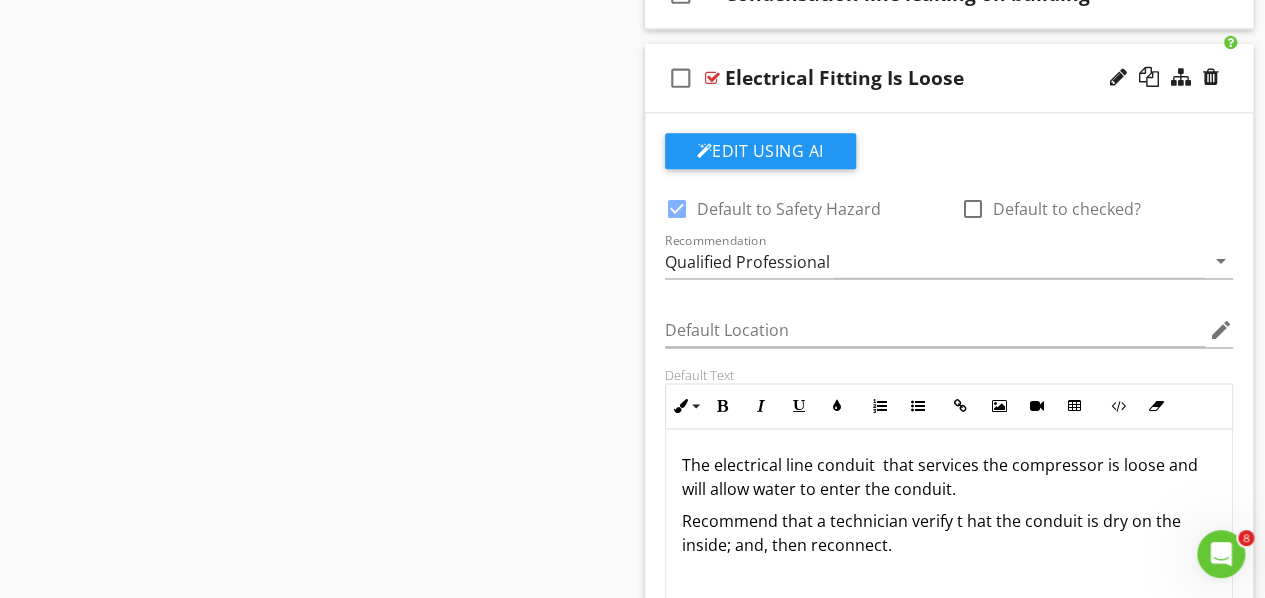 click on "Recommend that a technician verify t hat the conduit is dry on the inside; and, then reconnect." at bounding box center [949, 533] 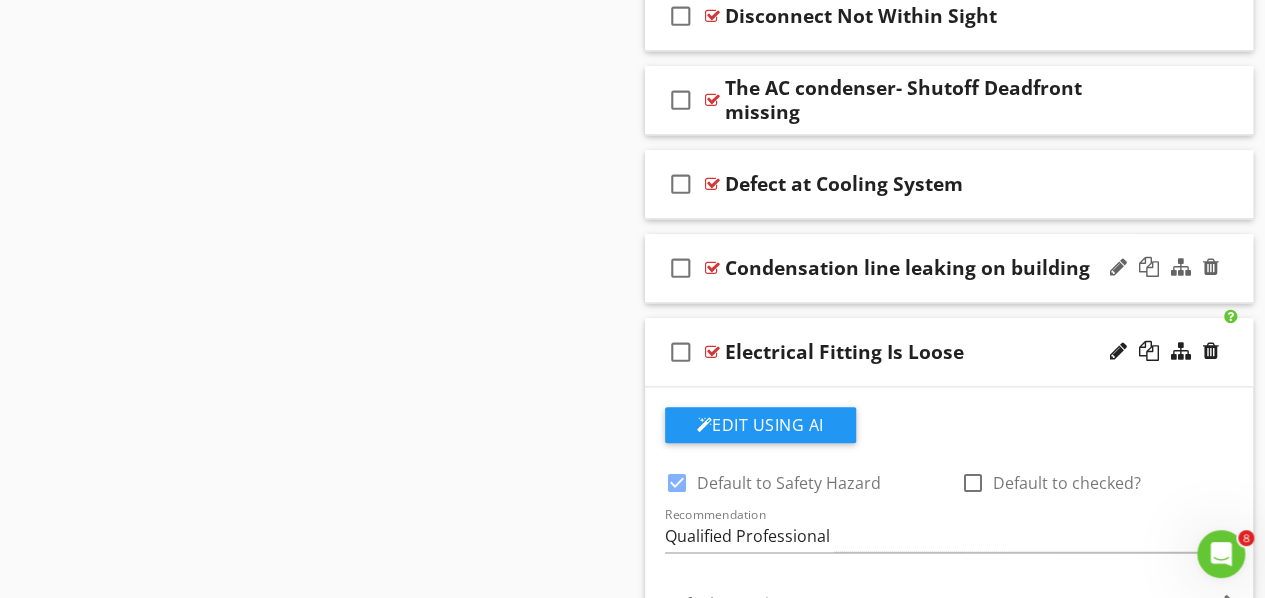 scroll, scrollTop: 4724, scrollLeft: 0, axis: vertical 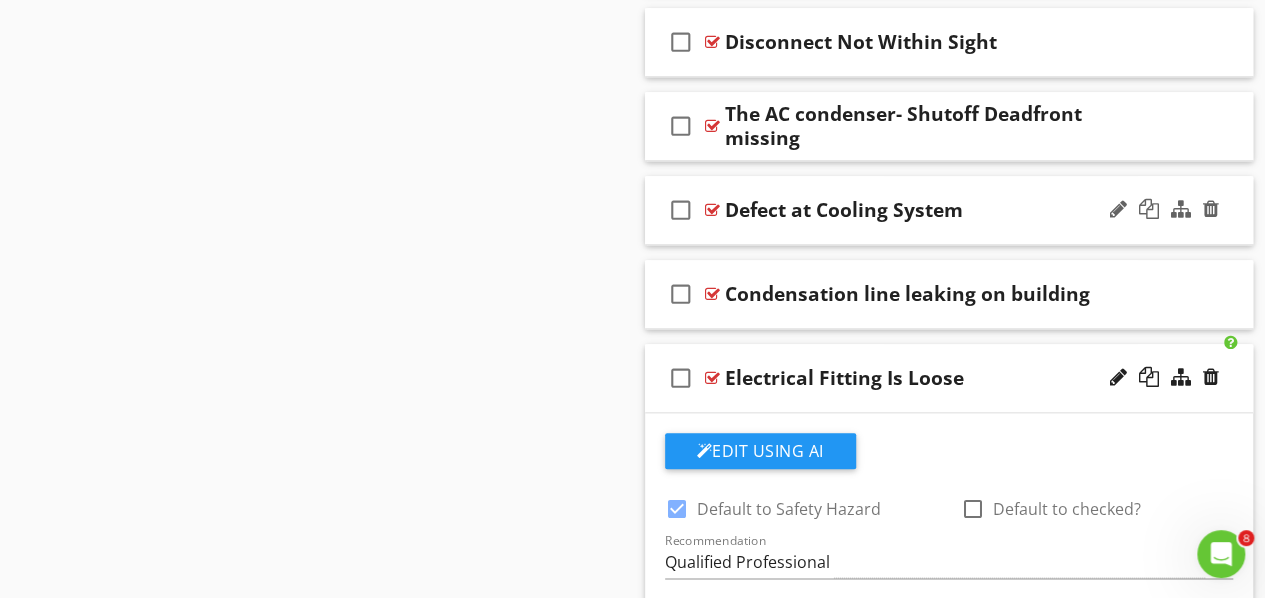 click at bounding box center (712, 210) 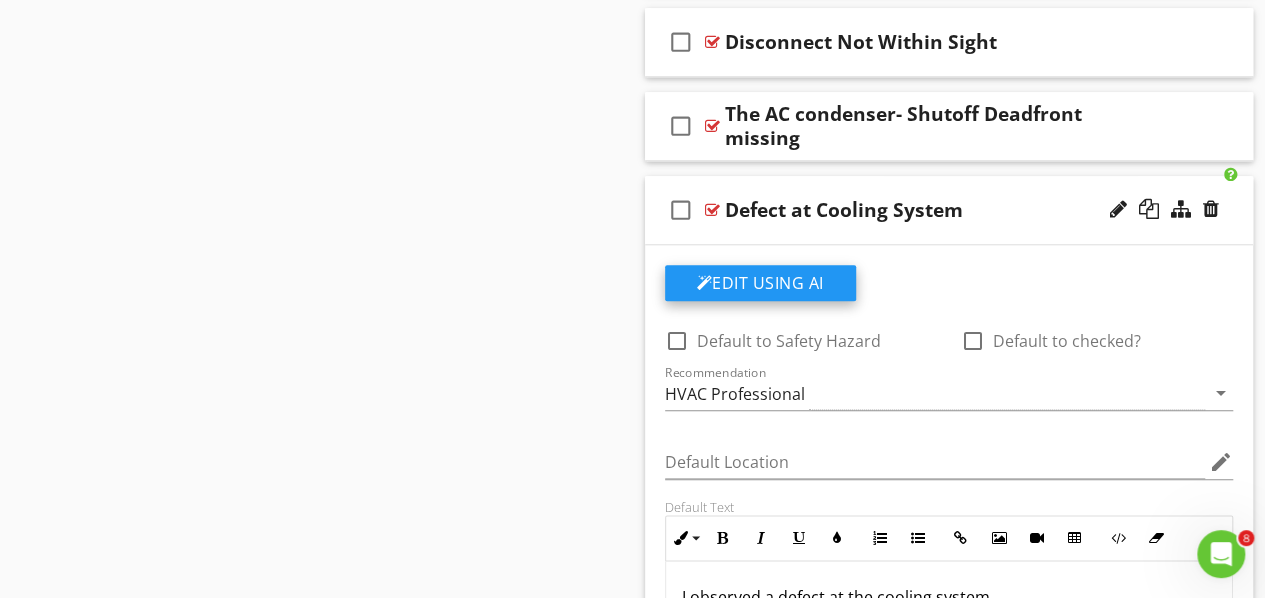 scroll, scrollTop: 4824, scrollLeft: 0, axis: vertical 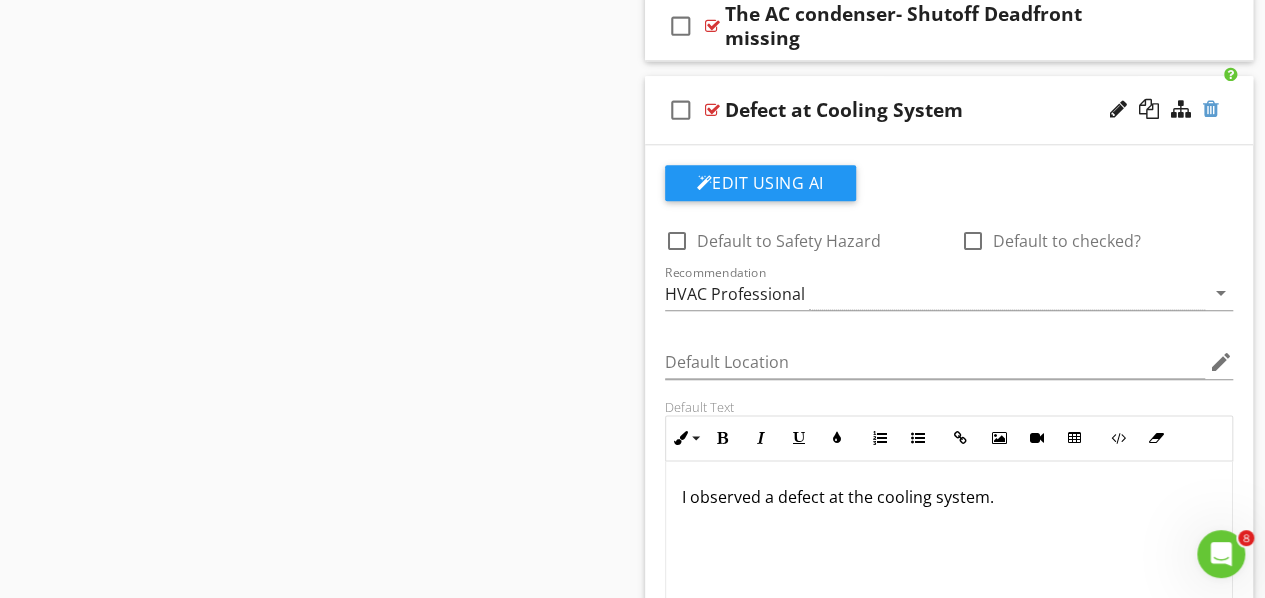click at bounding box center (1211, 109) 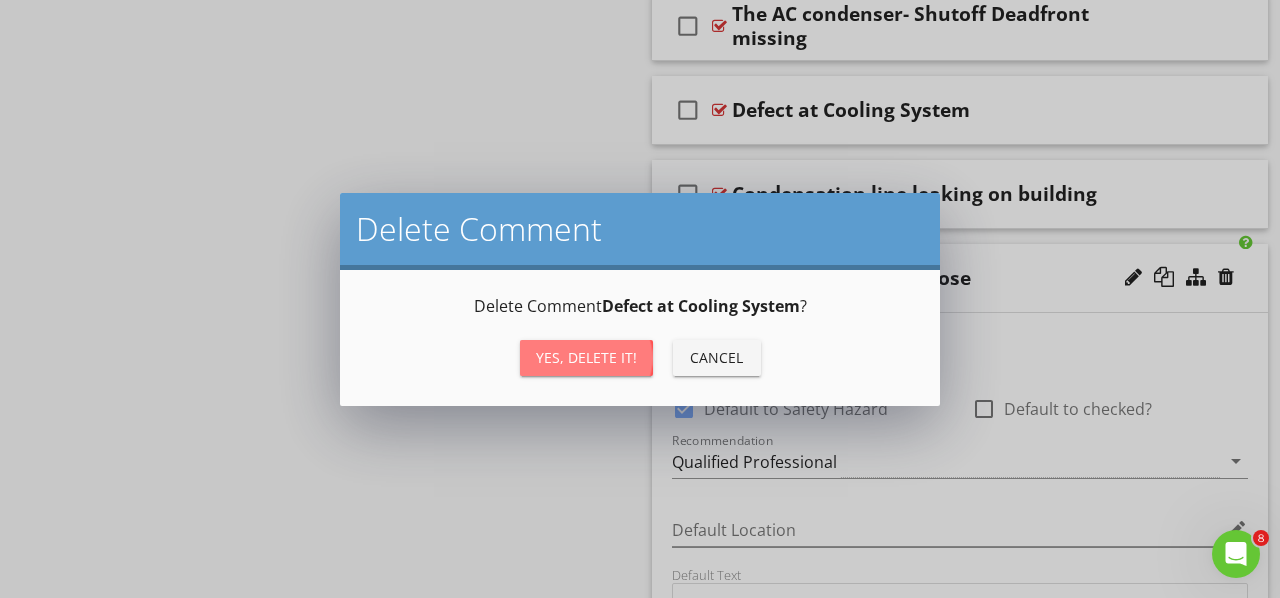 click on "Yes, Delete it!" at bounding box center [586, 357] 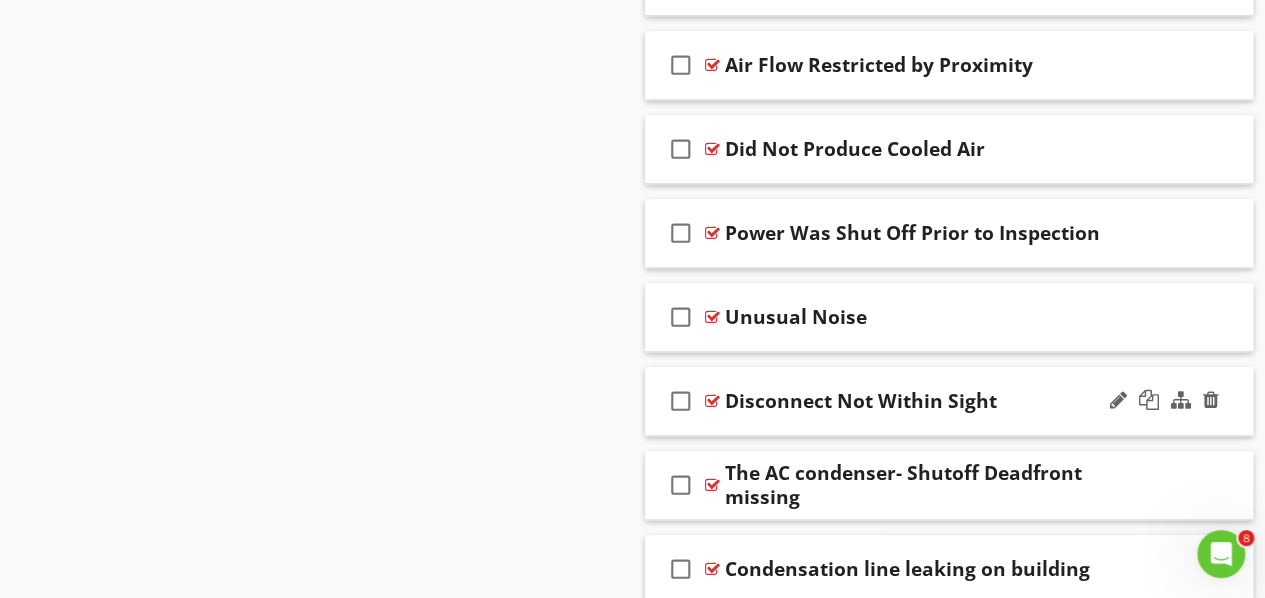 scroll, scrollTop: 4324, scrollLeft: 0, axis: vertical 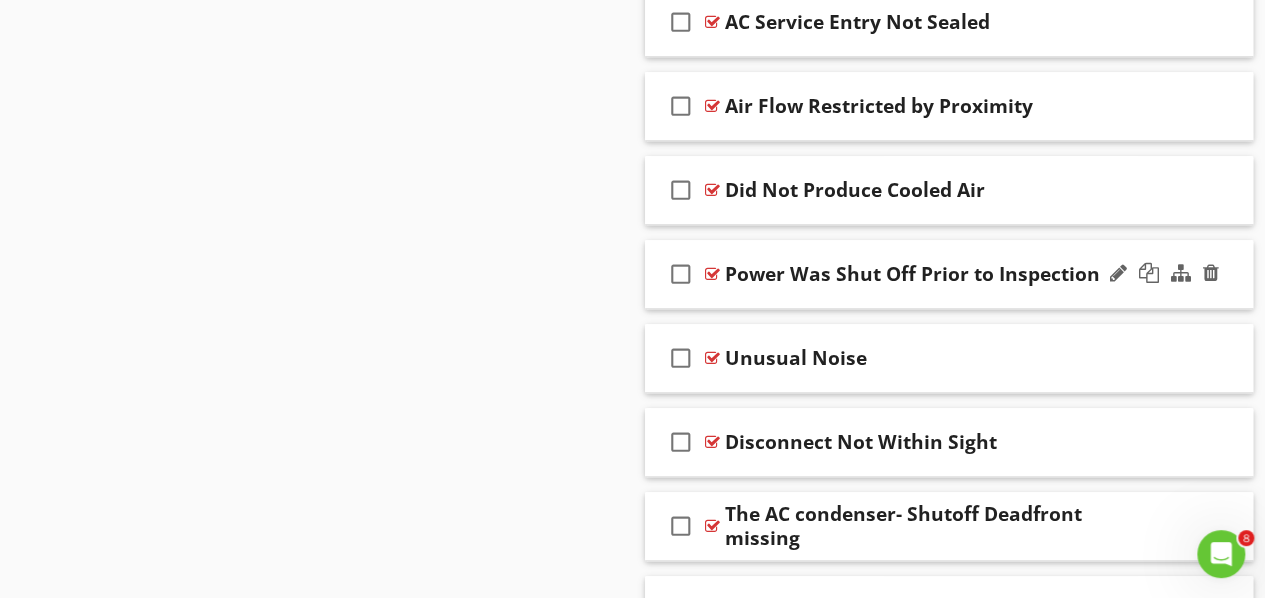 click at bounding box center [712, 274] 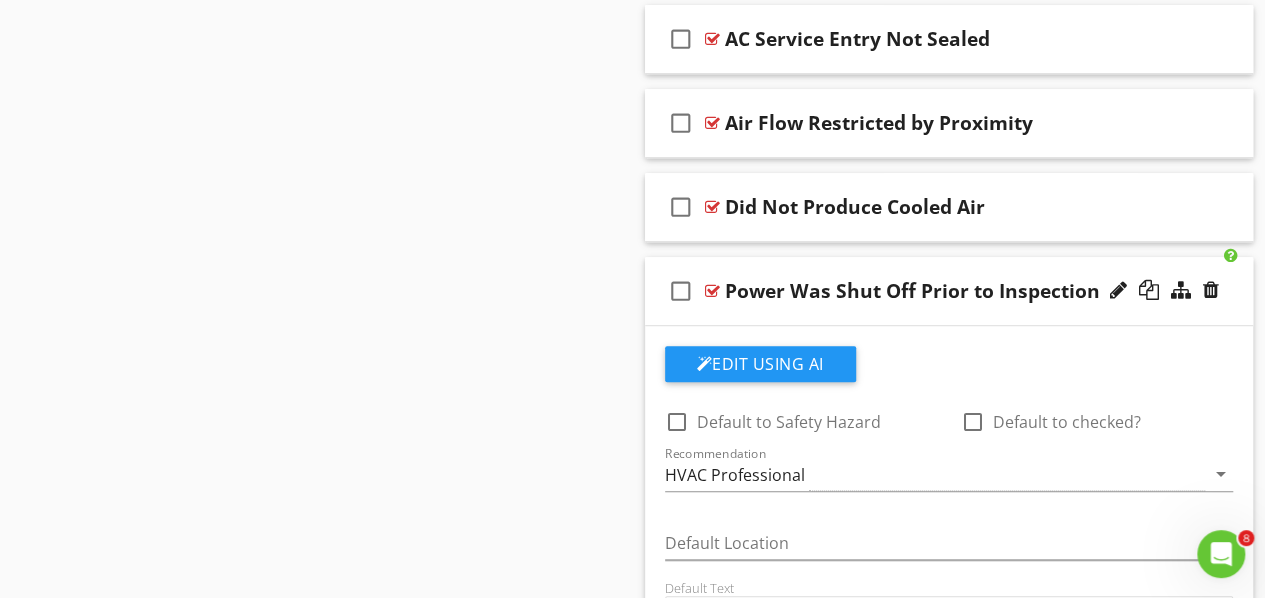 scroll, scrollTop: 4224, scrollLeft: 0, axis: vertical 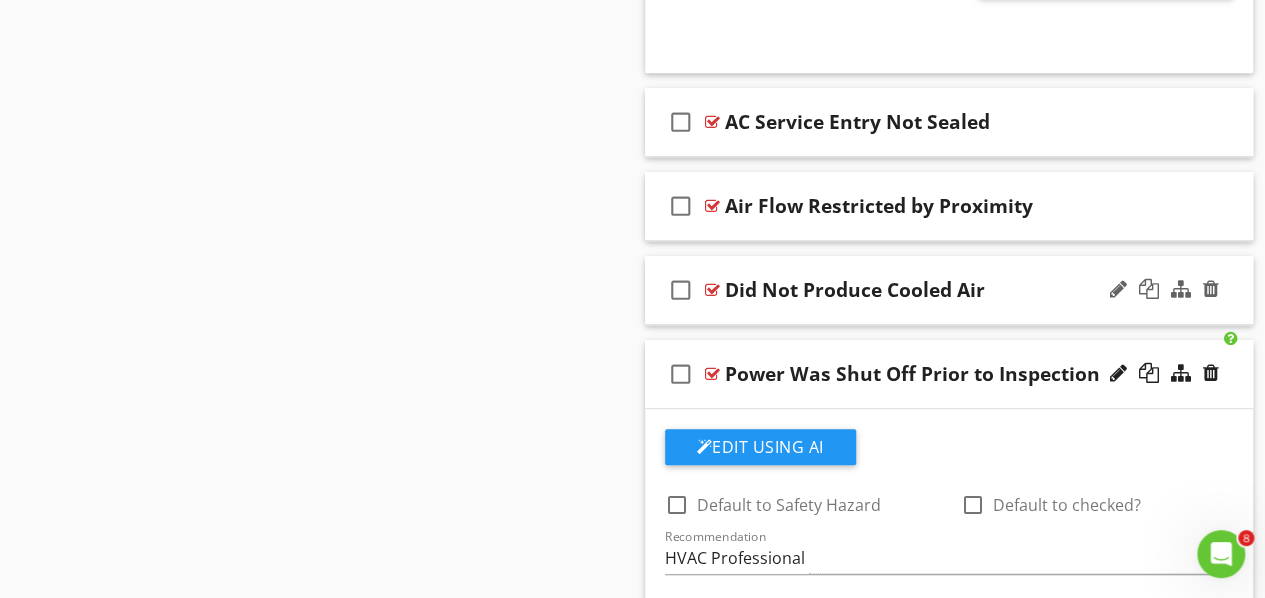 click at bounding box center (712, 290) 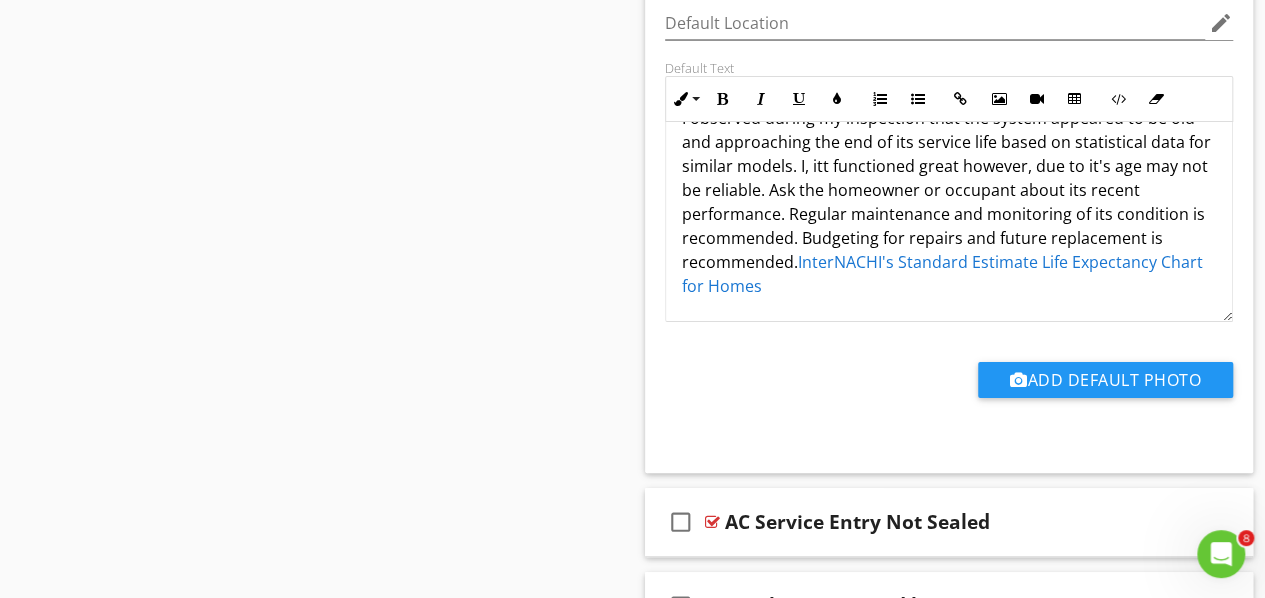 scroll, scrollTop: 3924, scrollLeft: 0, axis: vertical 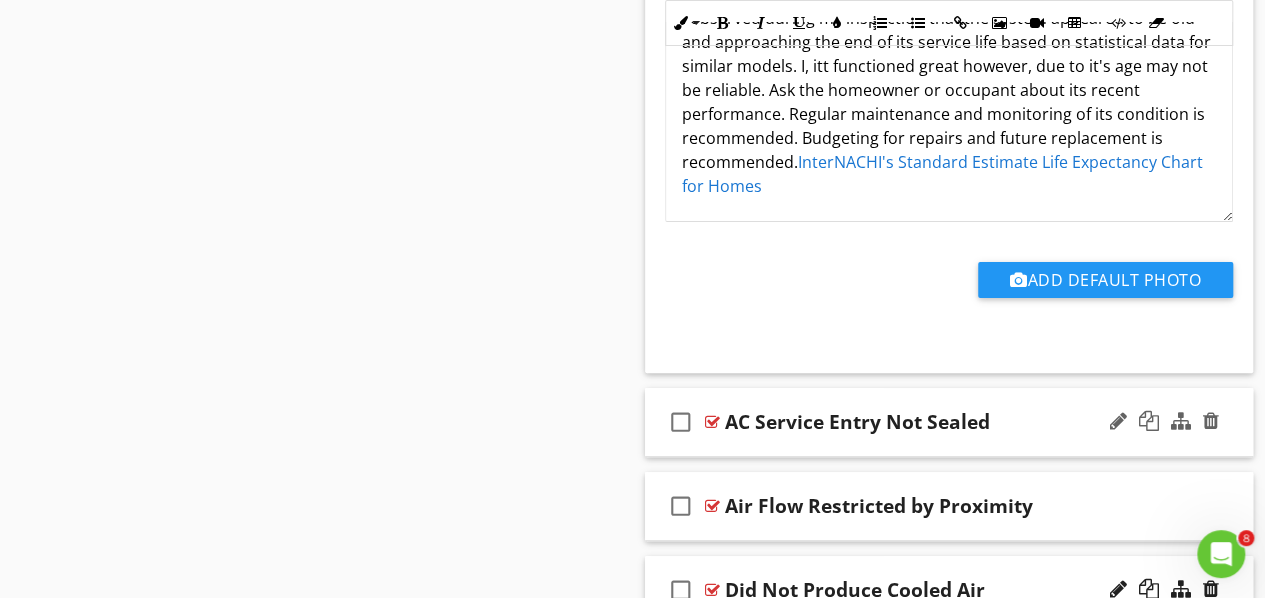 click at bounding box center (712, 422) 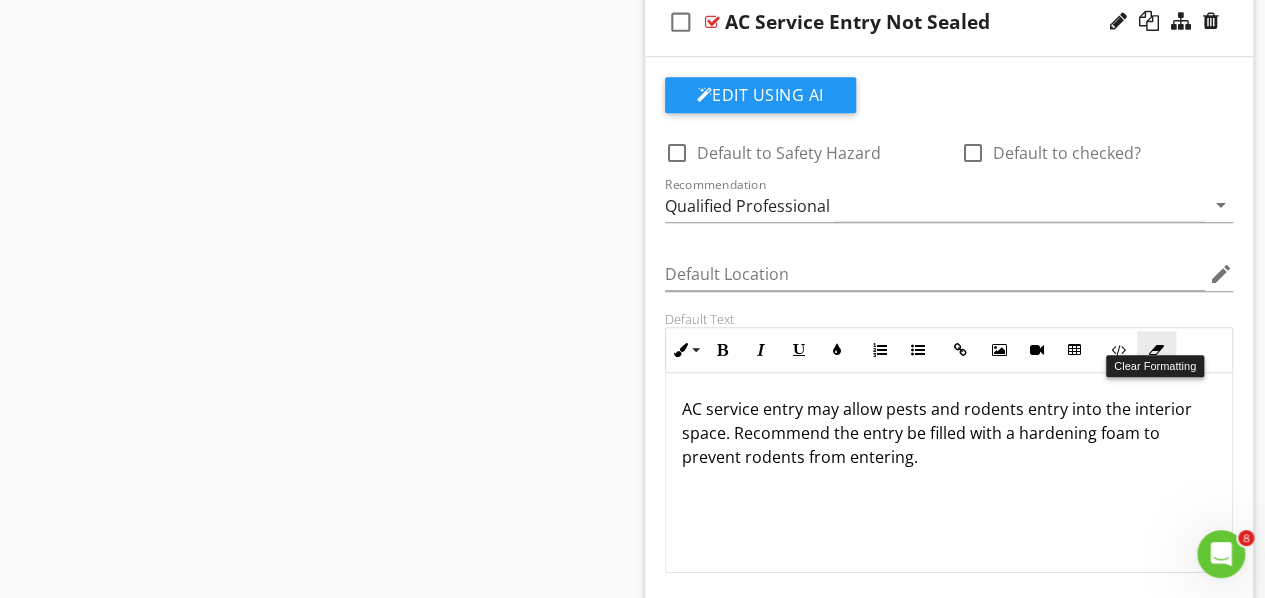 scroll, scrollTop: 4024, scrollLeft: 0, axis: vertical 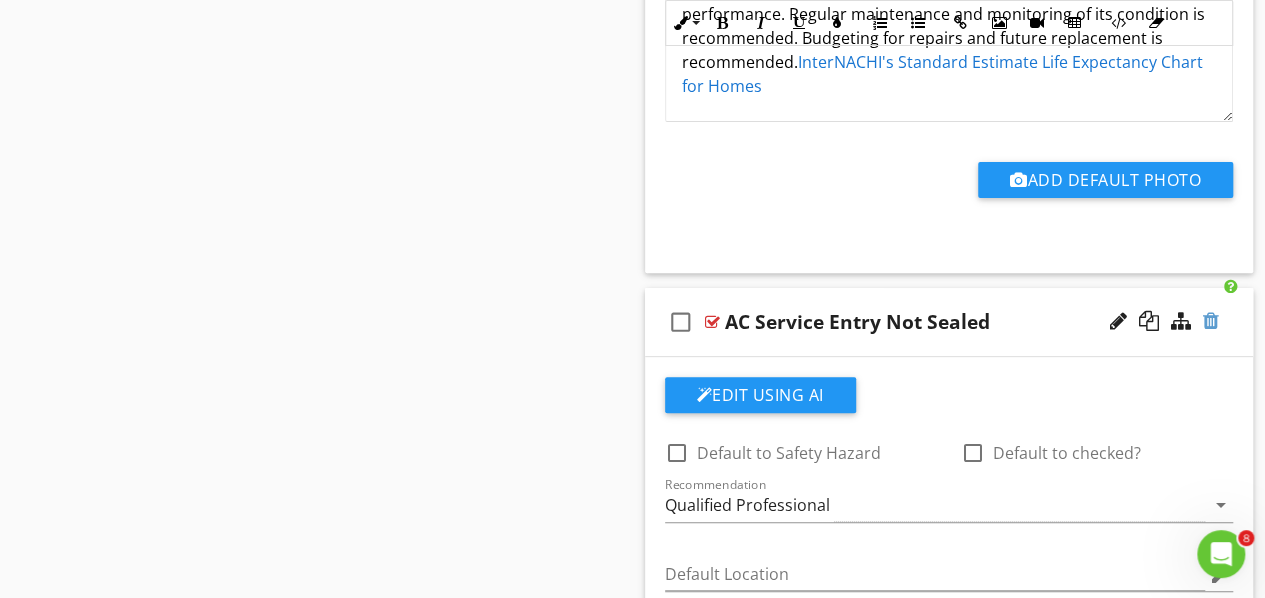 click at bounding box center (1211, 321) 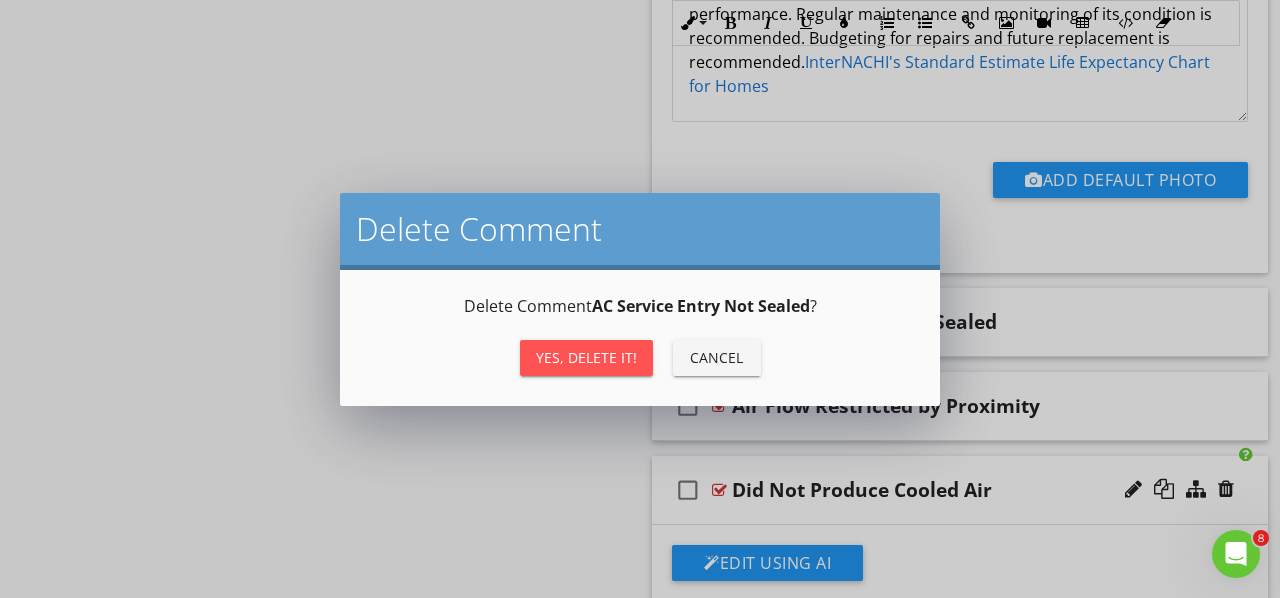 click on "Yes, Delete it!" at bounding box center (586, 357) 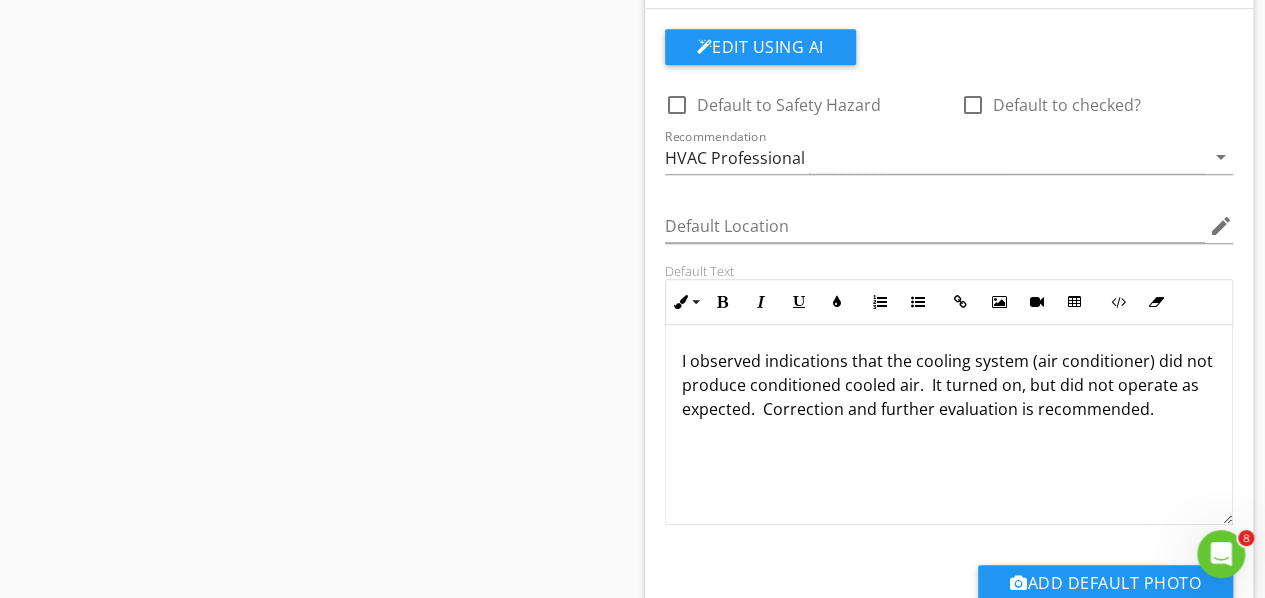 scroll, scrollTop: 4524, scrollLeft: 0, axis: vertical 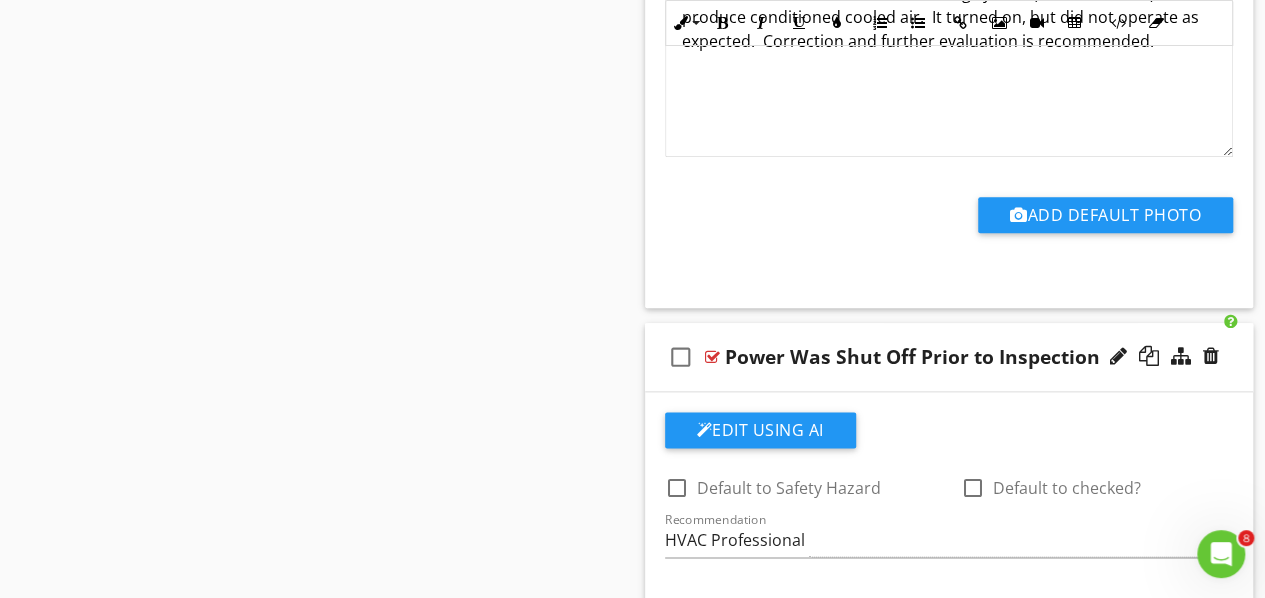 click at bounding box center (712, 357) 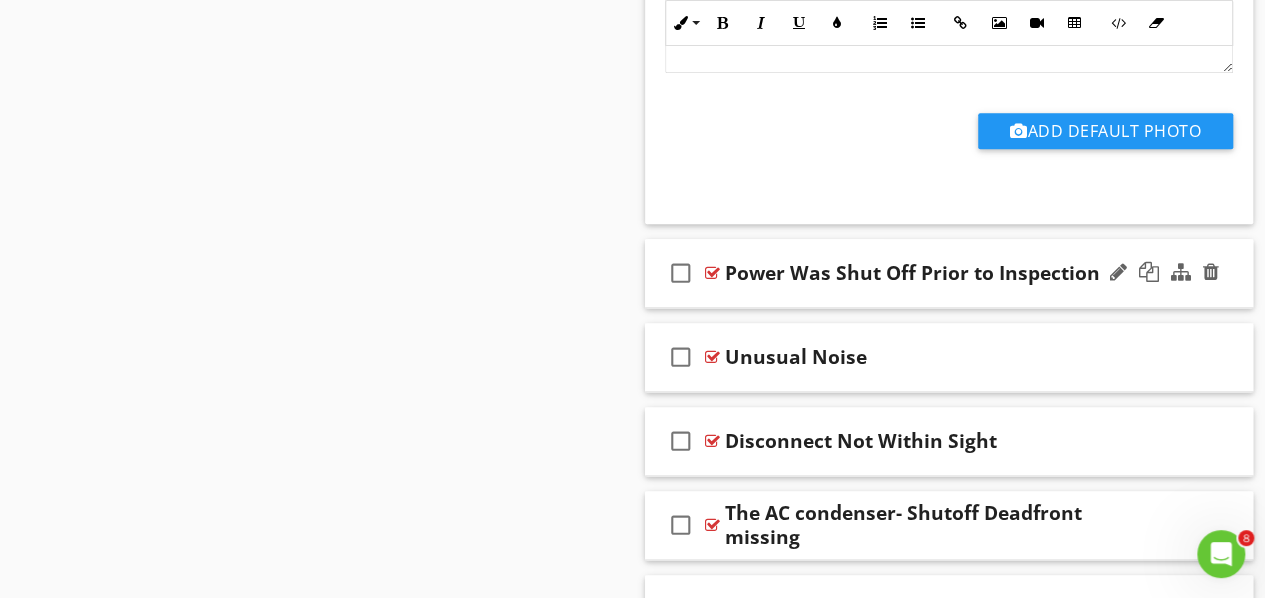 scroll, scrollTop: 5024, scrollLeft: 0, axis: vertical 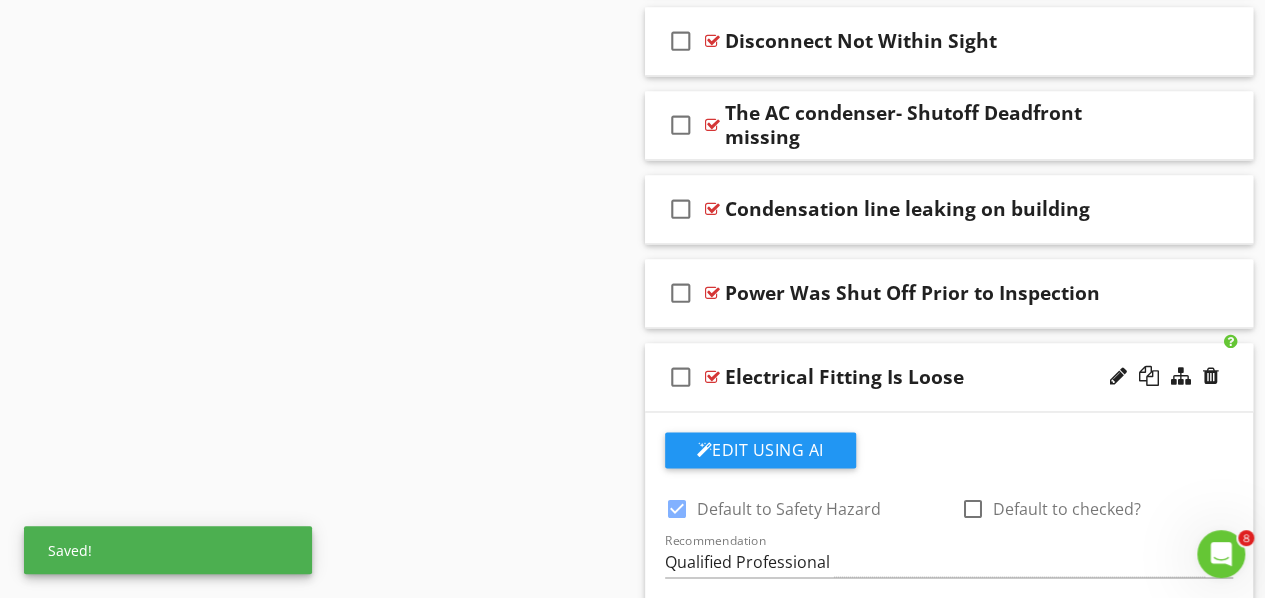 click at bounding box center (712, 377) 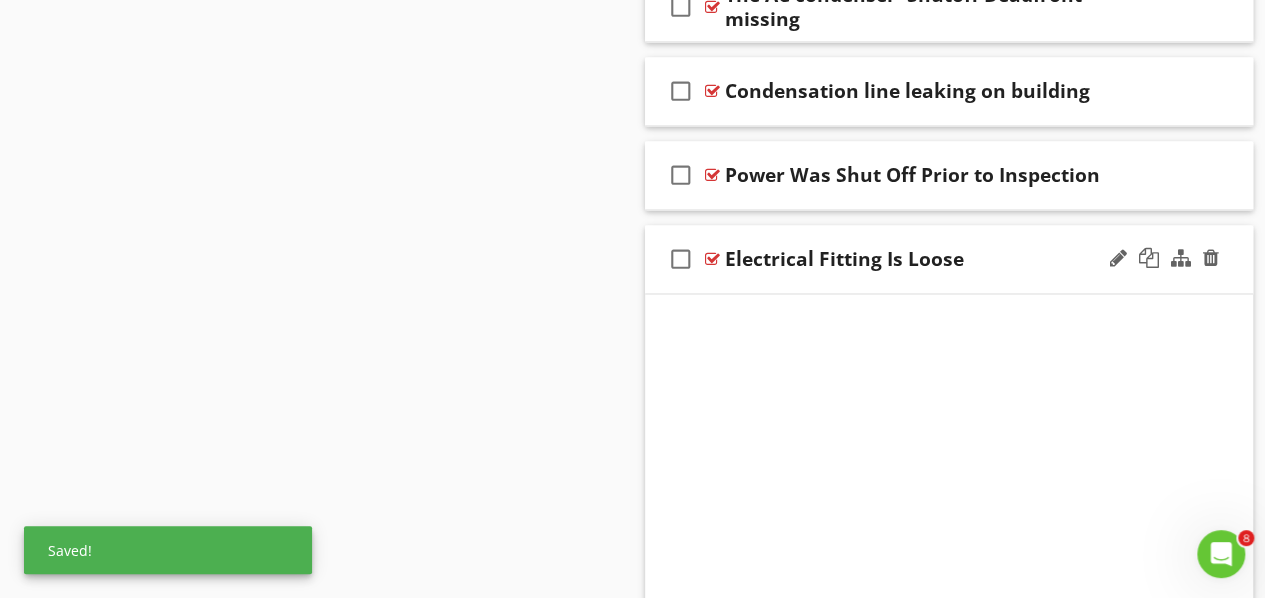 scroll, scrollTop: 5439, scrollLeft: 0, axis: vertical 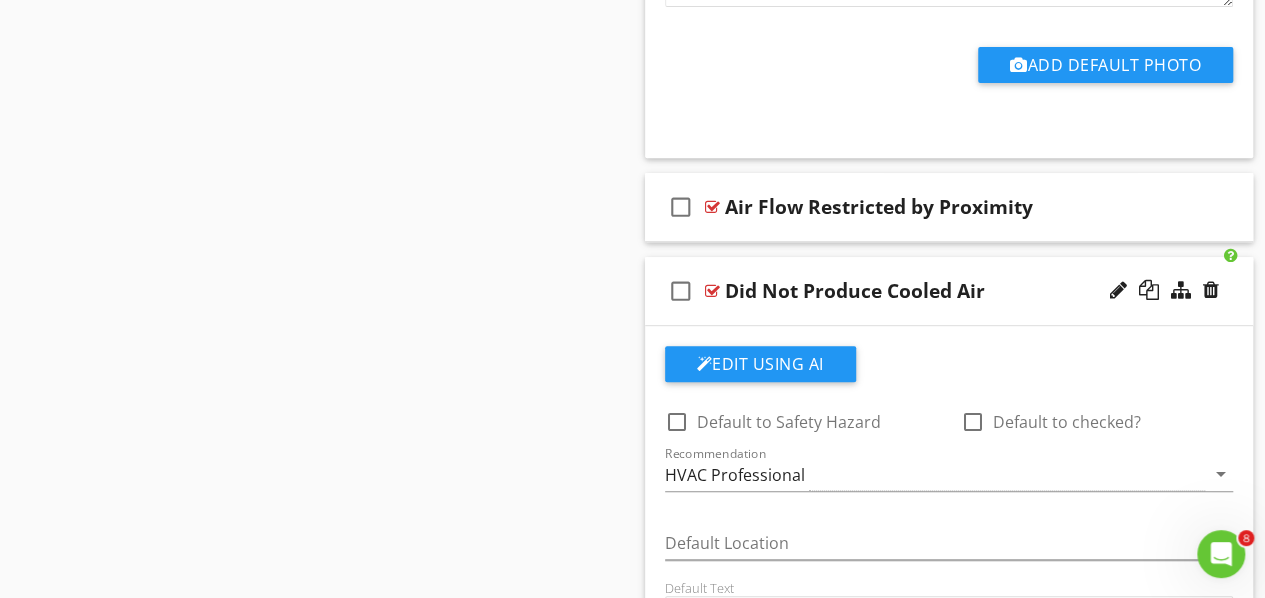 click at bounding box center [712, 291] 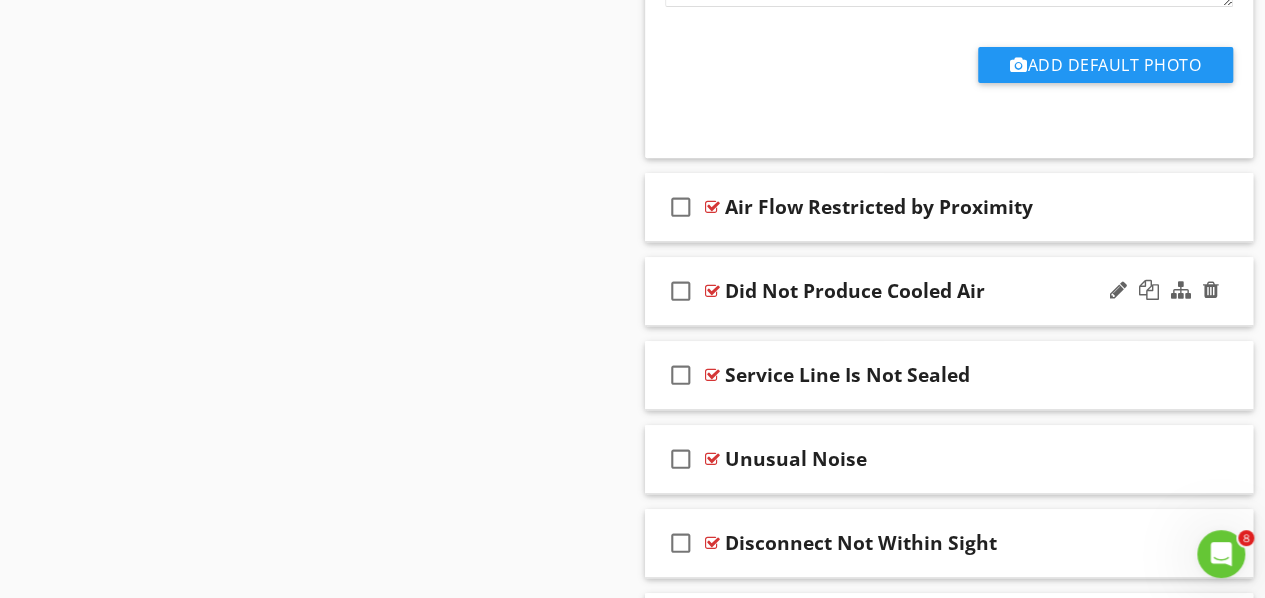 scroll, scrollTop: 4239, scrollLeft: 0, axis: vertical 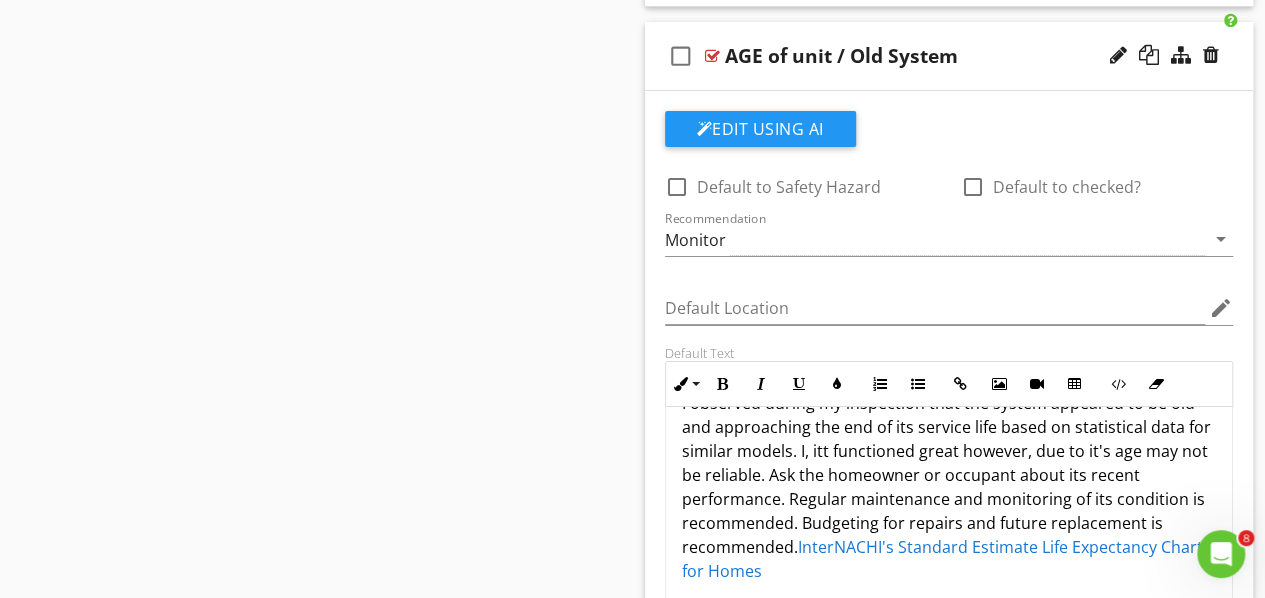 click at bounding box center (712, 56) 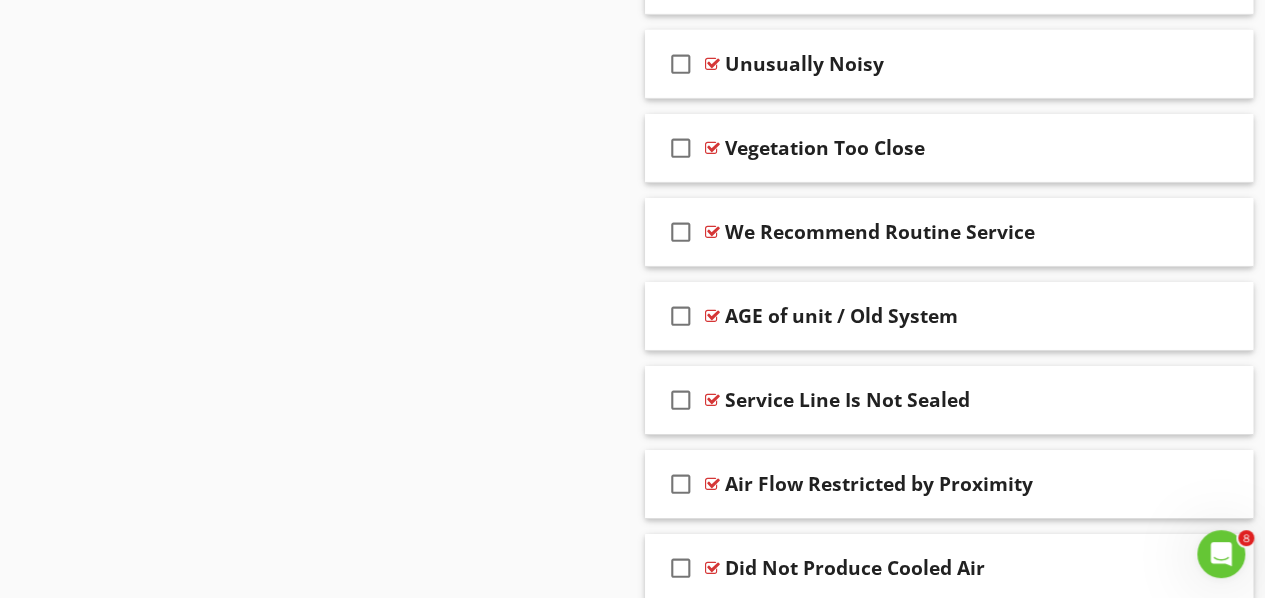 scroll, scrollTop: 3239, scrollLeft: 0, axis: vertical 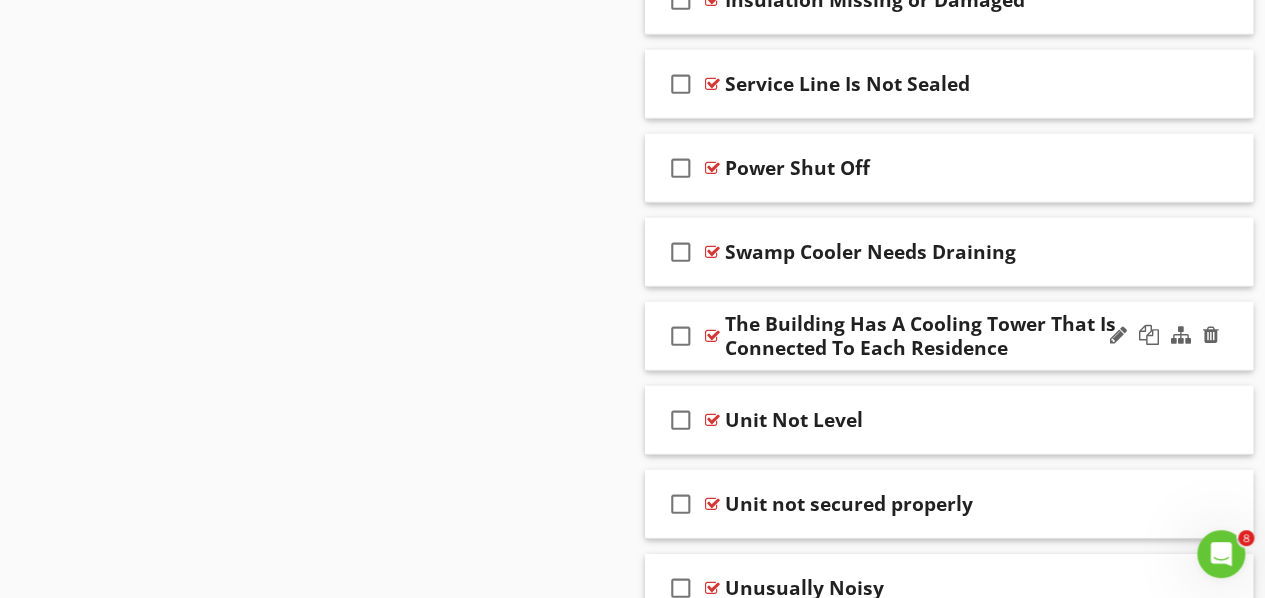 click at bounding box center [712, 336] 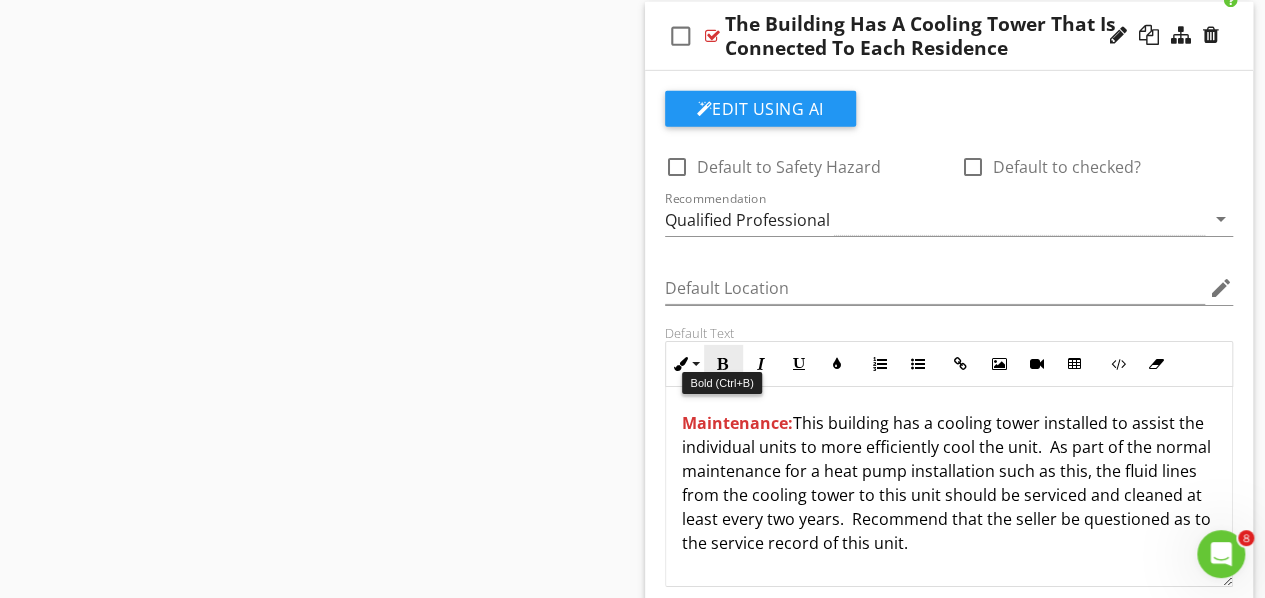 scroll, scrollTop: 2739, scrollLeft: 0, axis: vertical 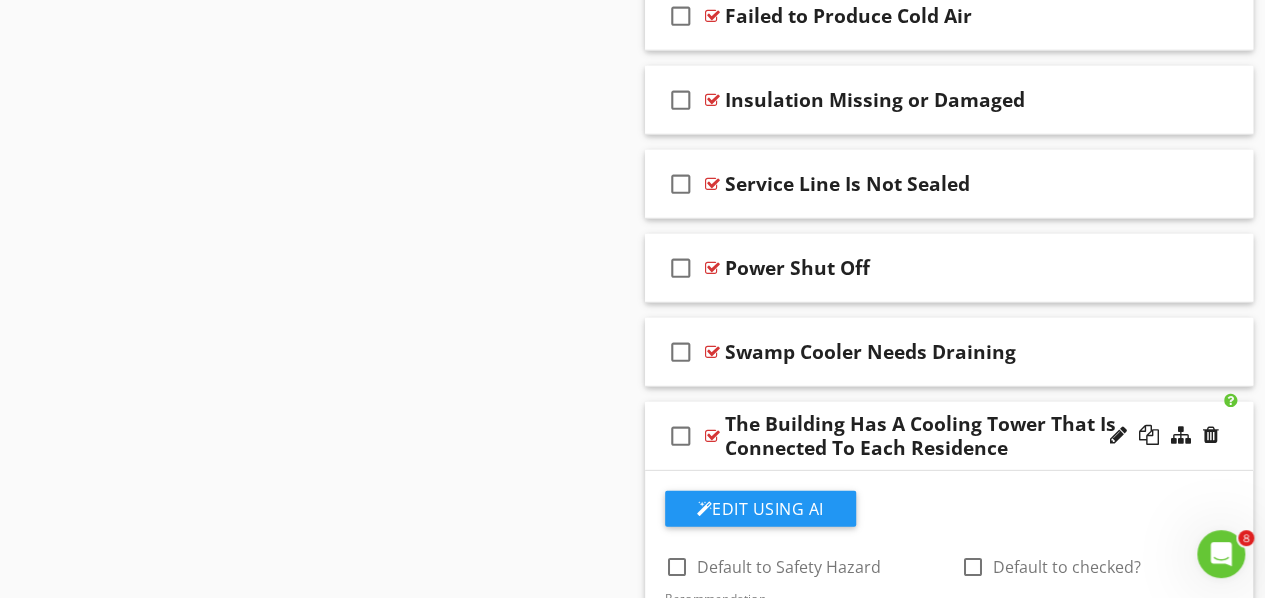 click at bounding box center (712, 436) 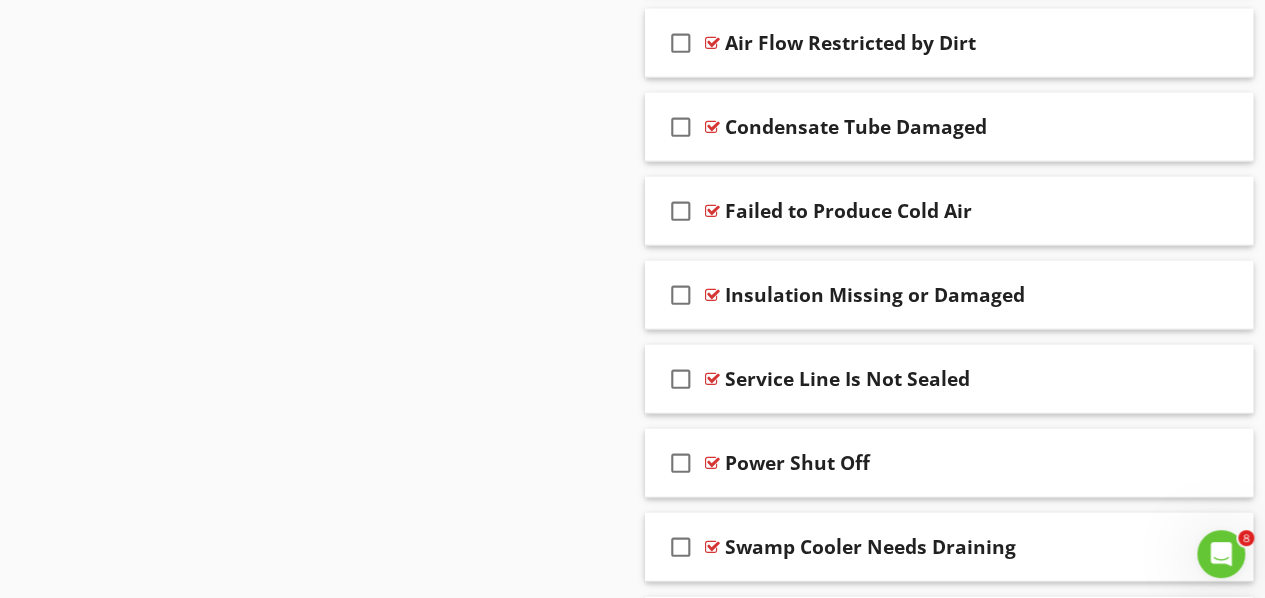 scroll, scrollTop: 2539, scrollLeft: 0, axis: vertical 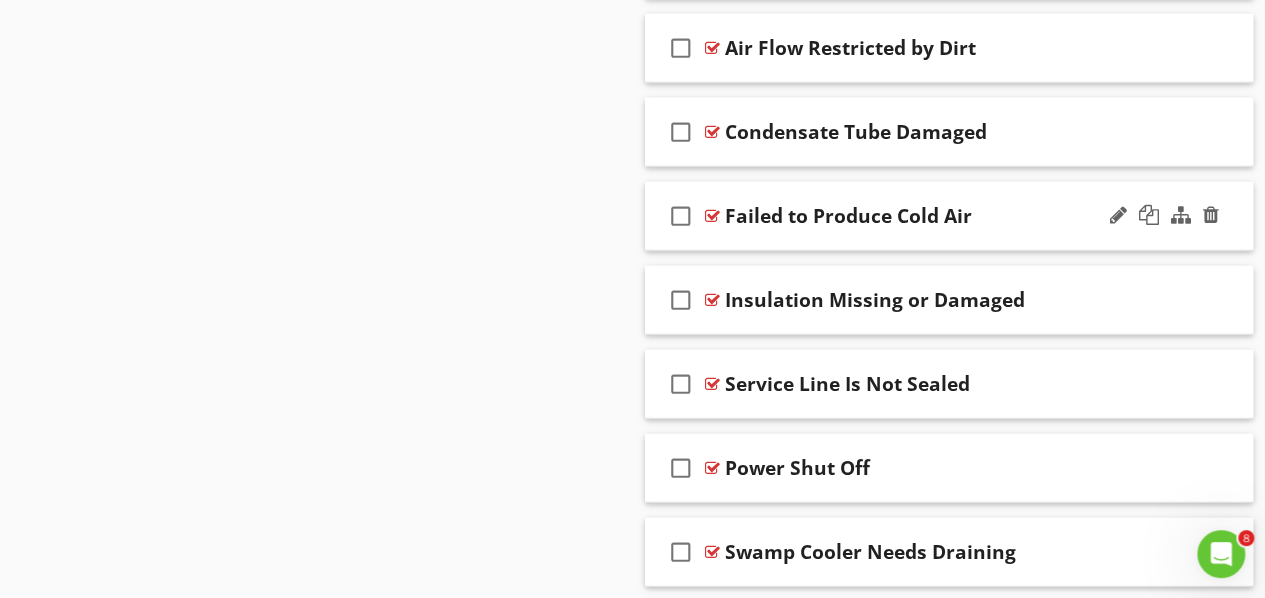 click at bounding box center (712, 216) 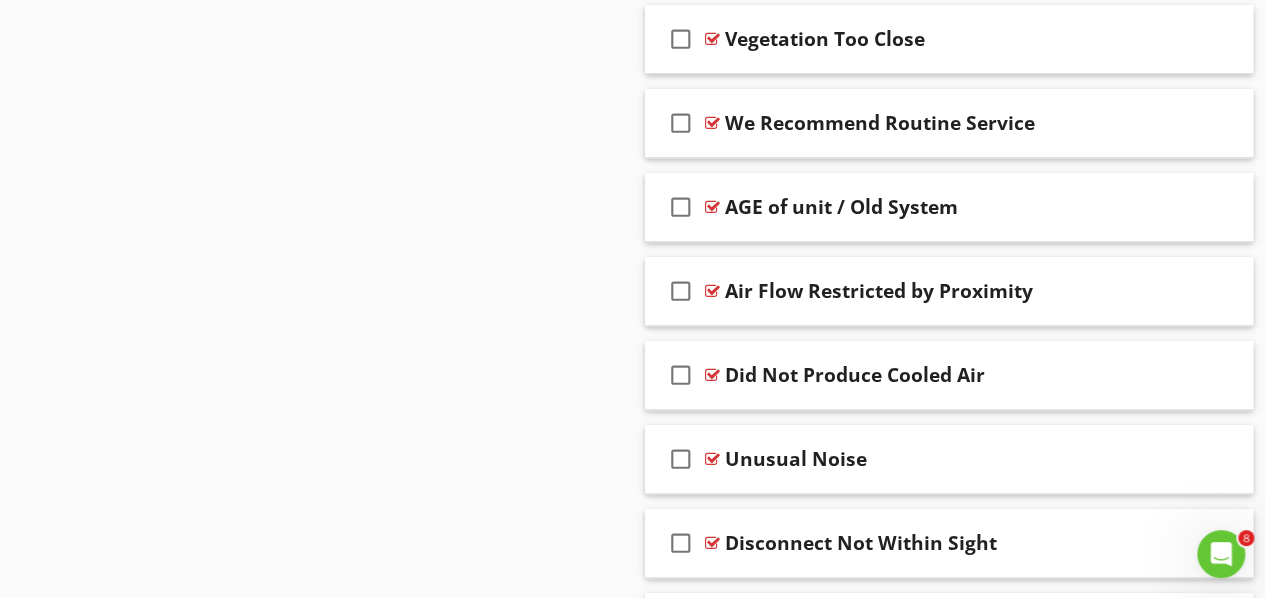 scroll, scrollTop: 4239, scrollLeft: 0, axis: vertical 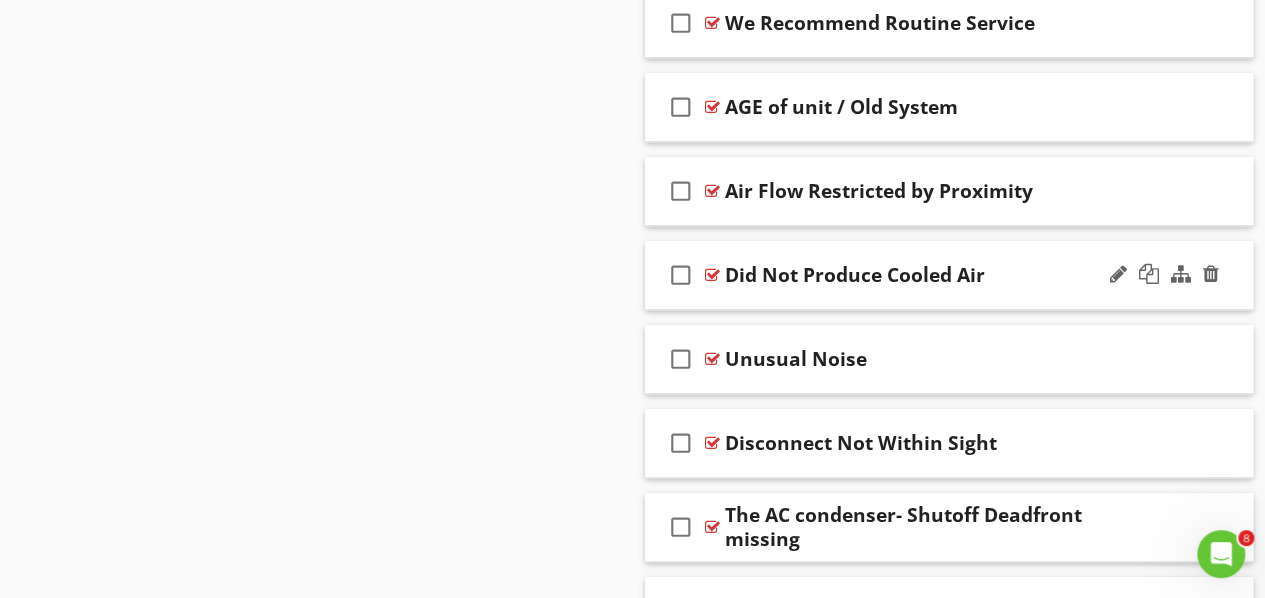click at bounding box center (712, 275) 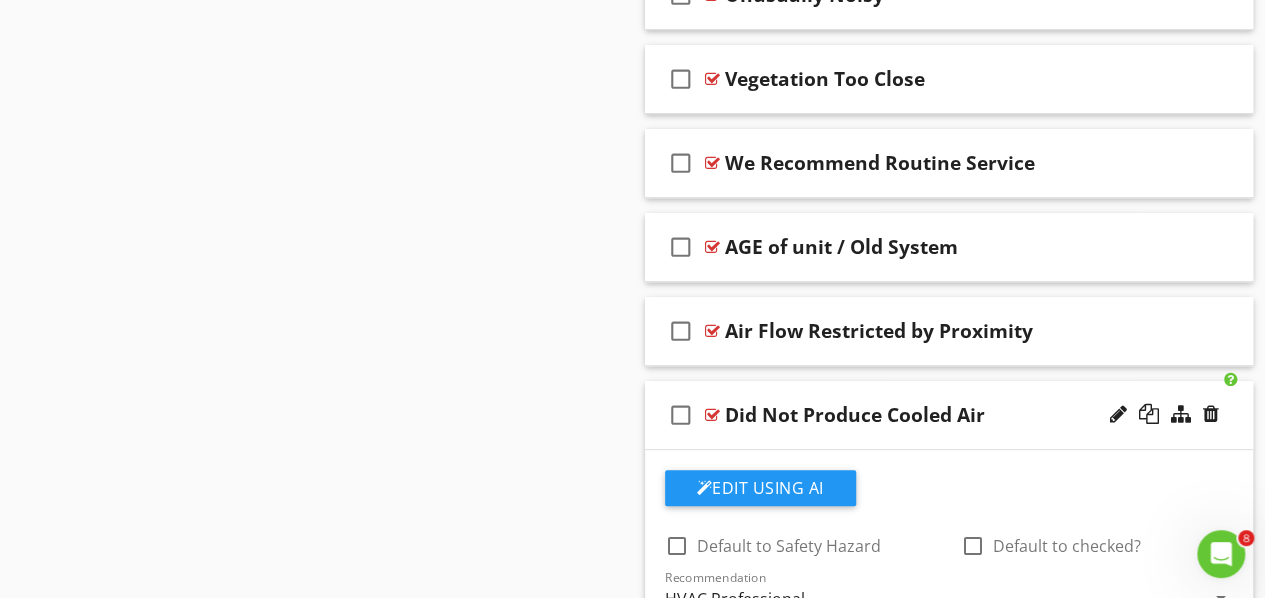 scroll, scrollTop: 4239, scrollLeft: 0, axis: vertical 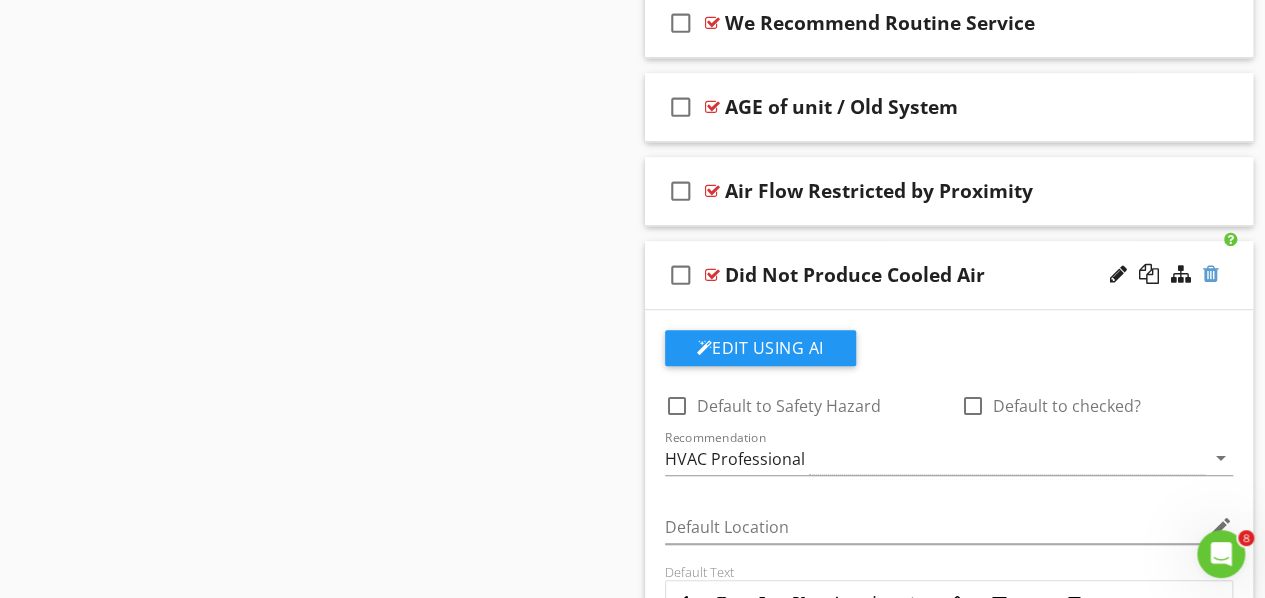 click at bounding box center [1211, 274] 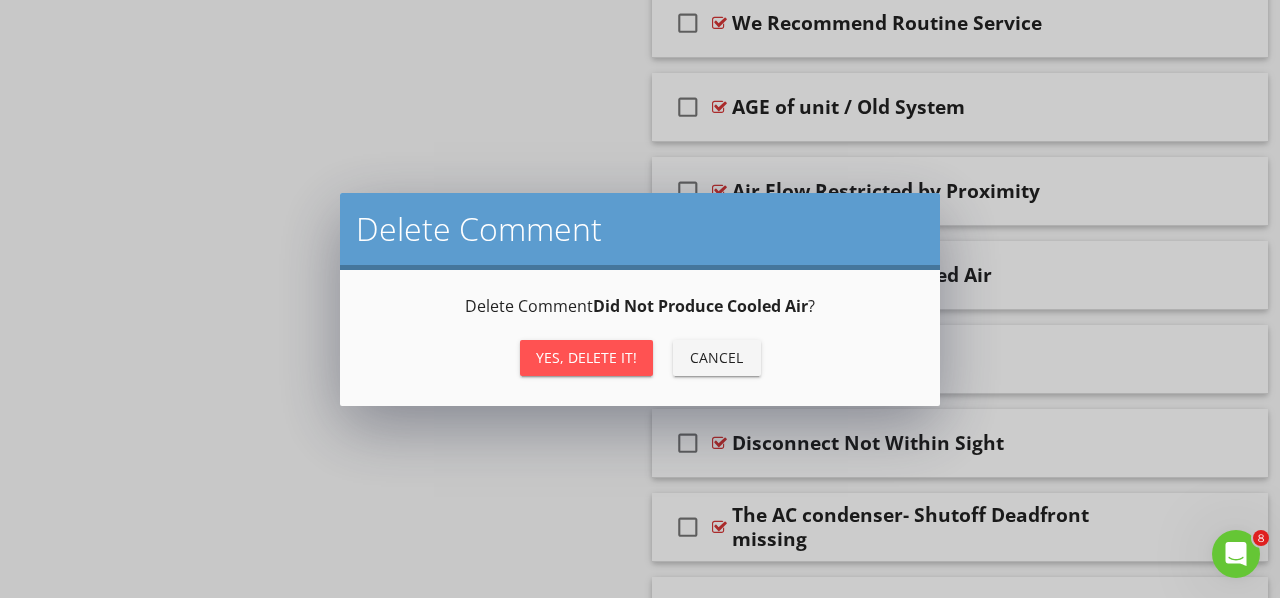 click on "Yes, Delete it!" at bounding box center (586, 357) 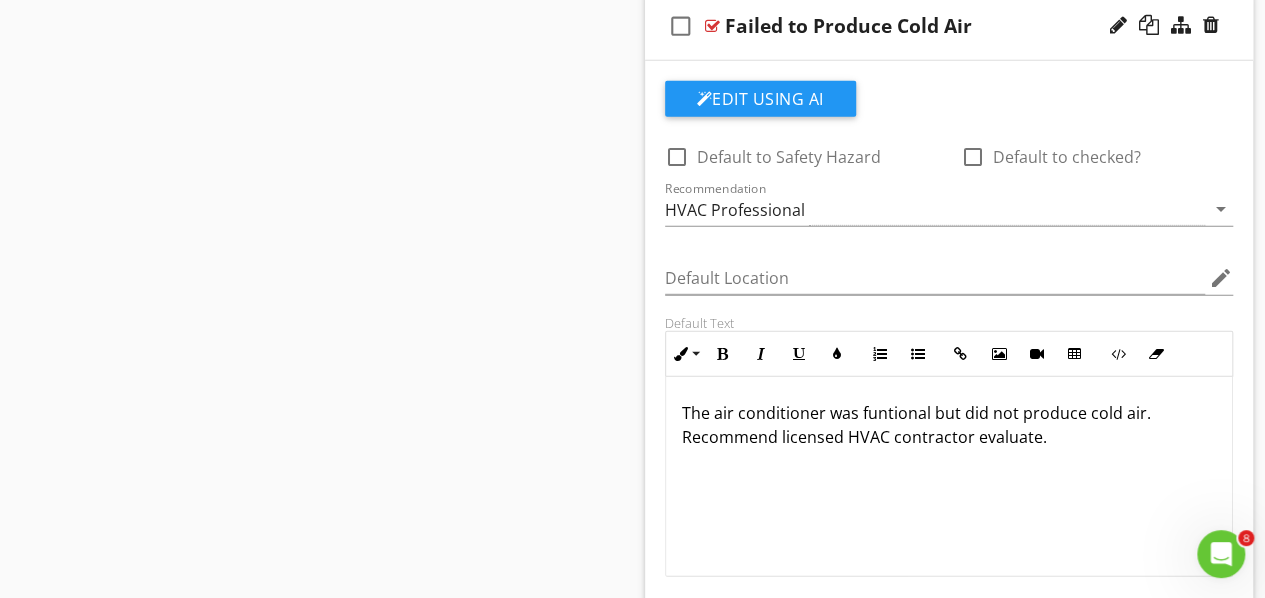 scroll, scrollTop: 2639, scrollLeft: 0, axis: vertical 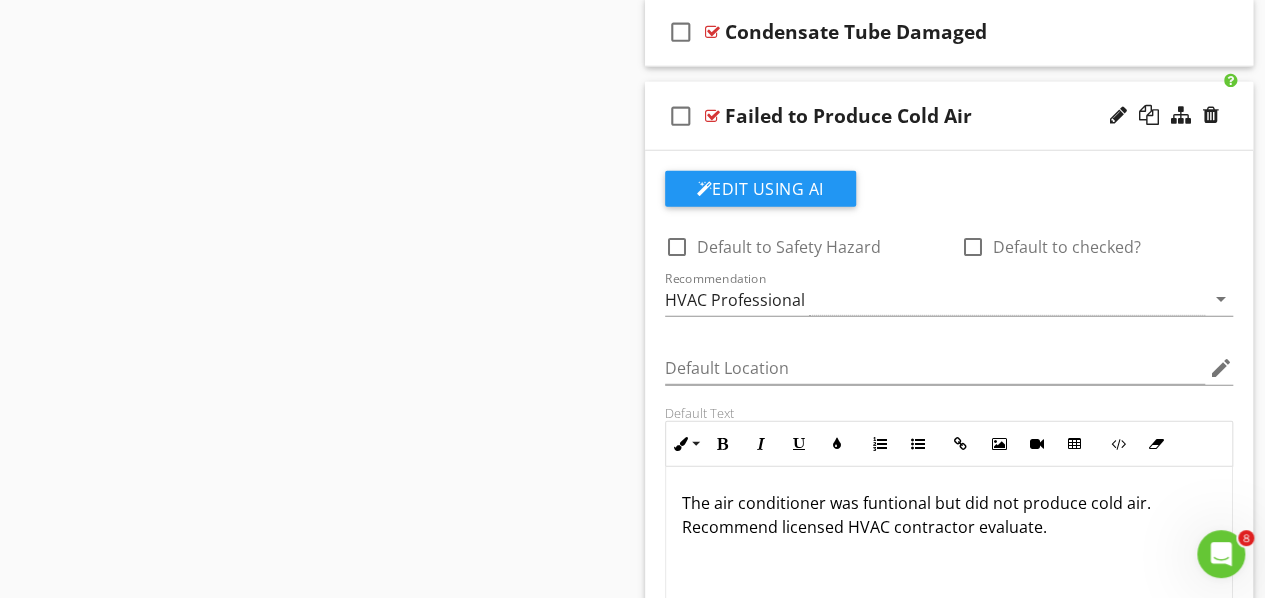 click at bounding box center [712, 116] 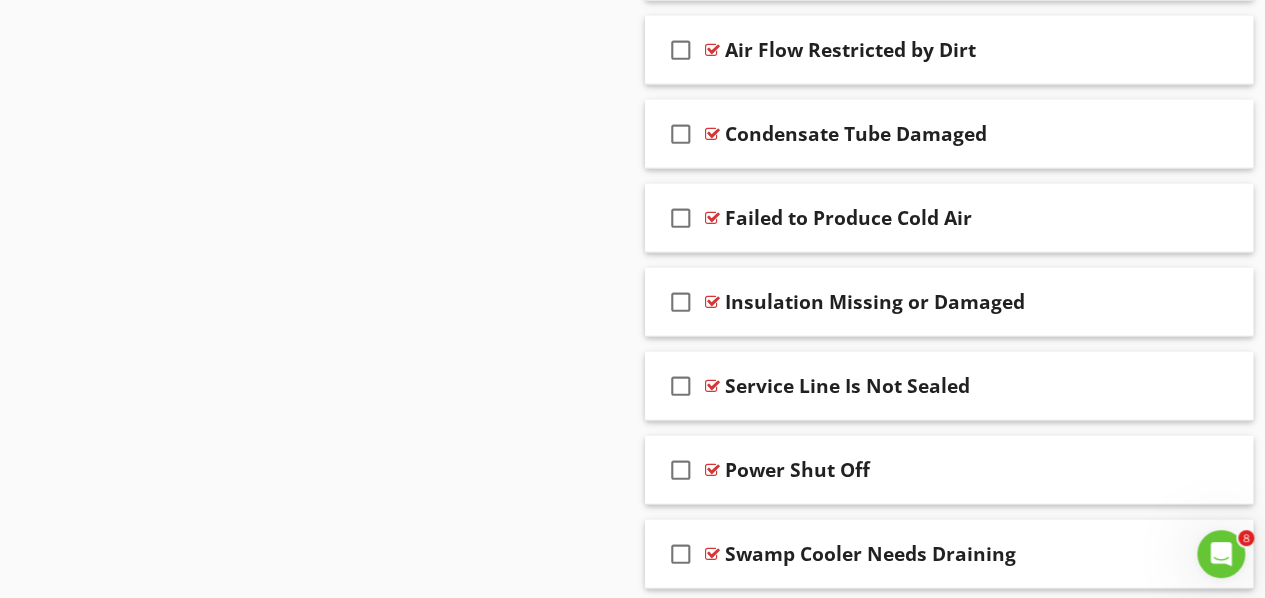 scroll, scrollTop: 2539, scrollLeft: 0, axis: vertical 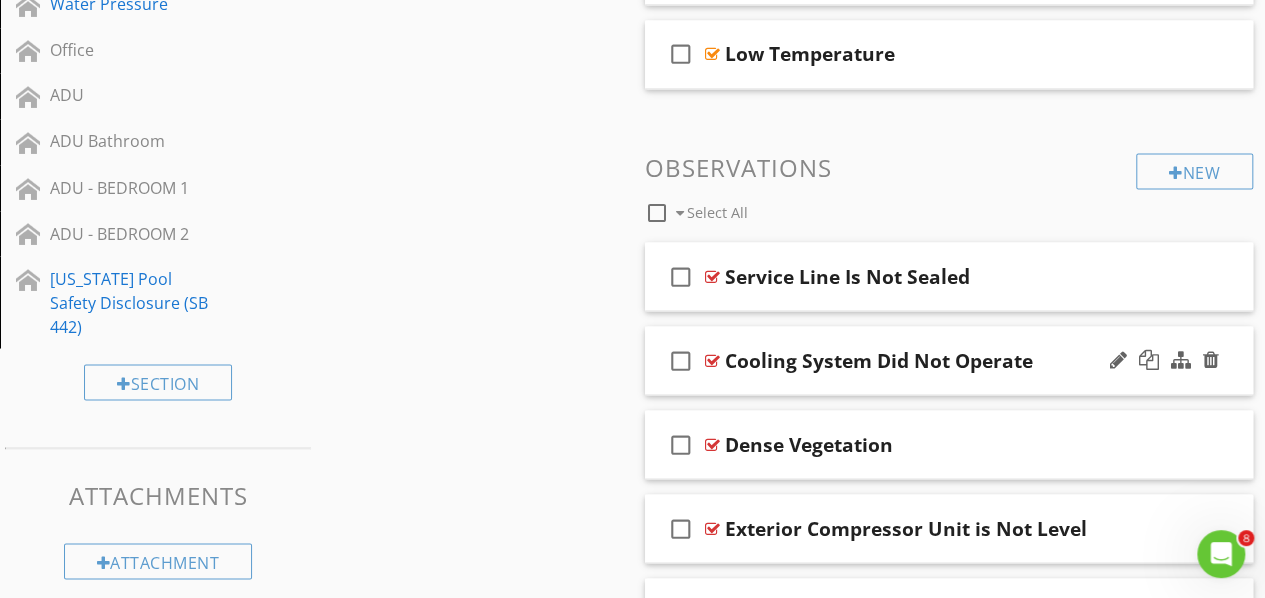 click at bounding box center (712, 360) 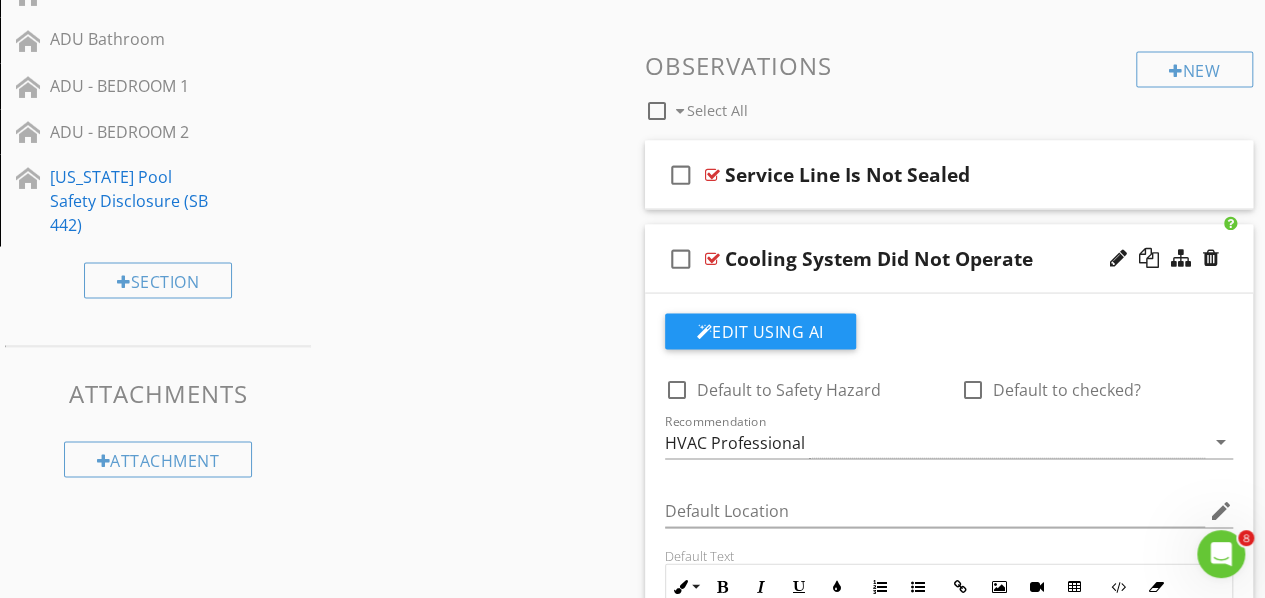 scroll, scrollTop: 1823, scrollLeft: 0, axis: vertical 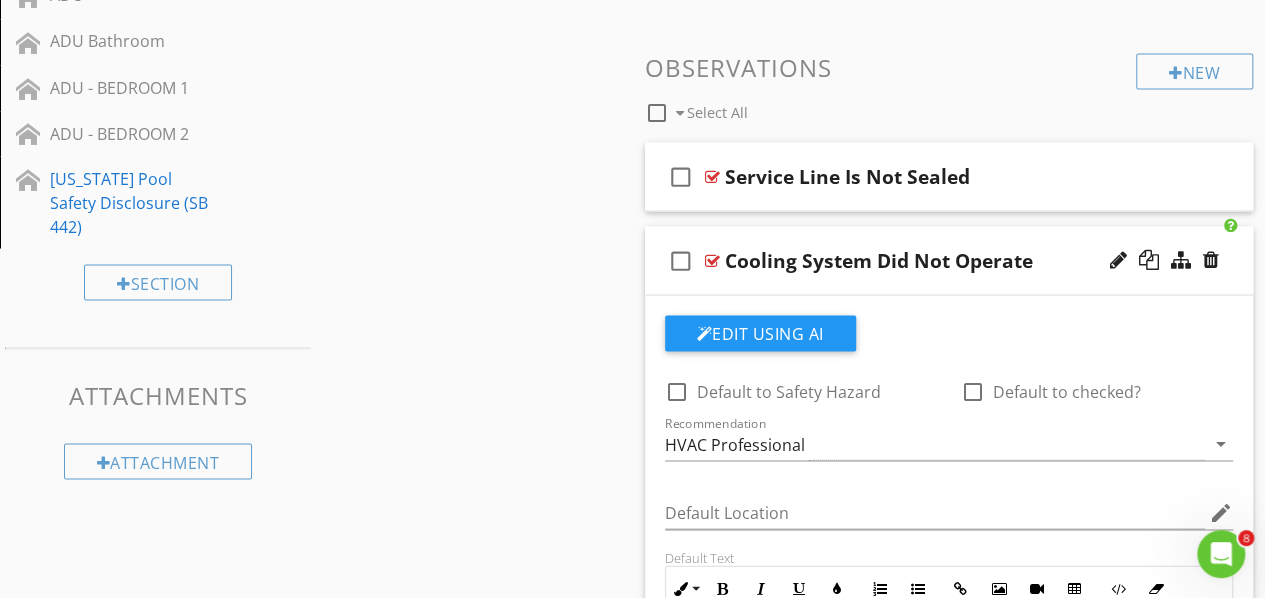 click at bounding box center [712, 260] 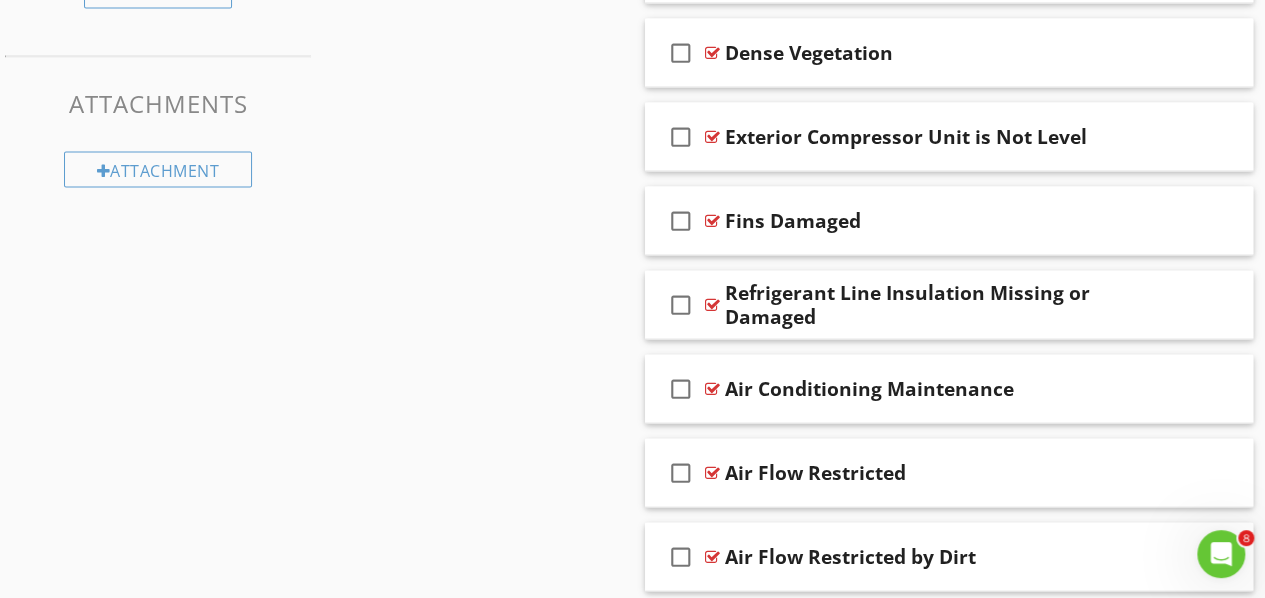 scroll, scrollTop: 2123, scrollLeft: 0, axis: vertical 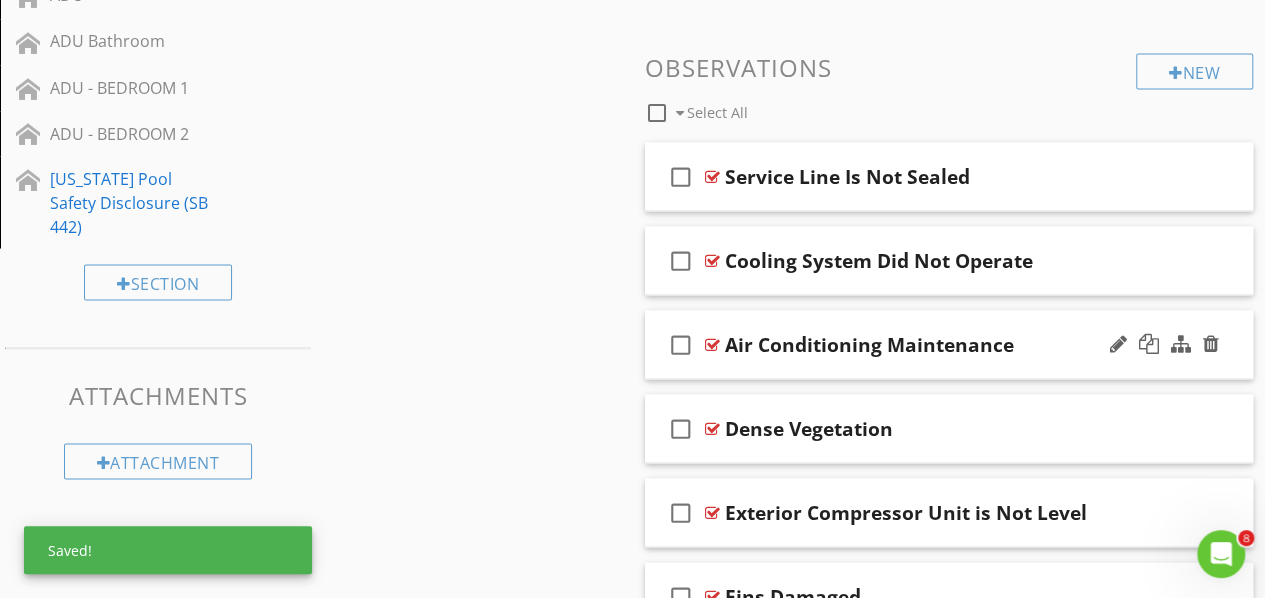 click at bounding box center (712, 344) 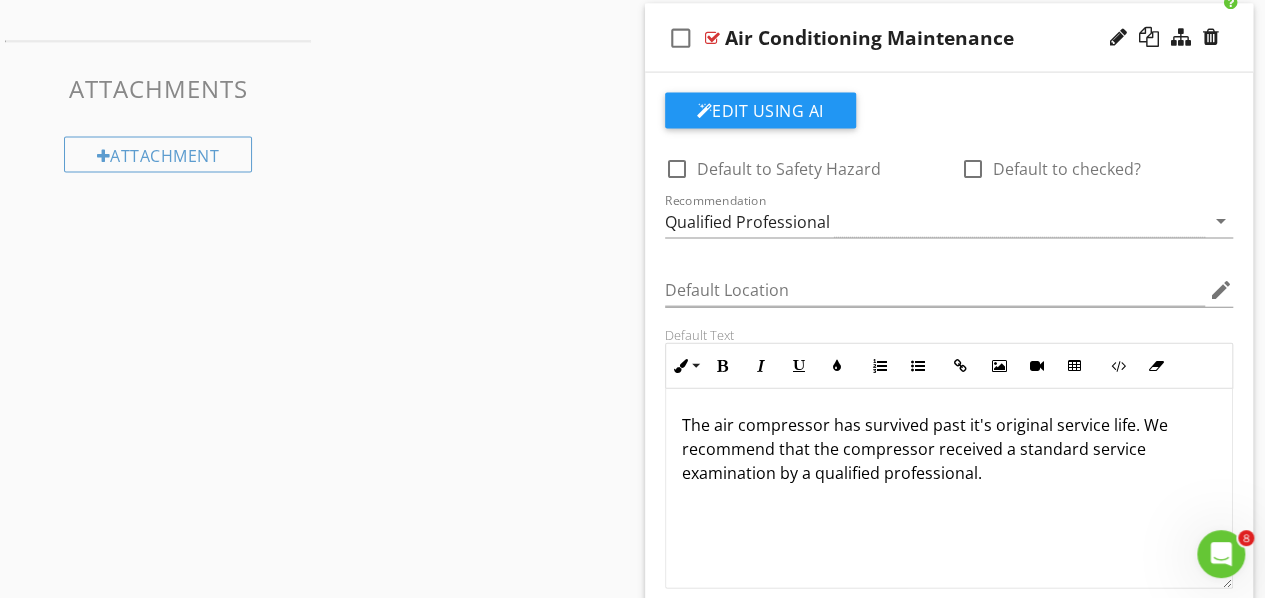 scroll, scrollTop: 1923, scrollLeft: 0, axis: vertical 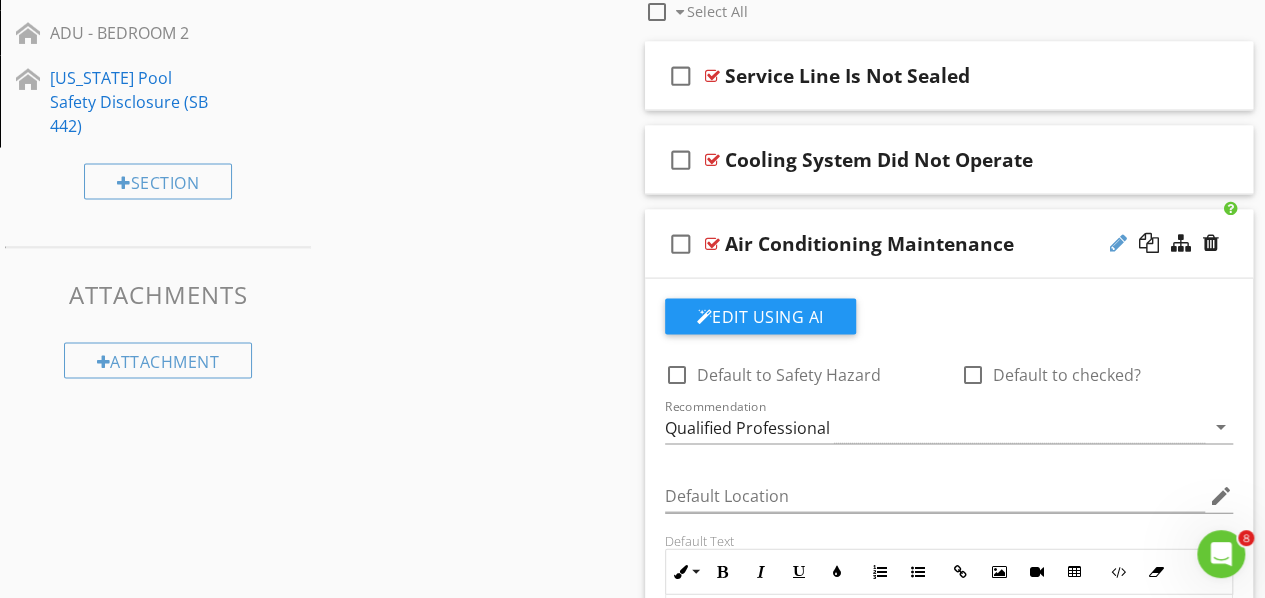 click at bounding box center (1118, 243) 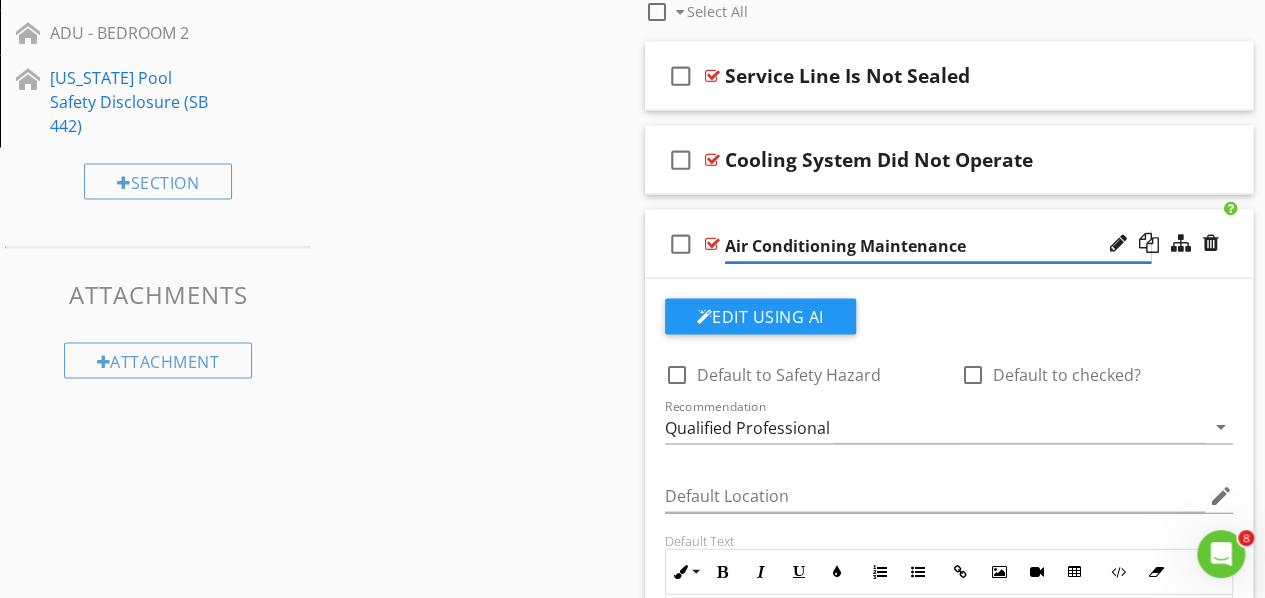 click on "Air Conditioning Maintenance" at bounding box center [938, 246] 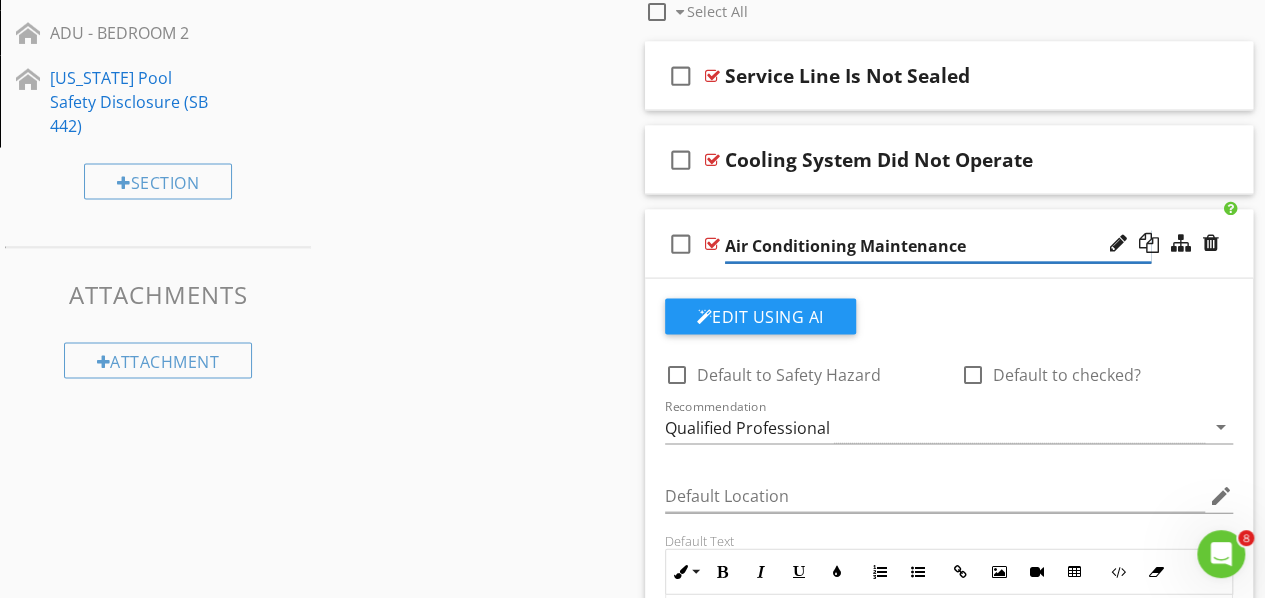 click on "Air Conditioning Maintenance" at bounding box center (938, 246) 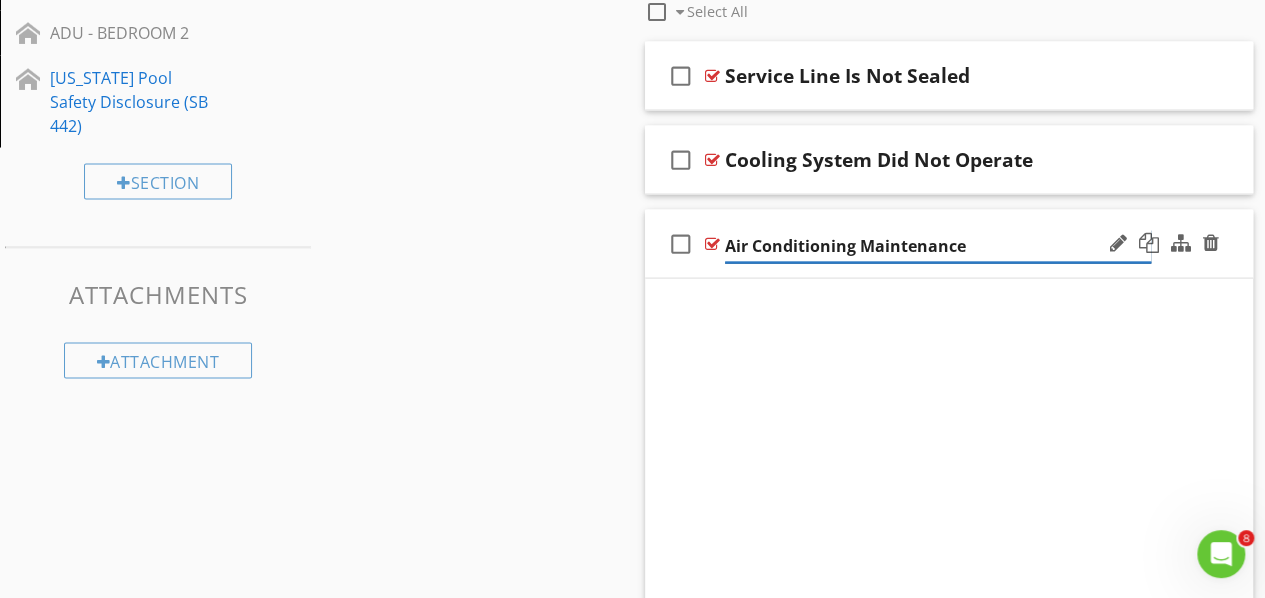 click on "Air Conditioning Maintenance" at bounding box center [938, 246] 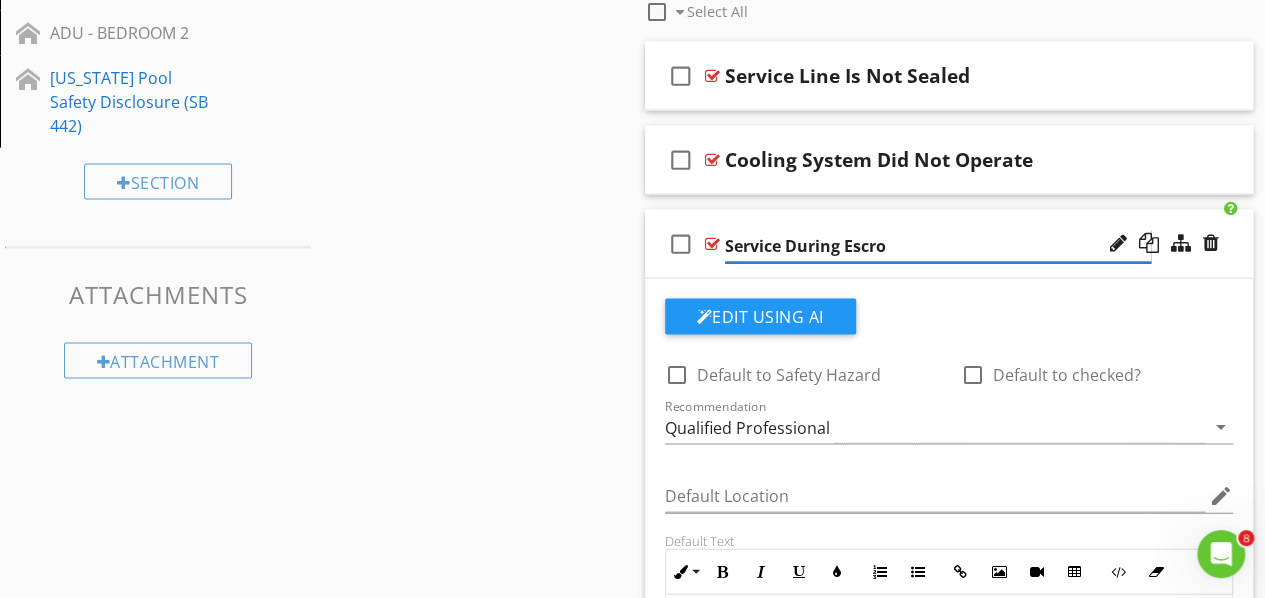 type on "Service During Escrow" 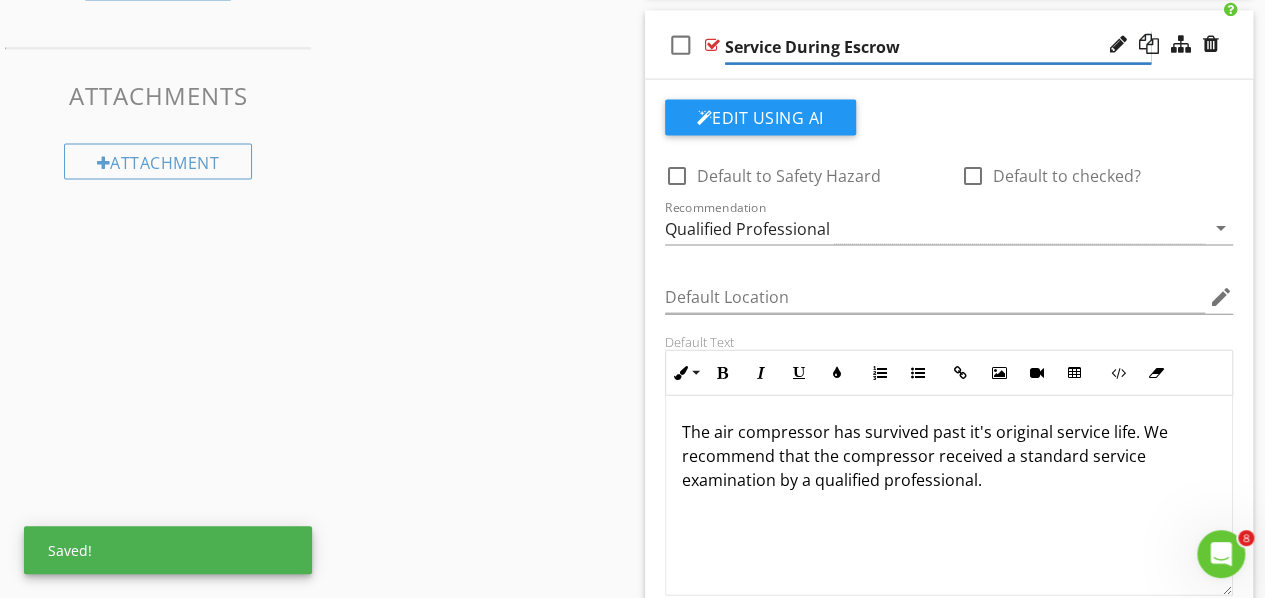 scroll, scrollTop: 2123, scrollLeft: 0, axis: vertical 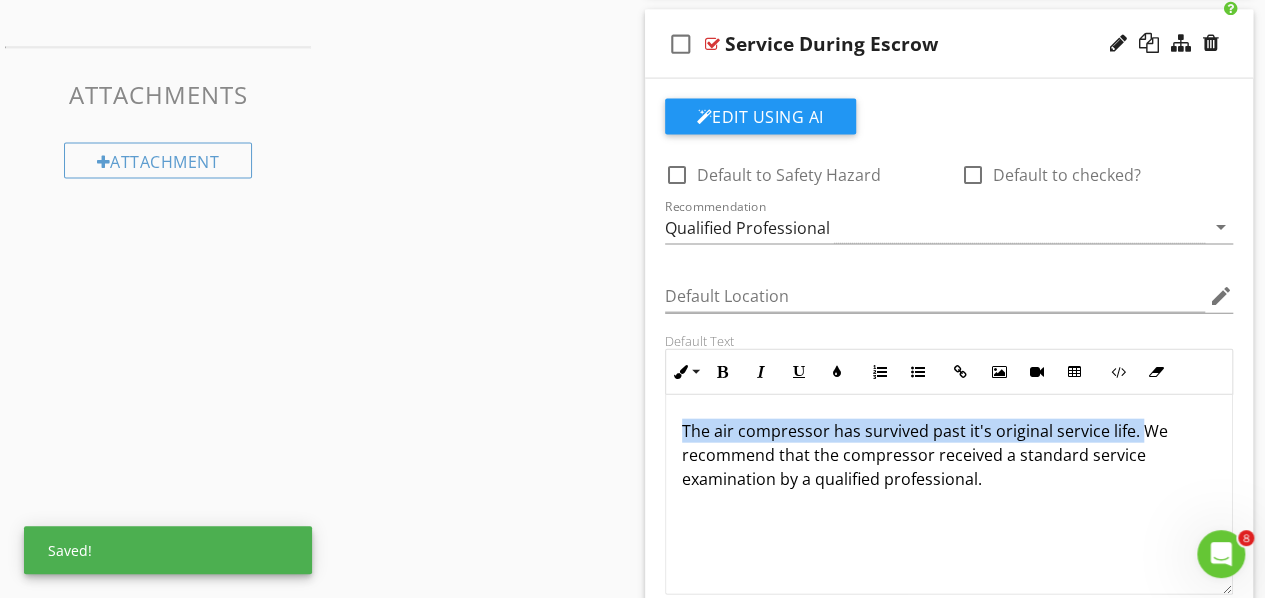 drag, startPoint x: 1137, startPoint y: 416, endPoint x: 662, endPoint y: 433, distance: 475.3041 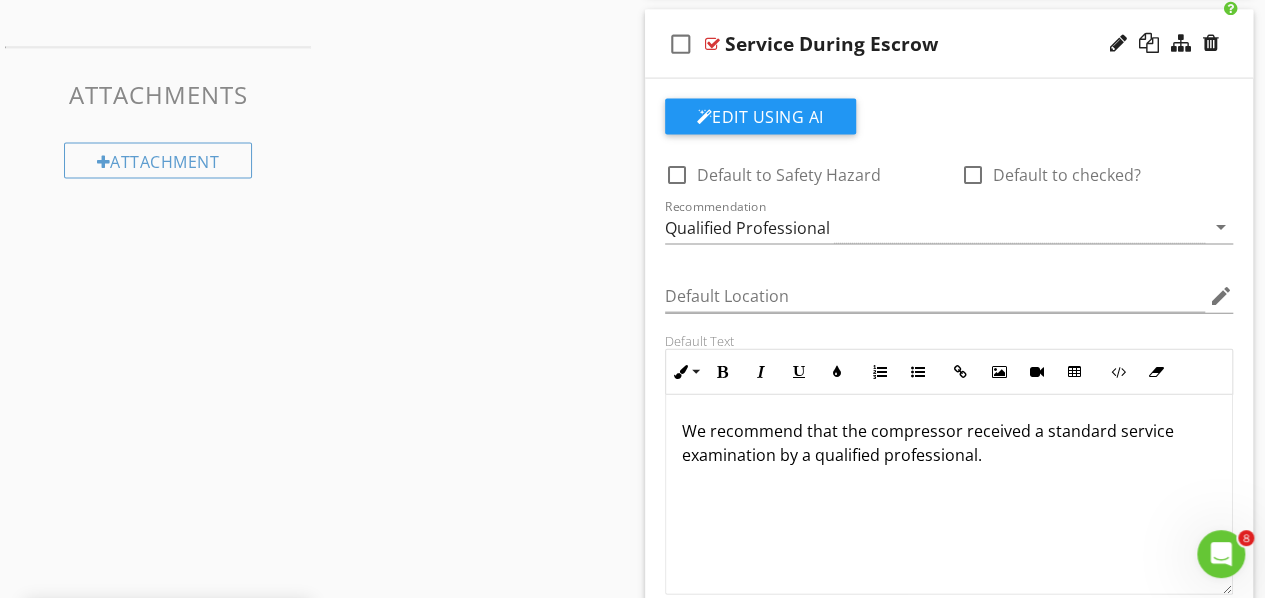 scroll, scrollTop: 0, scrollLeft: 0, axis: both 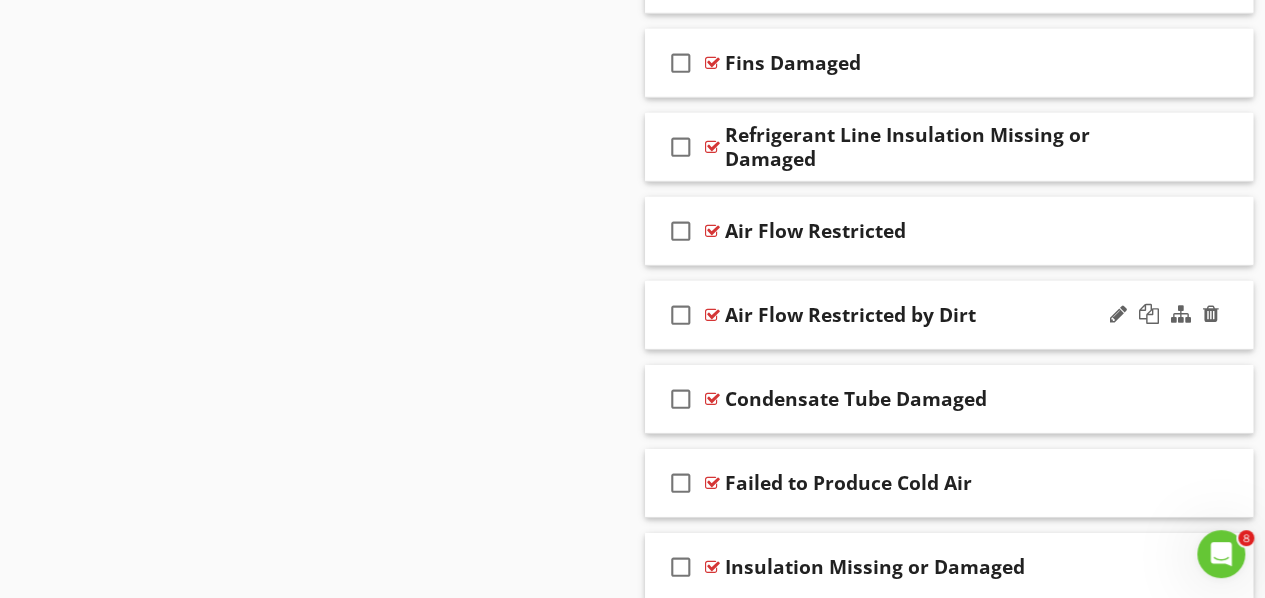 click at bounding box center [712, 315] 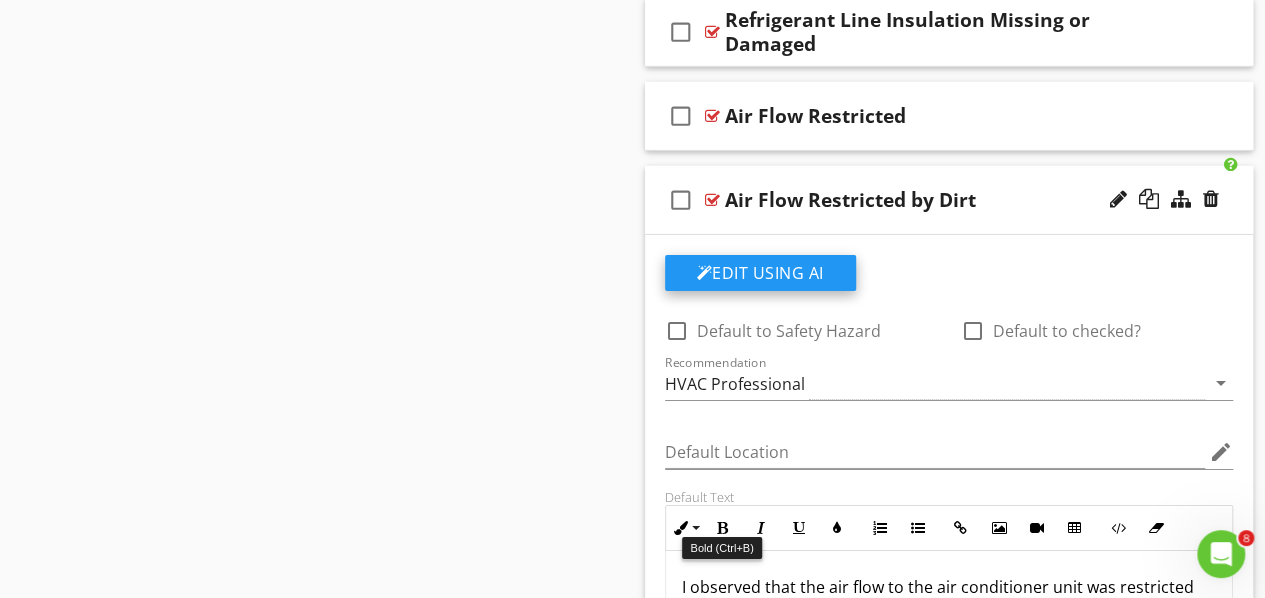scroll, scrollTop: 3123, scrollLeft: 0, axis: vertical 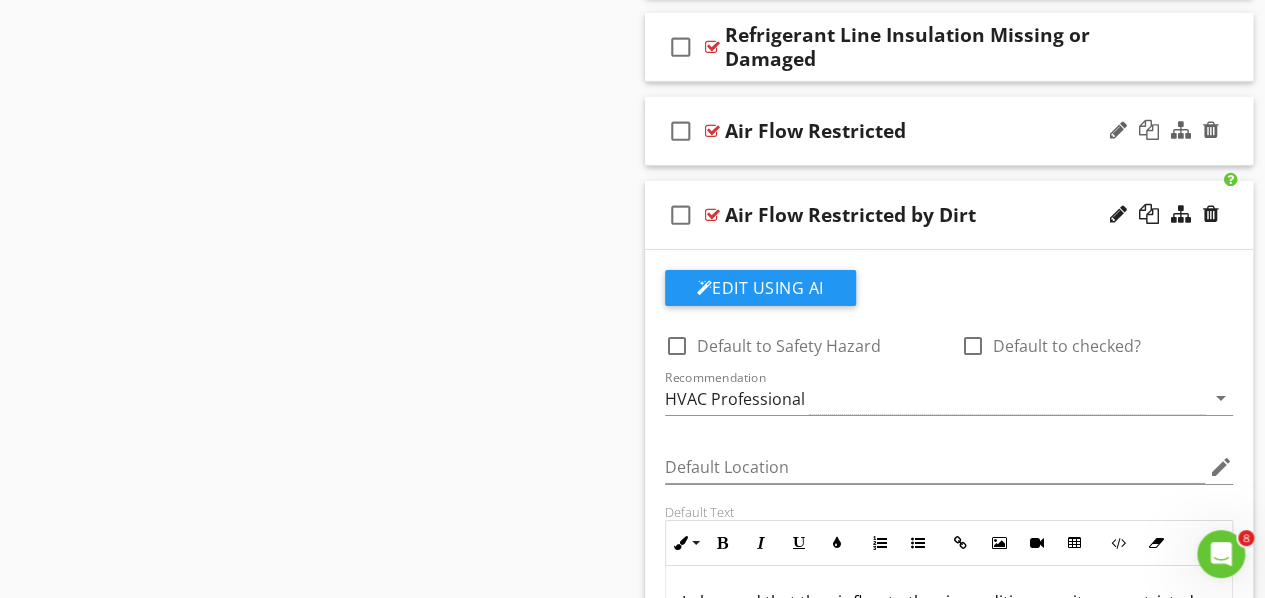 click at bounding box center (712, 131) 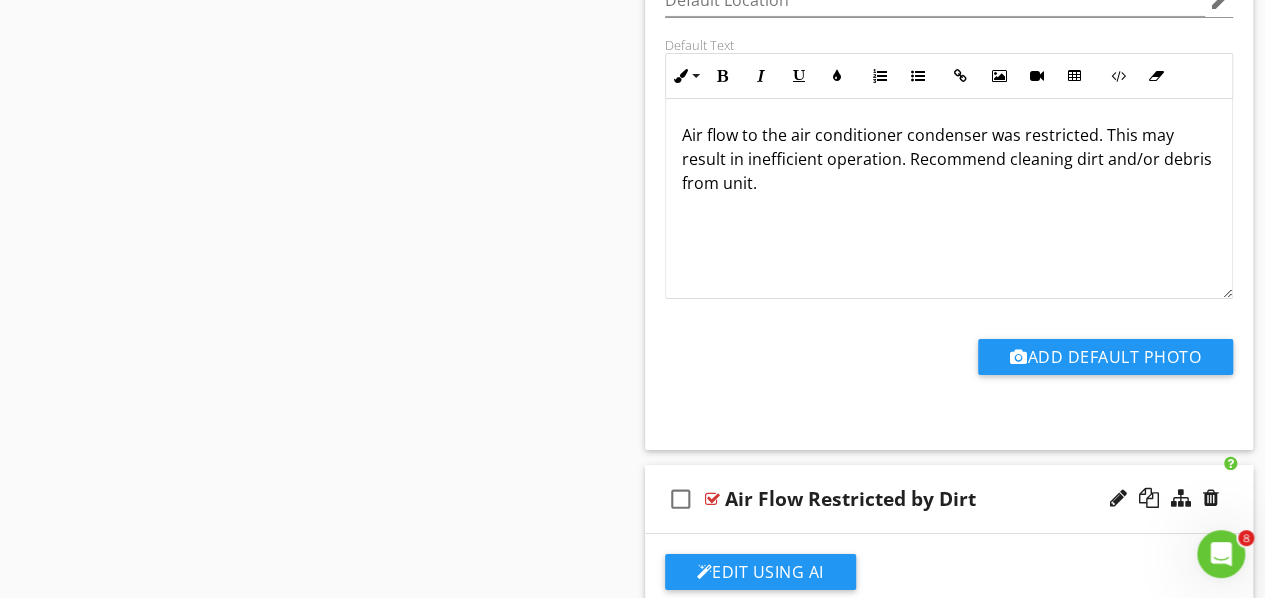 scroll, scrollTop: 3623, scrollLeft: 0, axis: vertical 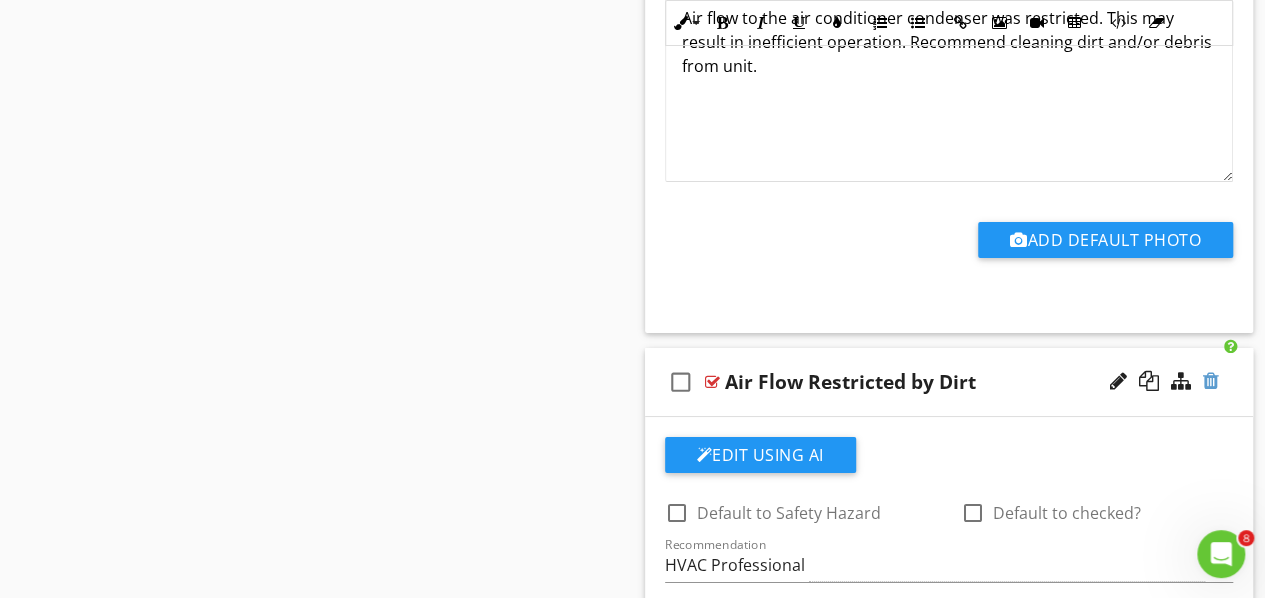 click at bounding box center (1211, 381) 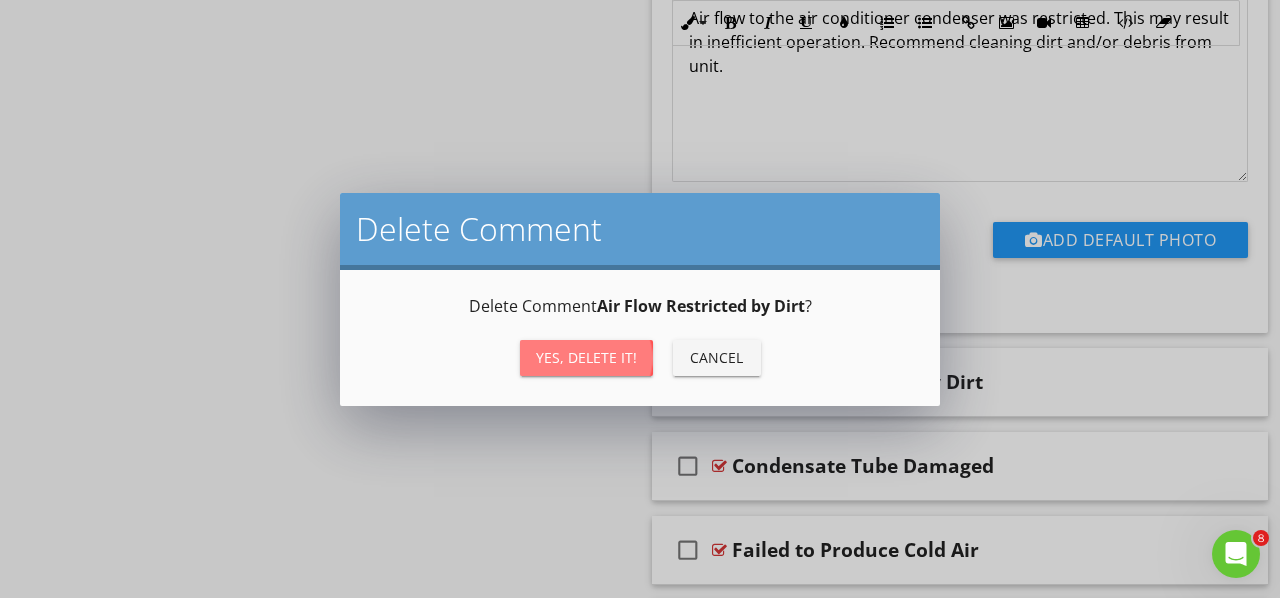click on "Yes, Delete it!" at bounding box center (586, 357) 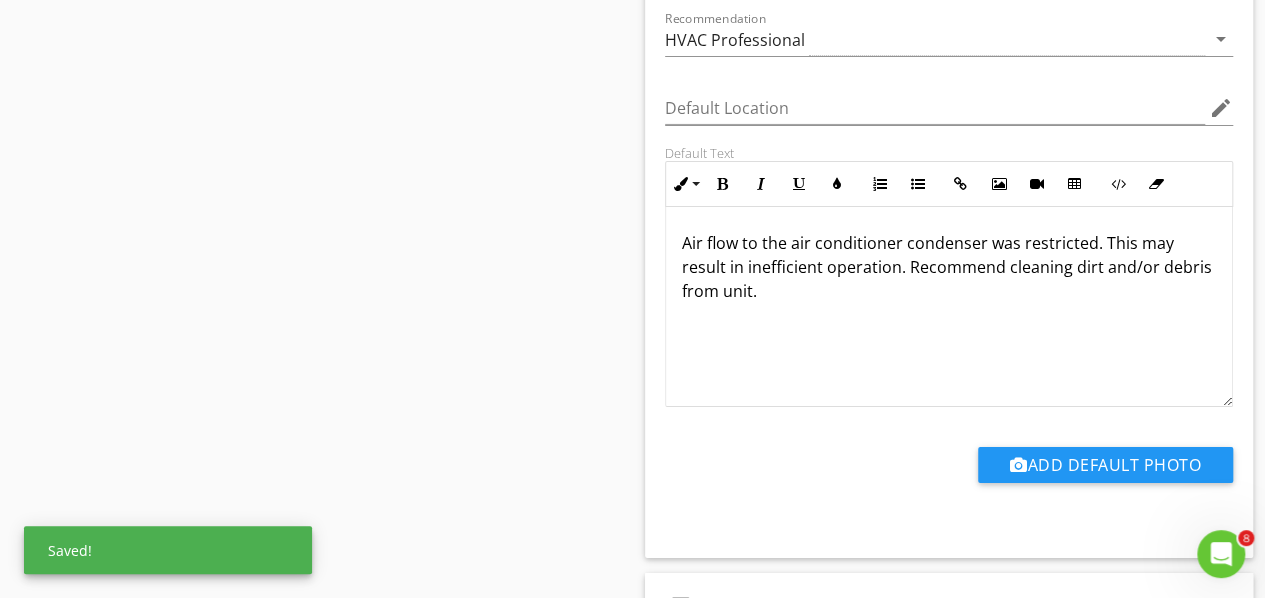 scroll, scrollTop: 3223, scrollLeft: 0, axis: vertical 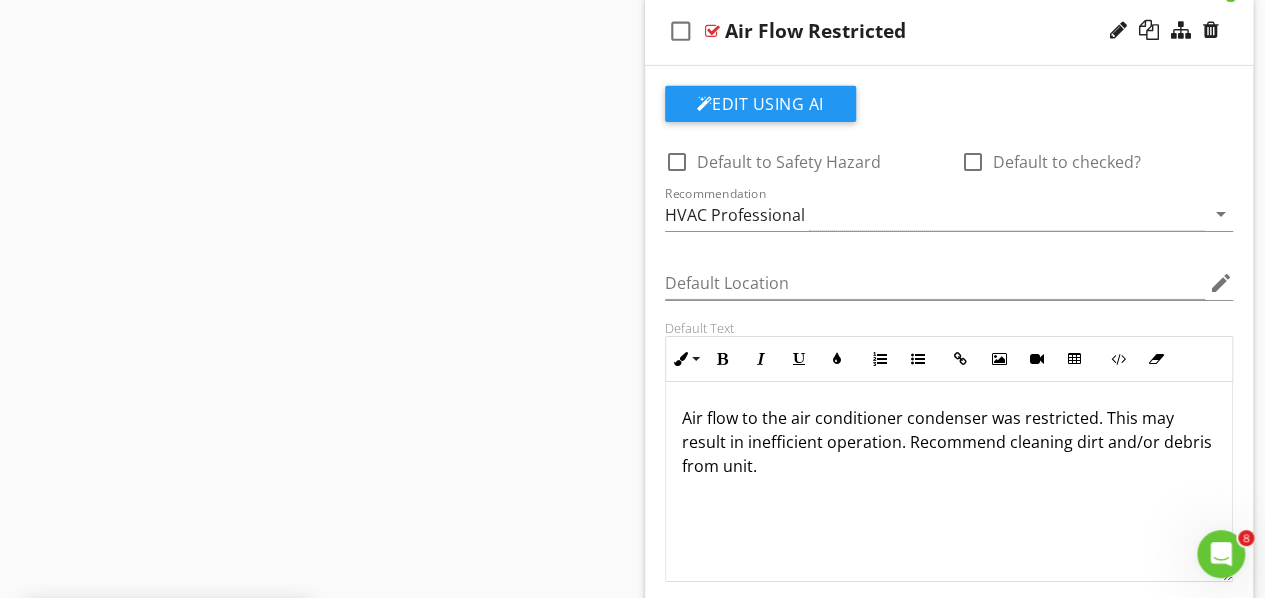 click at bounding box center (712, 31) 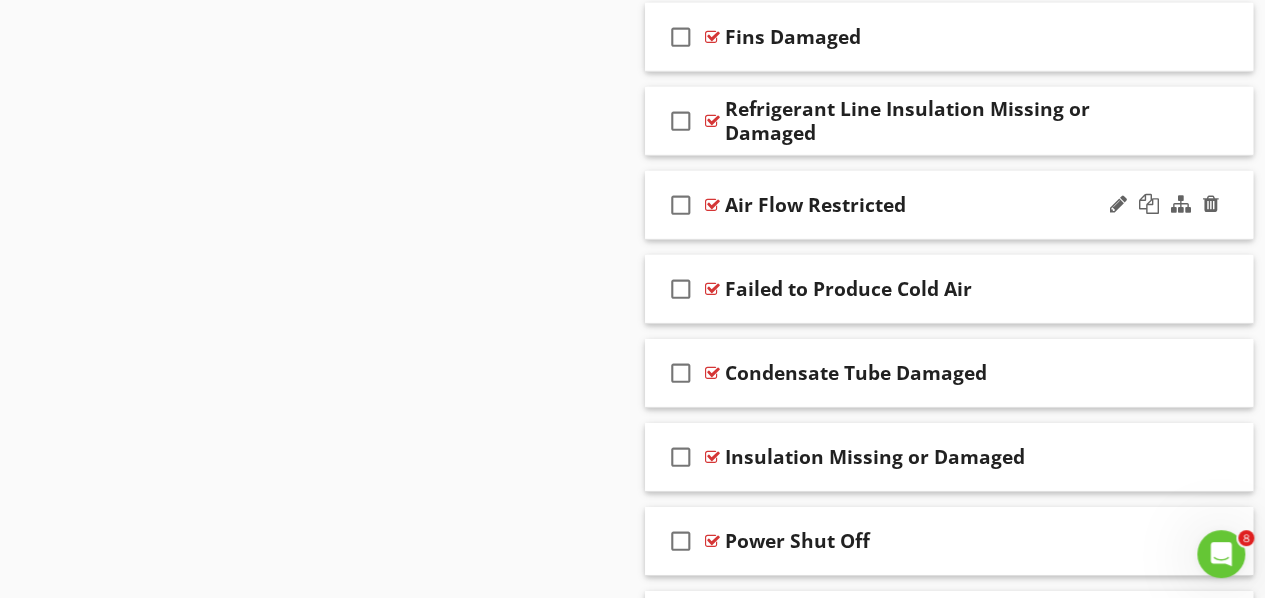scroll, scrollTop: 2923, scrollLeft: 0, axis: vertical 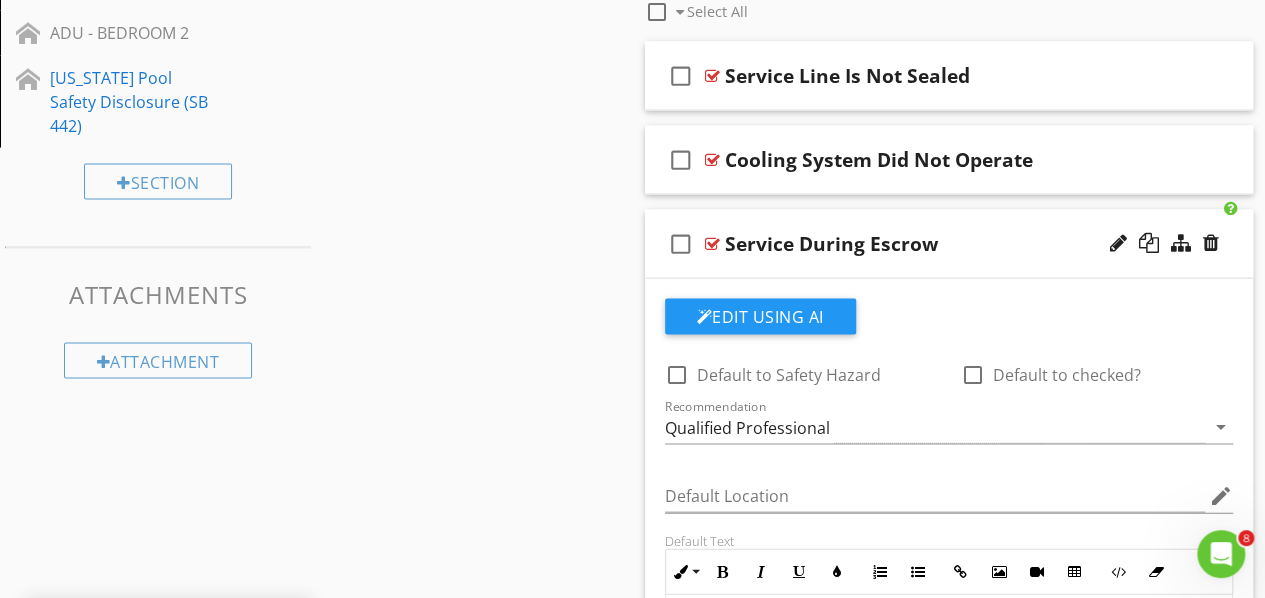 click at bounding box center [712, 244] 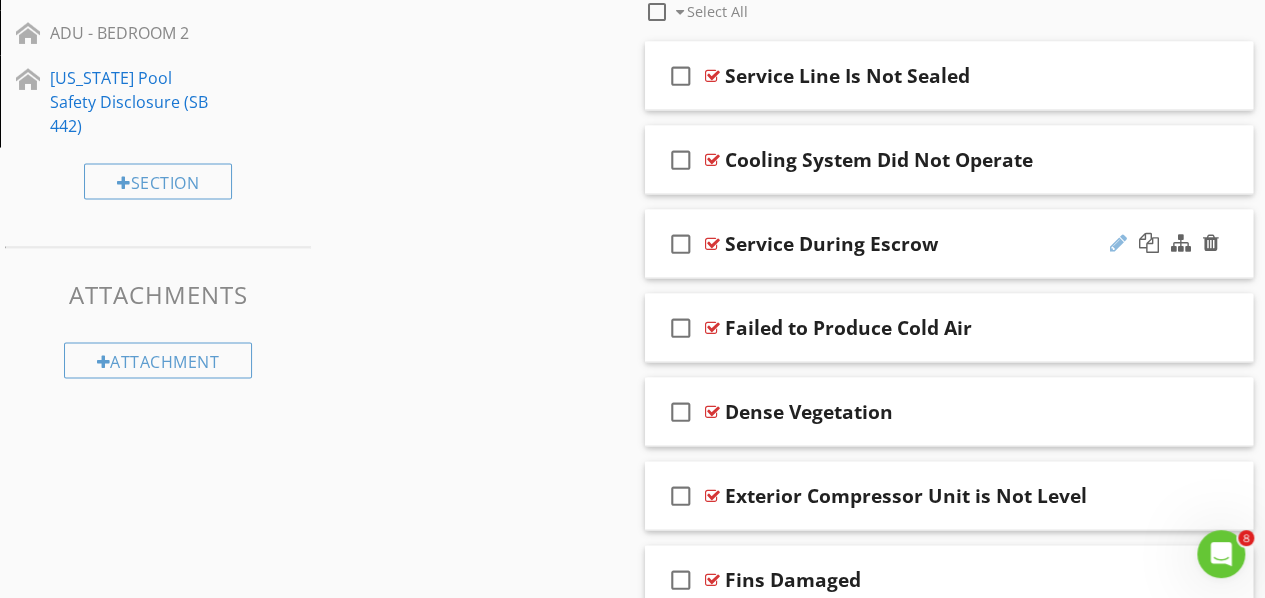 click at bounding box center (1118, 243) 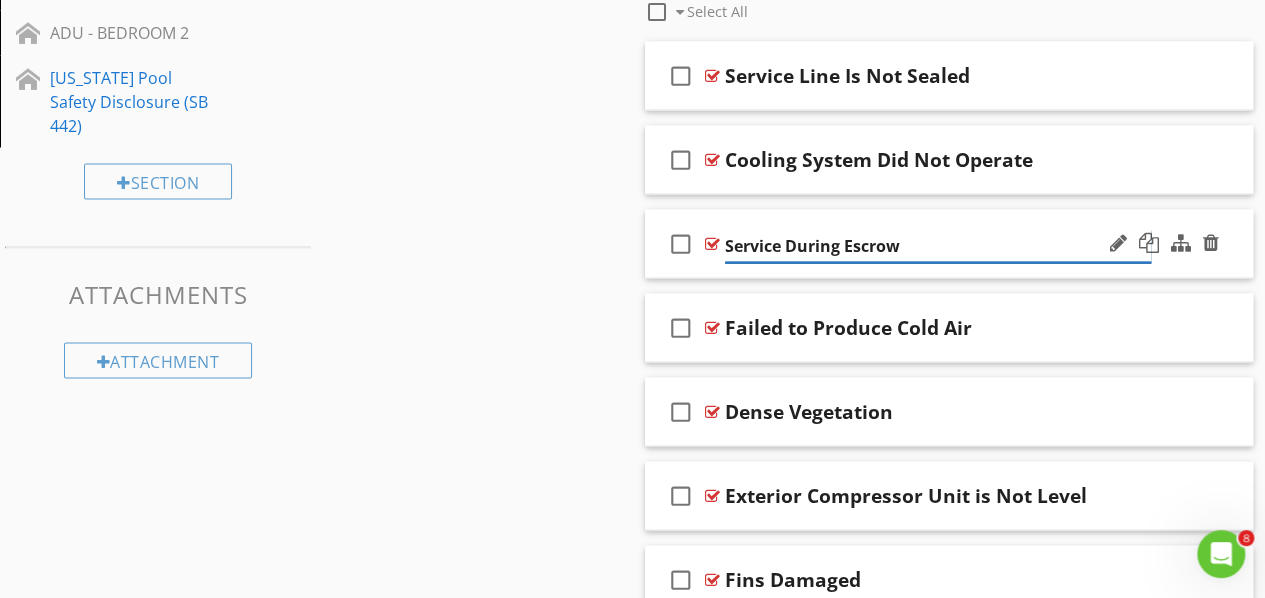 click on "Service During Escrow" at bounding box center [938, 246] 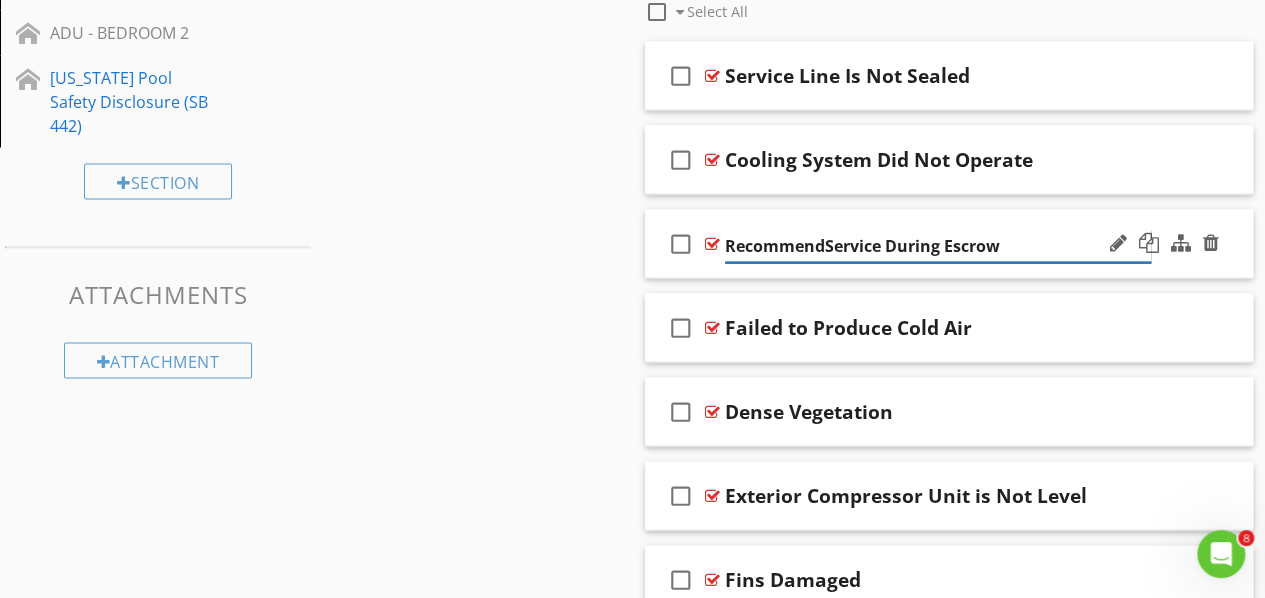 type on "Recommend Service During Escrow" 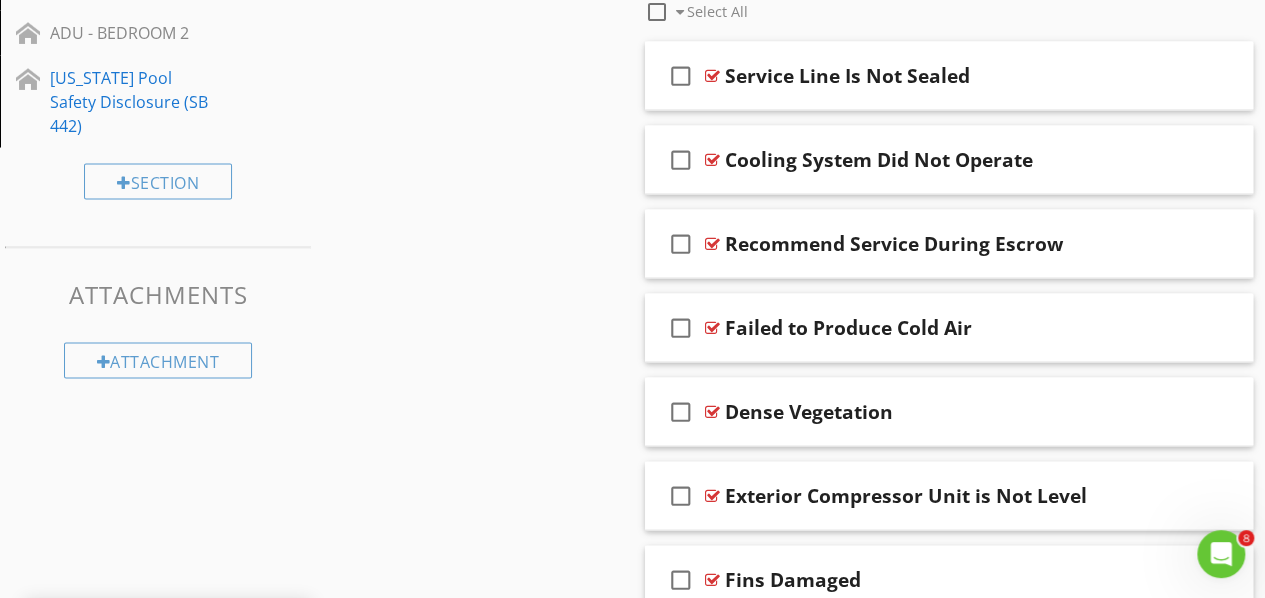 click on "Sections
Inspection Details           Water Meter           Roof           Exterior           Electrical           Gas Meter            Garage           Water Heater            Laundry Room           Basement, Crawlspace & Structure           Kitchen           Living Room           Family room           Dining Room           Cooling Equipment           Heating Equipment           Distribution System           Attic           Bedroom 1 / Primary           Bedroom 2           Bedroom 3           Bedroom 4           Bedroom 5           Bedroom 6           Bathroom 1 / Primary           Bathroom 2           Bathroom 3           Bathroom 4           Misc. Interior           Theatre           Water Shutoff           Water Pressure           Office            ADU            ADU Bathroom           ADU - BEDROOM 1           ADU - BEDROOM 2           [US_STATE] Pool Safety Disclosure (SB 442)
Section
Attachments
Items" at bounding box center [632, 447] 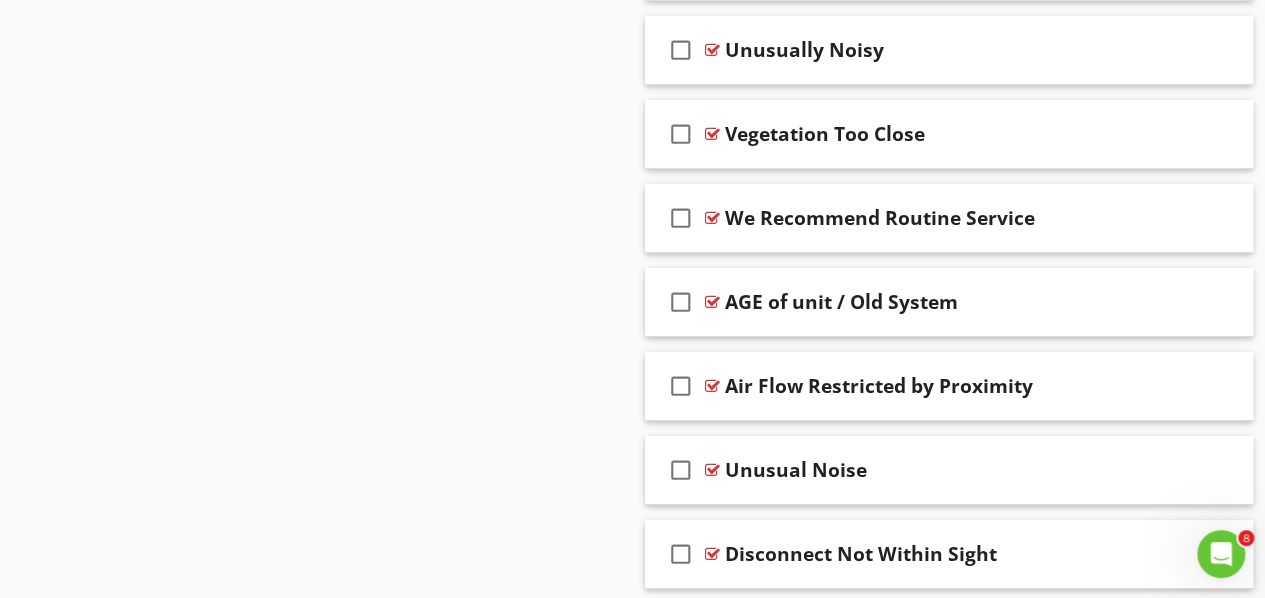 scroll, scrollTop: 3323, scrollLeft: 0, axis: vertical 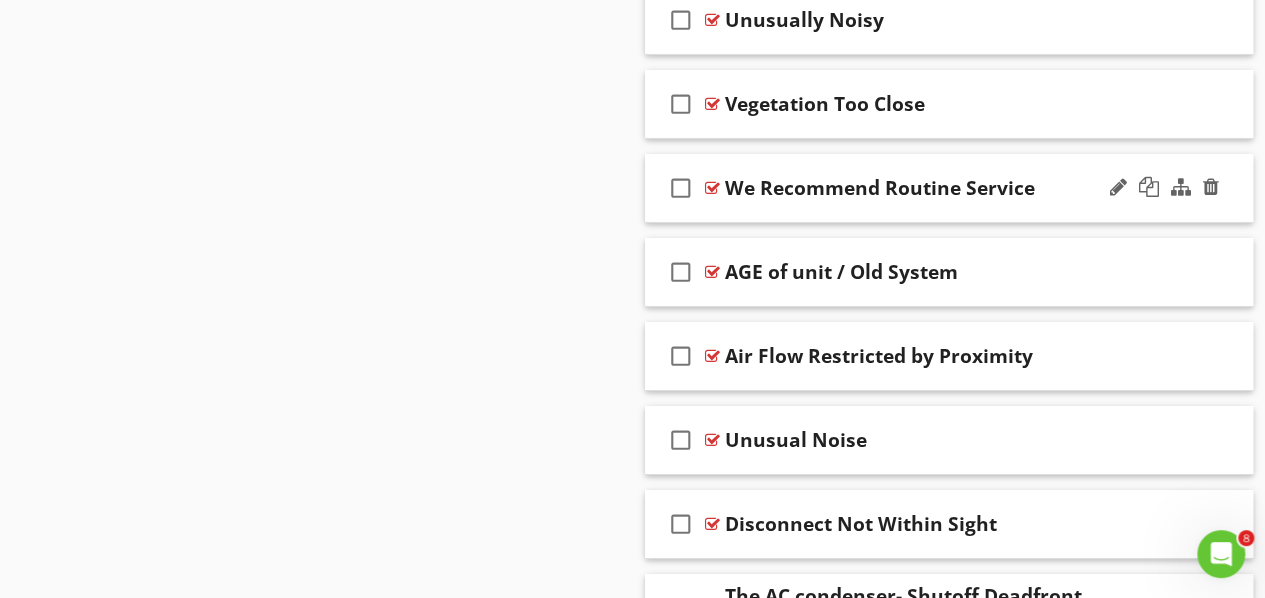 click at bounding box center (712, 188) 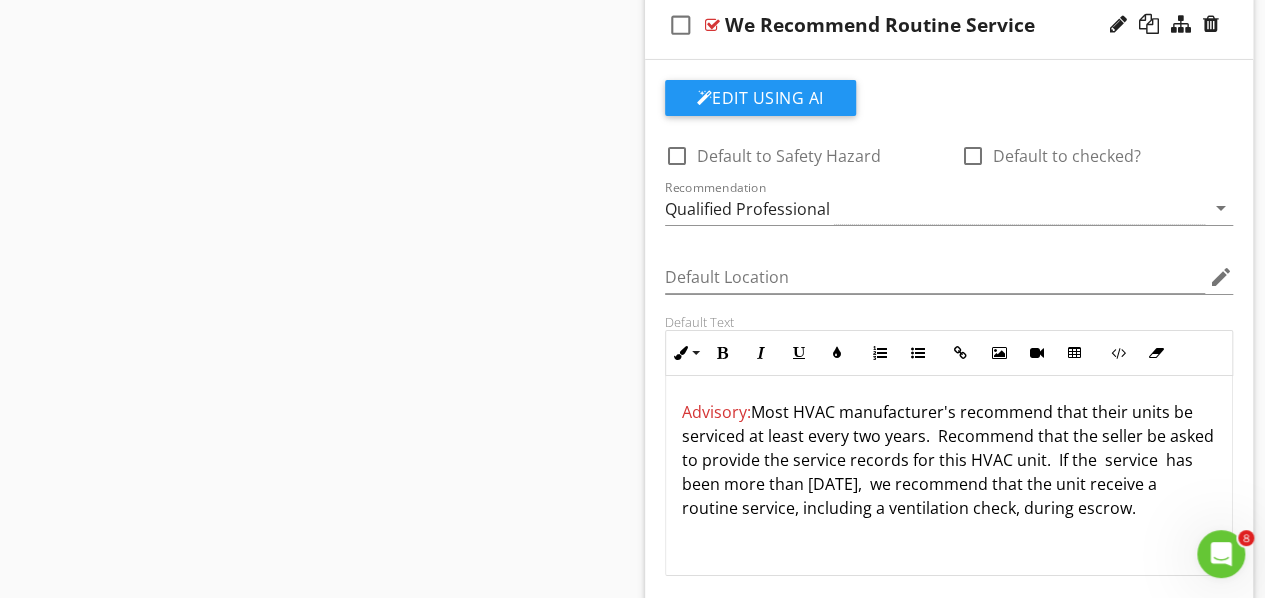 scroll, scrollTop: 3523, scrollLeft: 0, axis: vertical 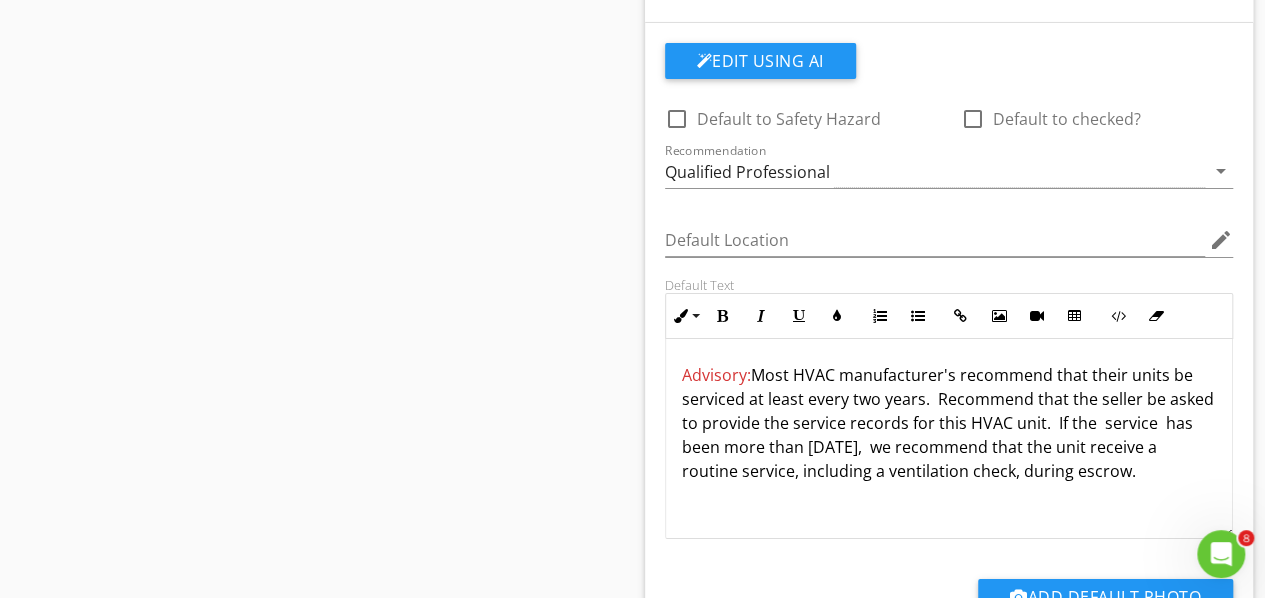 click on "Advisory:   Most HVAC manufacturer's recommend that their units be serviced at least every two years.  Recommend that the seller be asked to provide the service records for this HVAC unit.  If the  service  has been more than [DATE],  we recommend that the unit receive a routine service, including a ventilation check, during escrow." at bounding box center (949, 439) 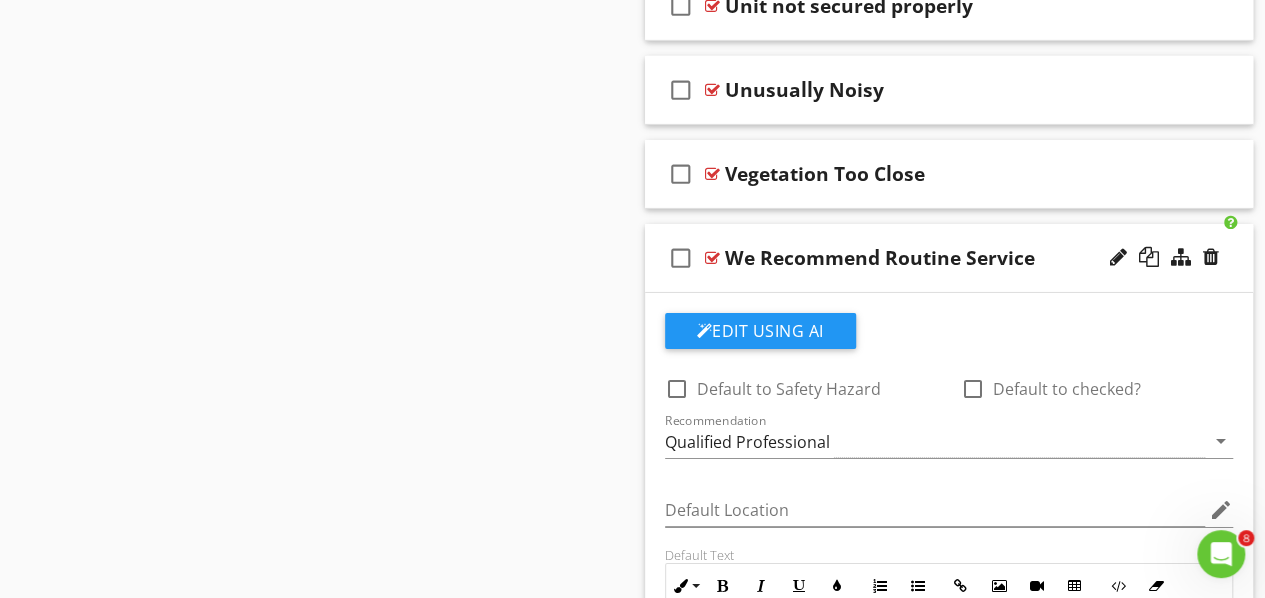 scroll, scrollTop: 3223, scrollLeft: 0, axis: vertical 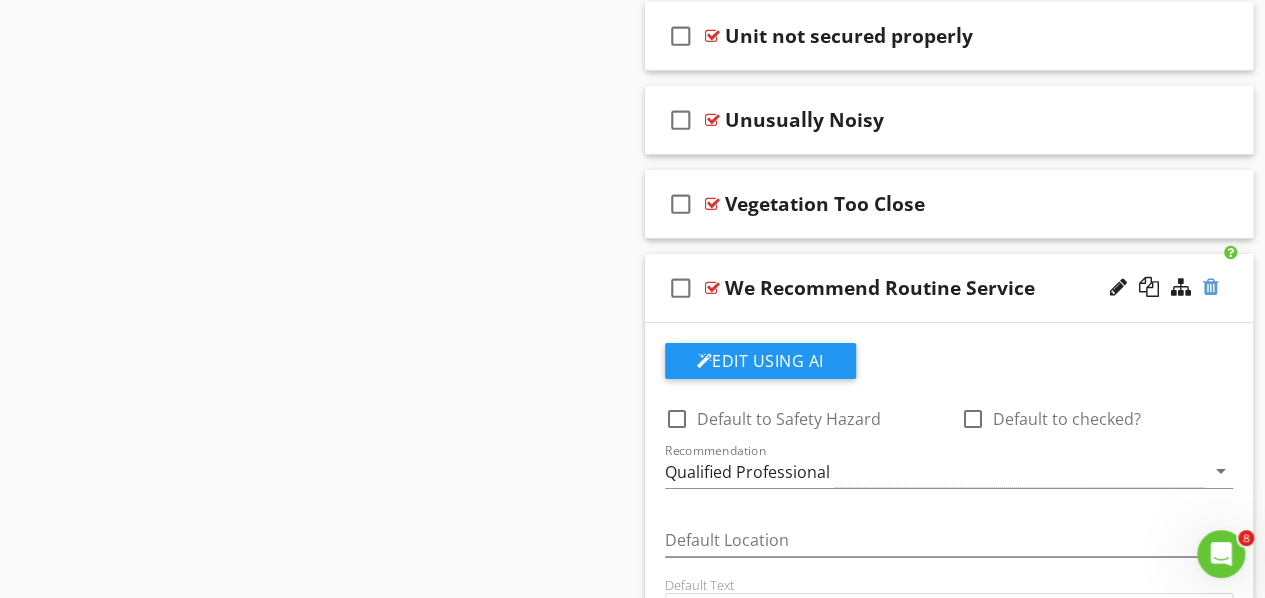click at bounding box center (1211, 287) 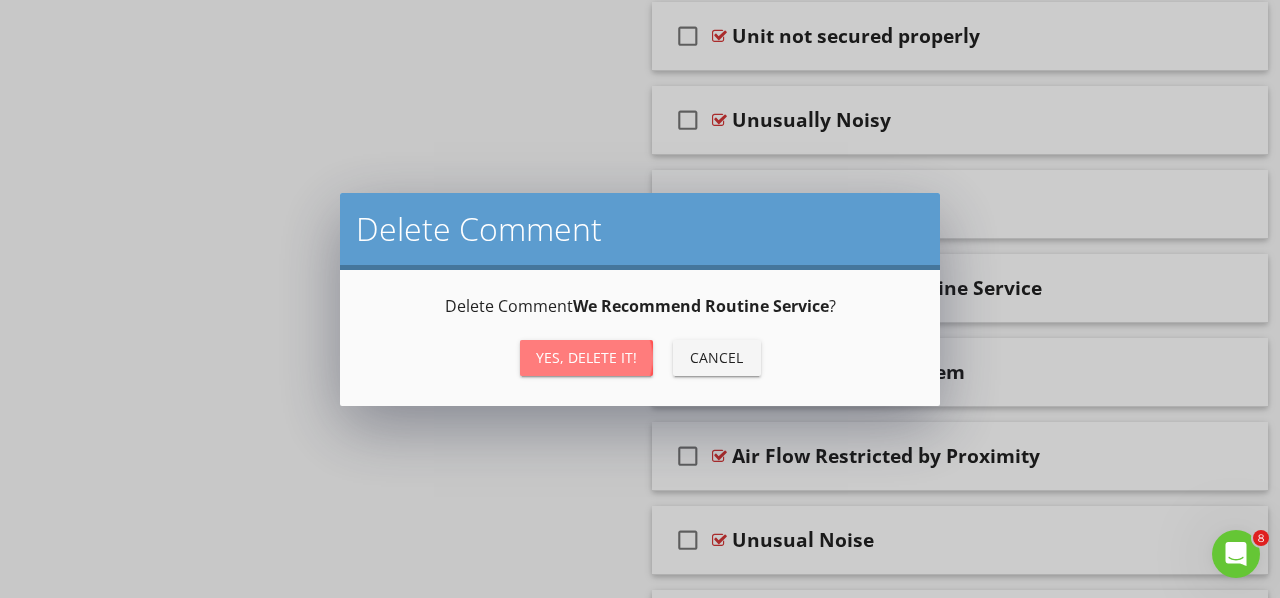 click on "Yes, Delete it!" at bounding box center [586, 357] 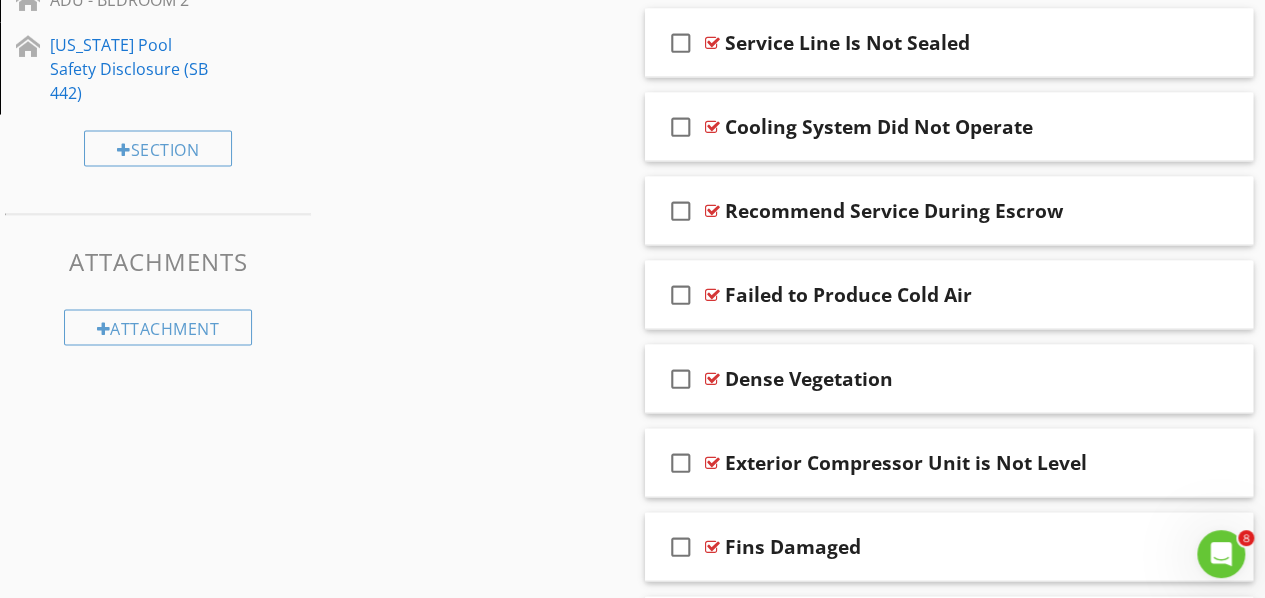 scroll, scrollTop: 1923, scrollLeft: 0, axis: vertical 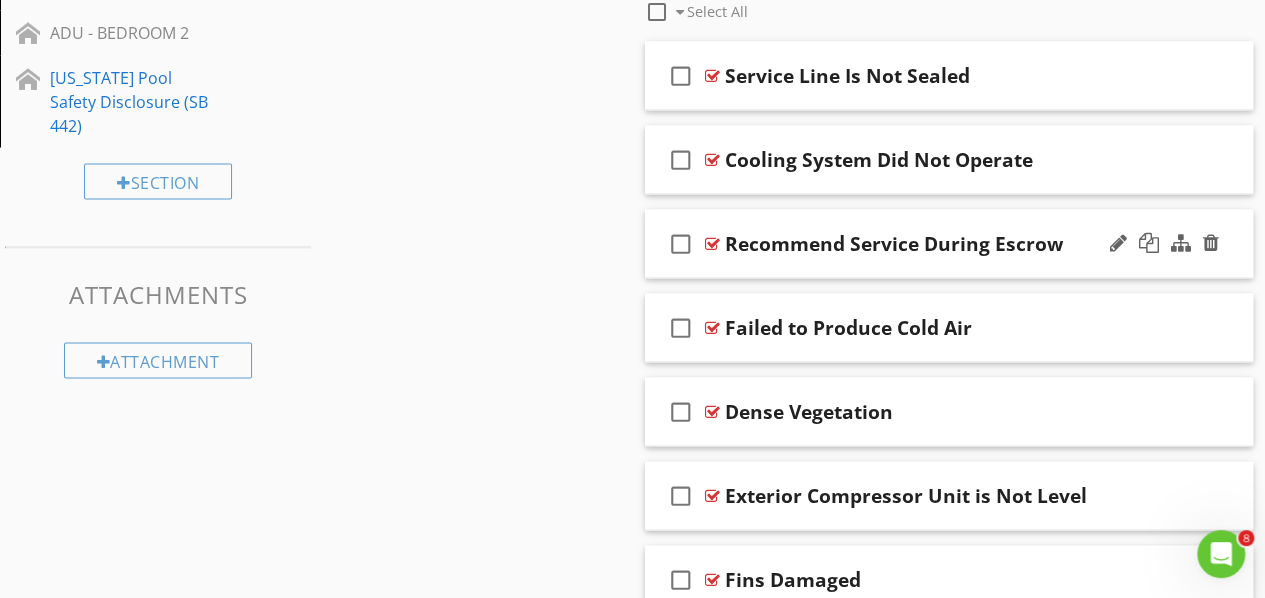 click at bounding box center [1164, 244] 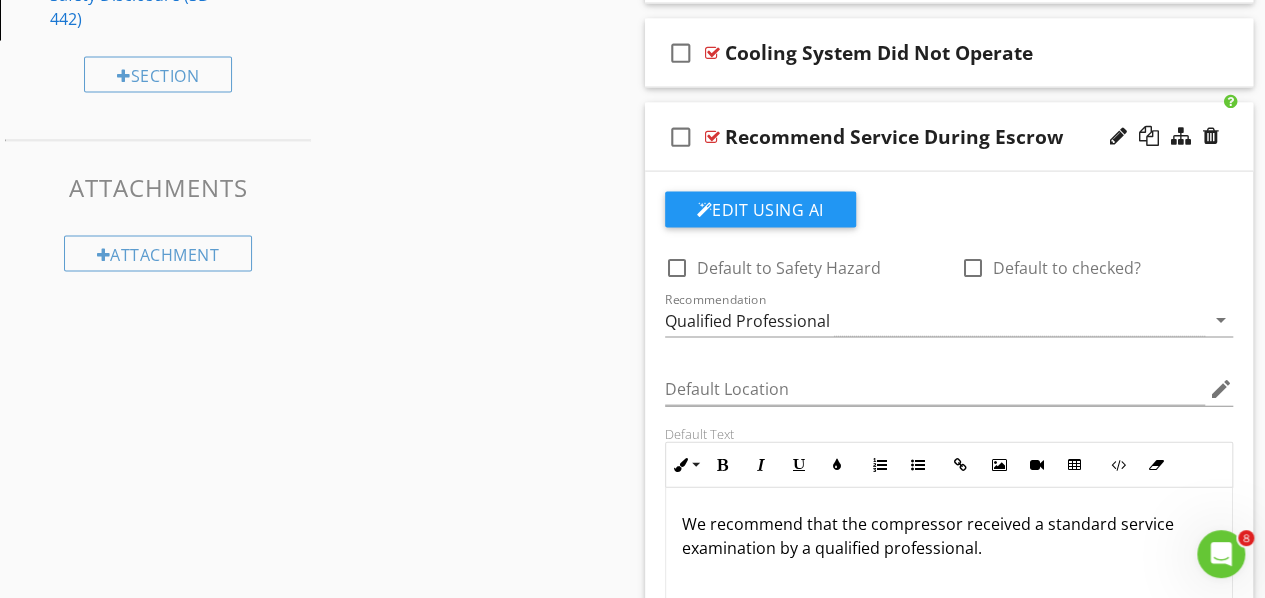 scroll, scrollTop: 2223, scrollLeft: 0, axis: vertical 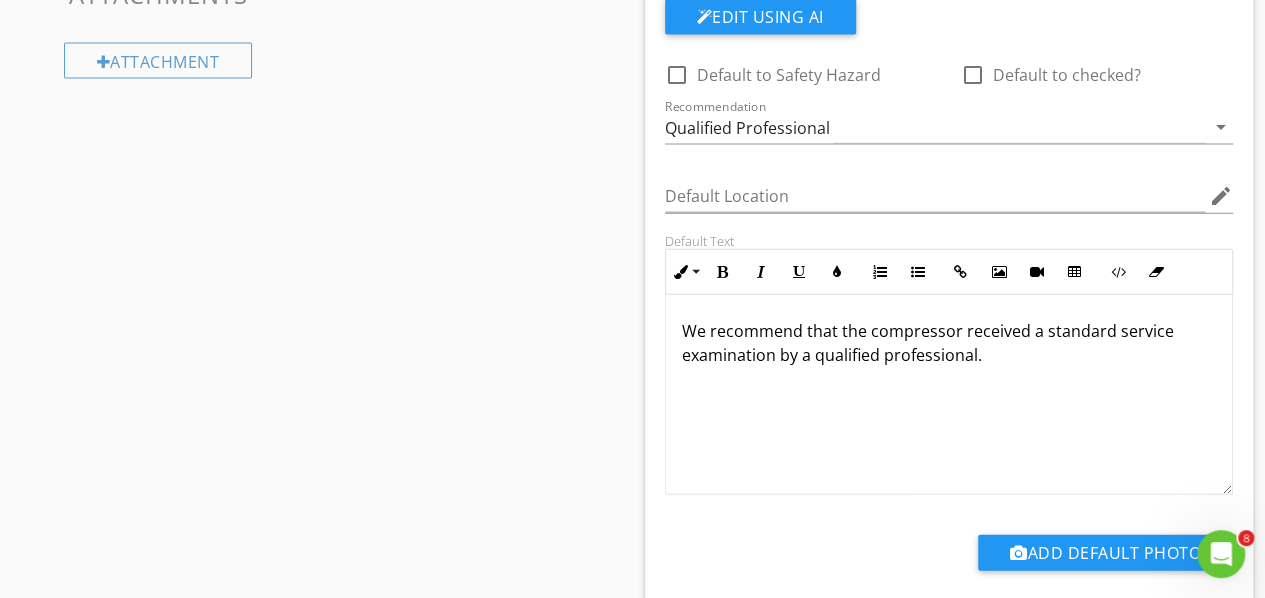 click on "We recommend that the compressor received a standard service examination by a qualified professional." at bounding box center (949, 343) 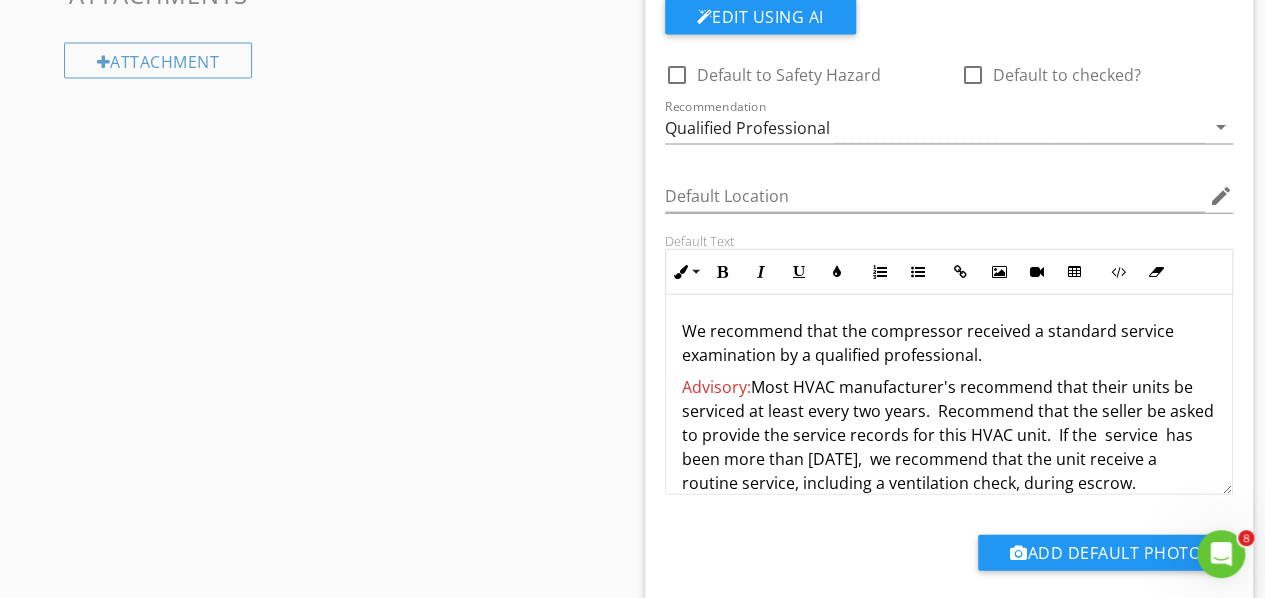 click on "Advisory:   Most HVAC manufacturer's recommend that their units be serviced at least every two years.  Recommend that the seller be asked to provide the service records for this HVAC unit.  If the  service  has been more than [DATE],  we recommend that the unit receive a routine service, including a ventilation check, during escrow." at bounding box center [949, 435] 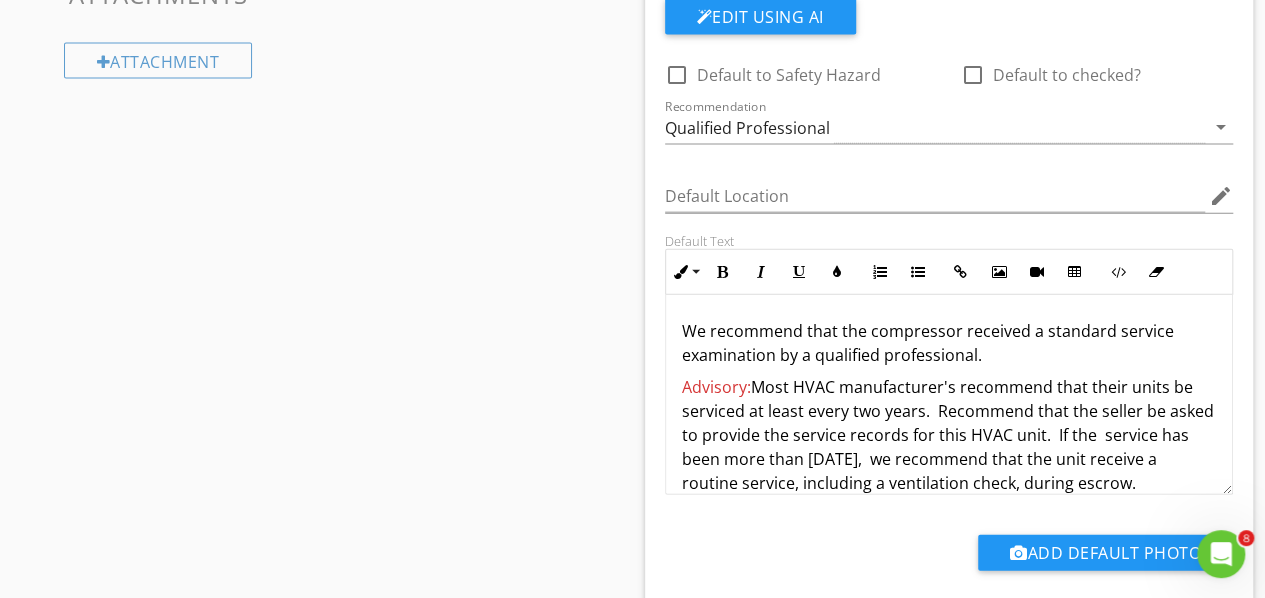 click on "Sections
Inspection Details           Water Meter           Roof           Exterior           Electrical           Gas Meter            Garage           Water Heater            Laundry Room           Basement, Crawlspace & Structure           Kitchen           Living Room           Family room           Dining Room           Cooling Equipment           Heating Equipment           Distribution System           Attic           Bedroom 1 / Primary           Bedroom 2           Bedroom 3           Bedroom 4           Bedroom 5           Bedroom 6           Bathroom 1 / Primary           Bathroom 2           Bathroom 3           Bathroom 4           Misc. Interior           Theatre           Water Shutoff           Water Pressure           Office            ADU            ADU Bathroom           ADU - BEDROOM 1           ADU - BEDROOM 2           [US_STATE] Pool Safety Disclosure (SB 442)
Section
Attachments
Items" at bounding box center [632, 438] 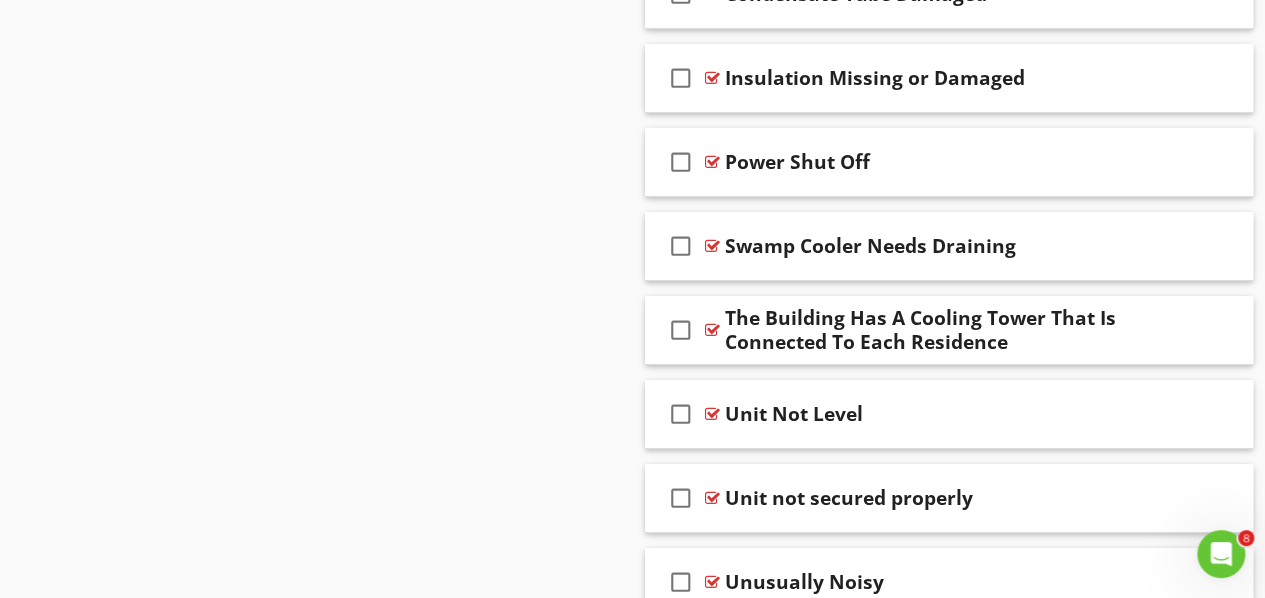 scroll, scrollTop: 3723, scrollLeft: 0, axis: vertical 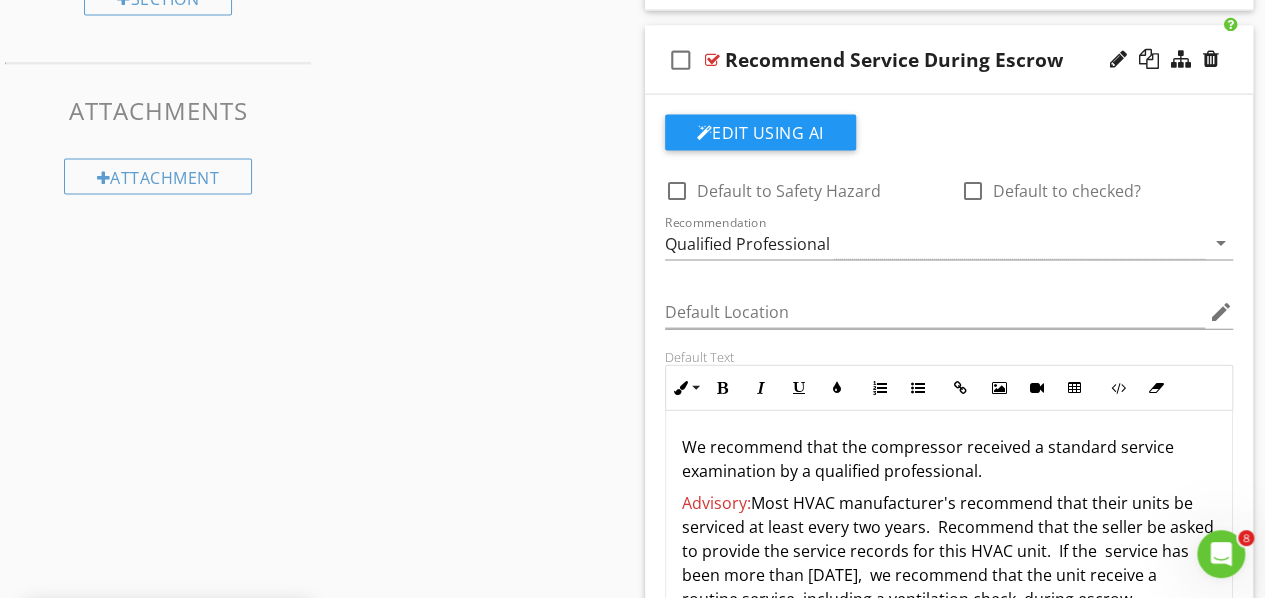 click at bounding box center [712, 60] 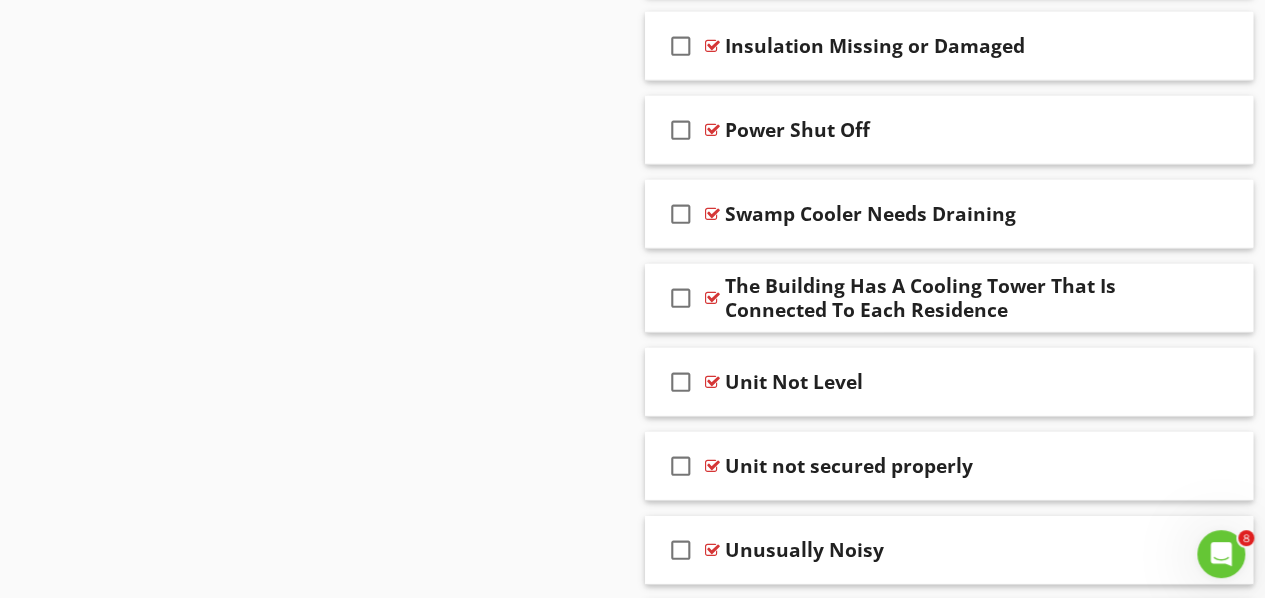 scroll, scrollTop: 2907, scrollLeft: 0, axis: vertical 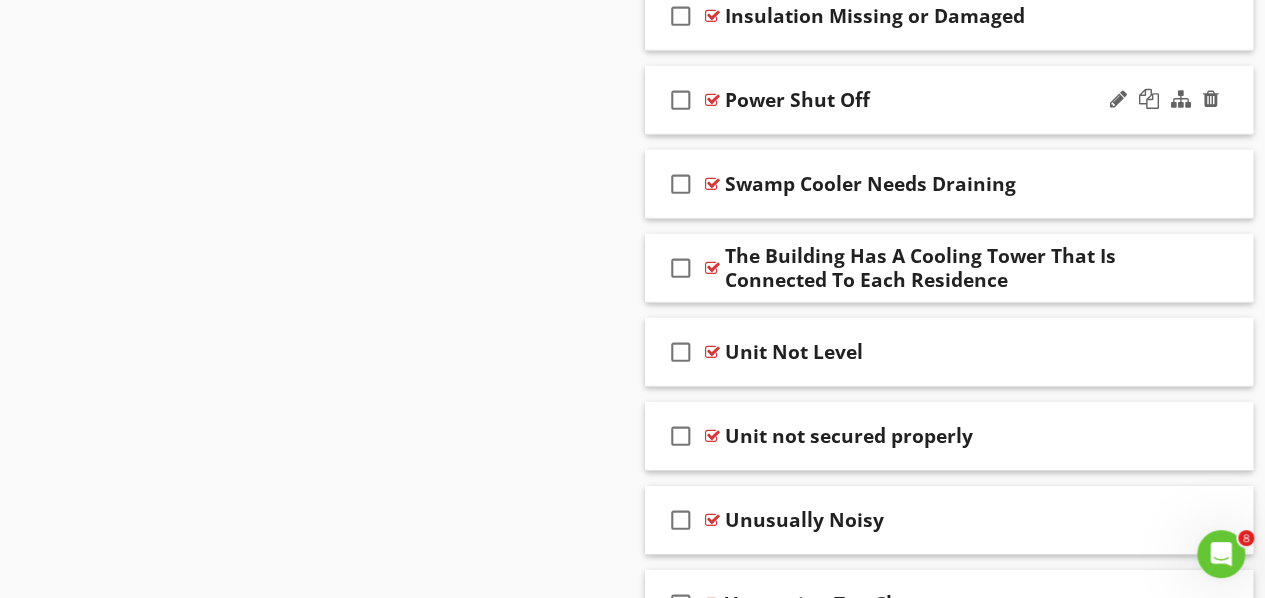 click at bounding box center (712, 100) 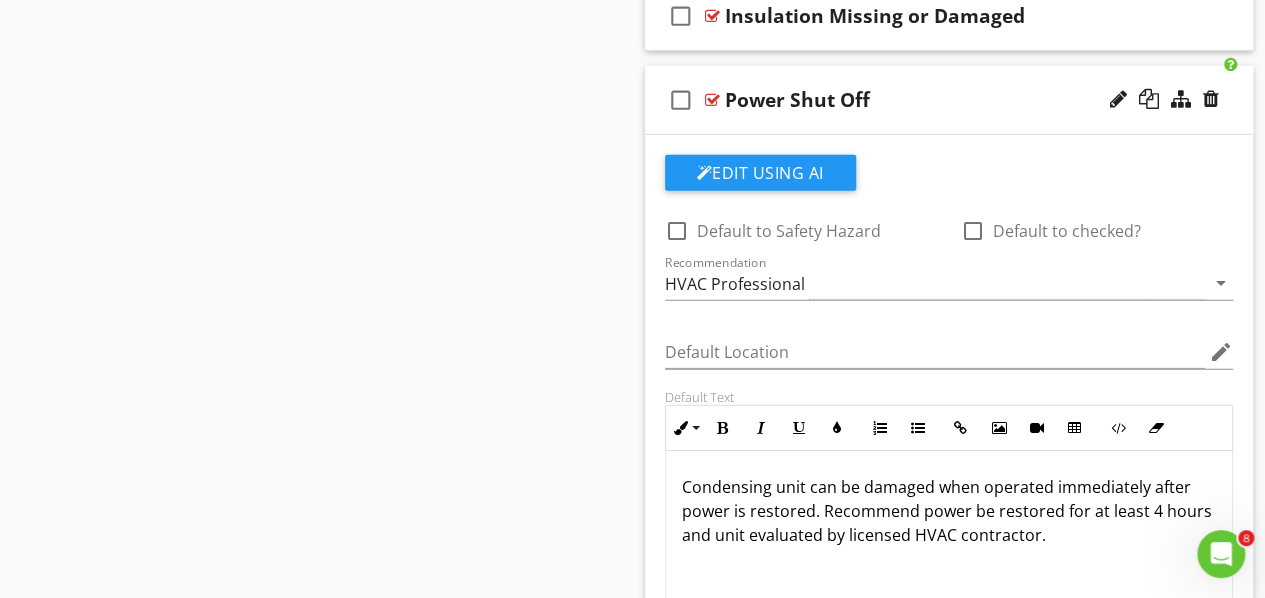 click at bounding box center (712, 100) 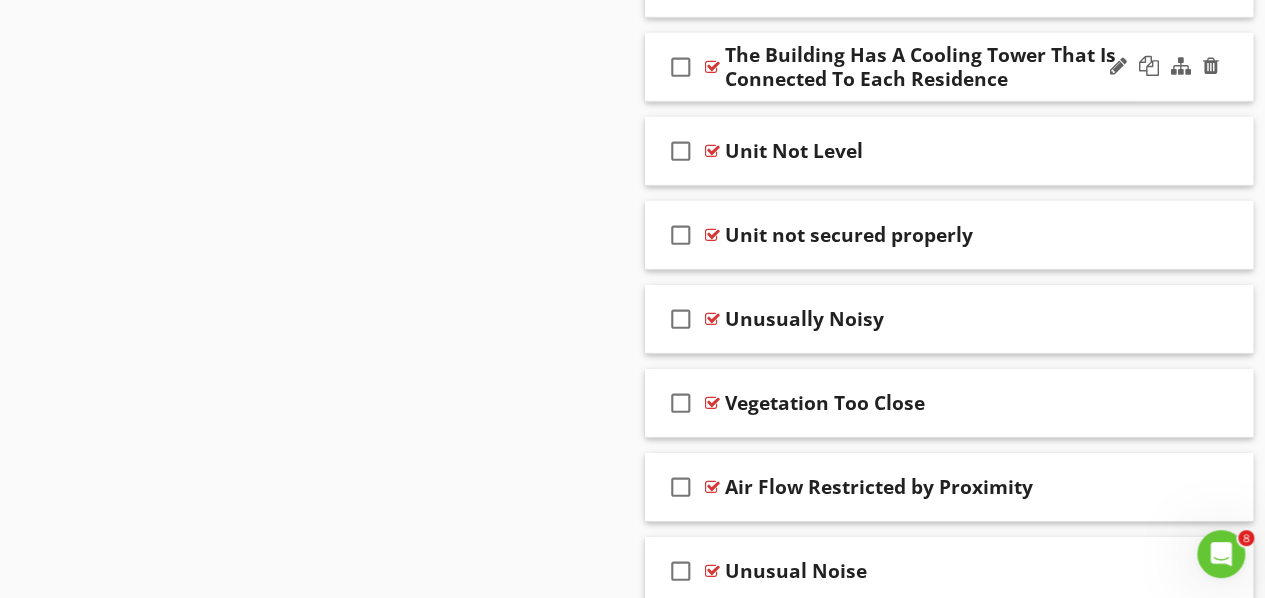 scroll, scrollTop: 3207, scrollLeft: 0, axis: vertical 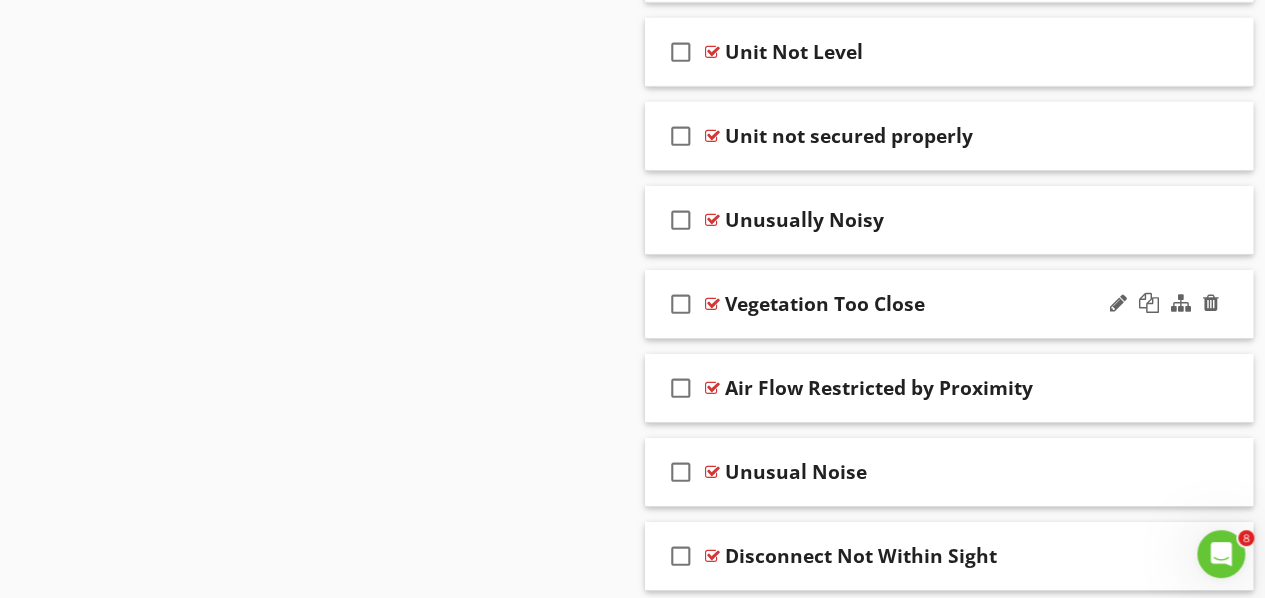click on "check_box_outline_blank" at bounding box center (685, 304) 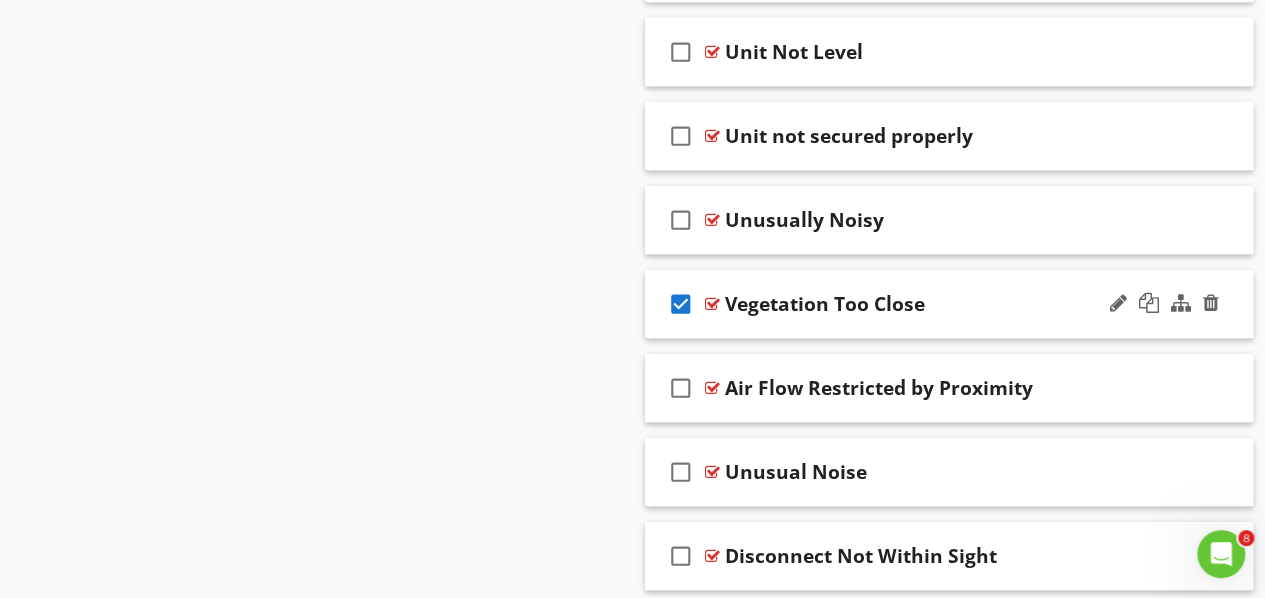 click on "check_box" at bounding box center (681, 304) 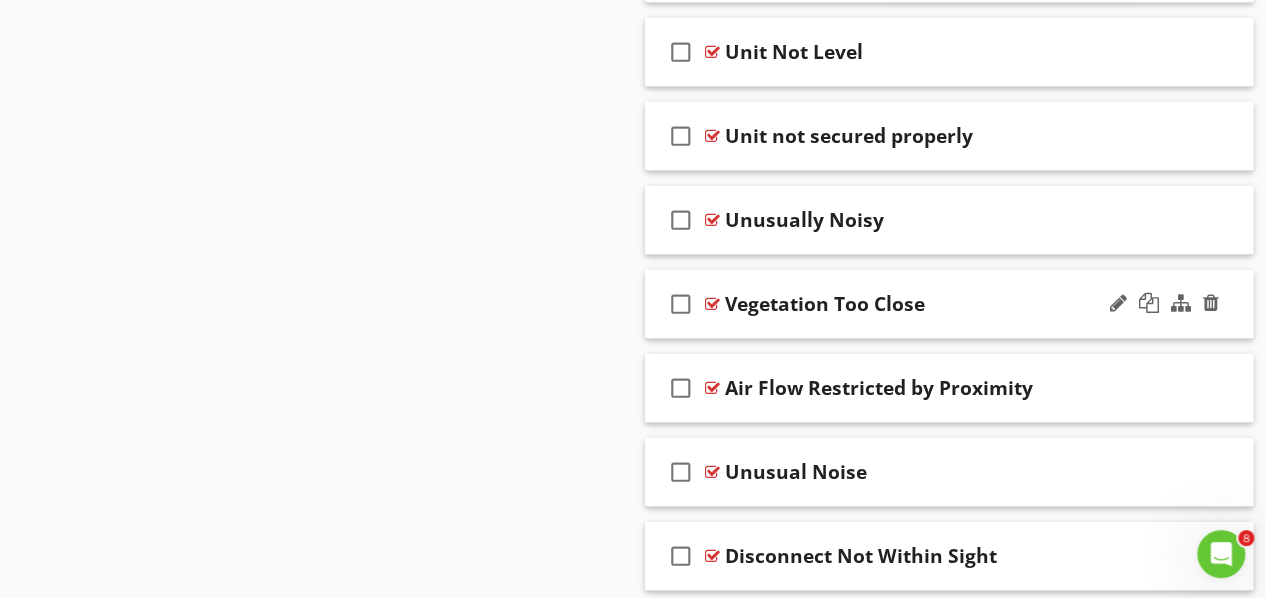 click at bounding box center (712, 304) 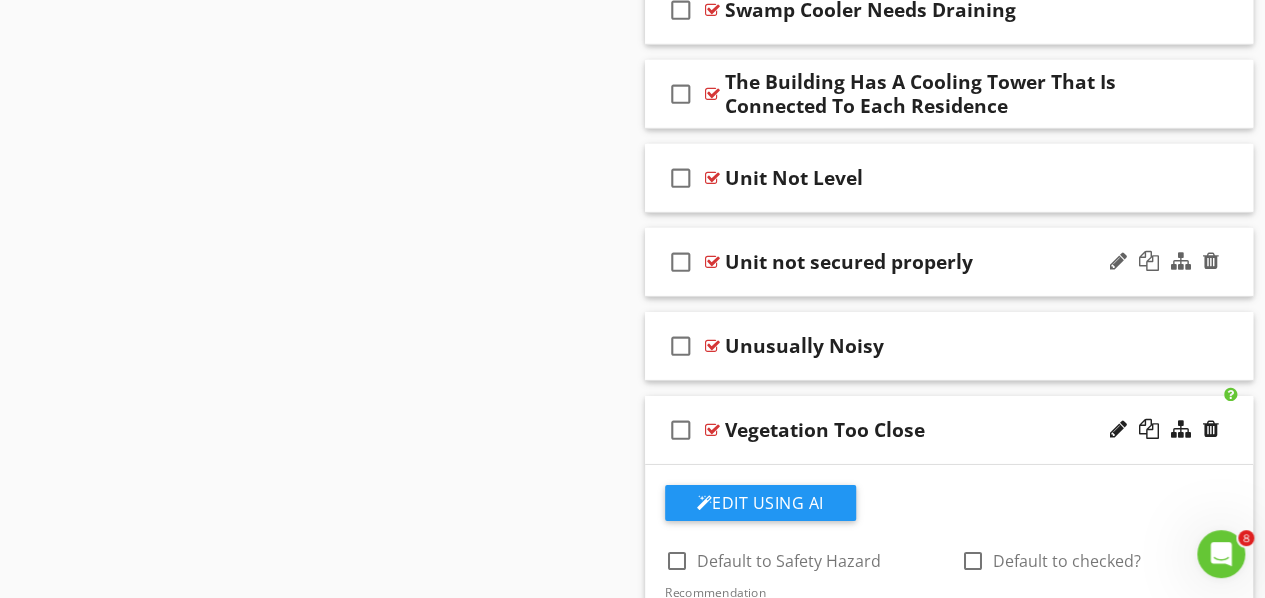 scroll, scrollTop: 3107, scrollLeft: 0, axis: vertical 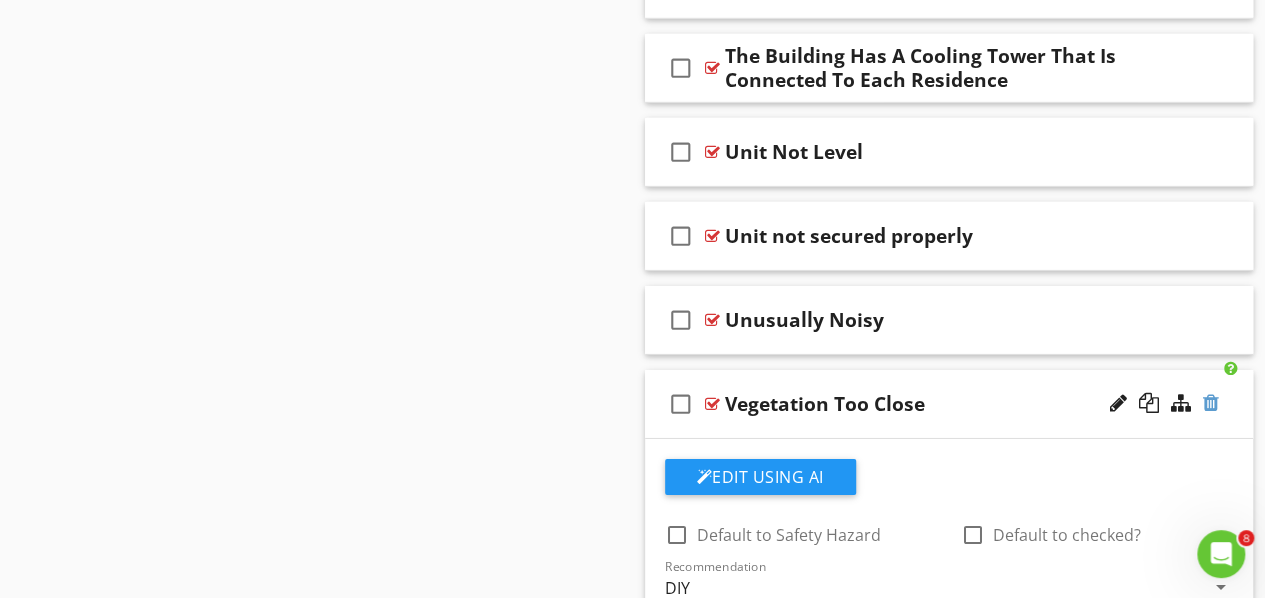 click at bounding box center (1211, 403) 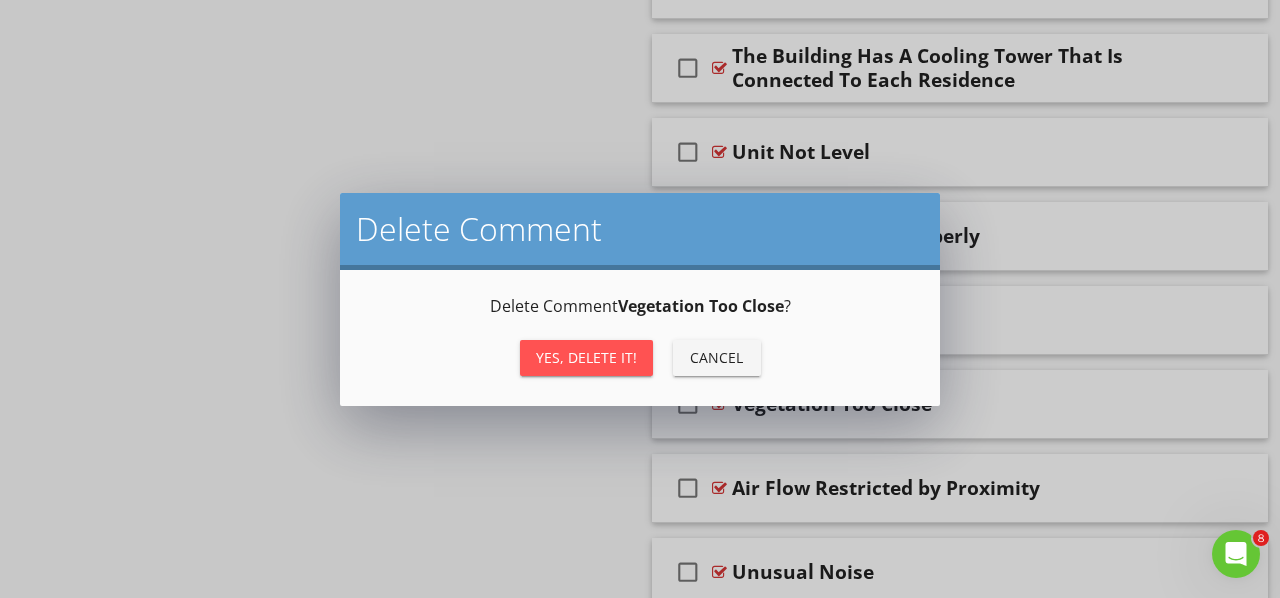 click on "Yes, Delete it!" at bounding box center [586, 357] 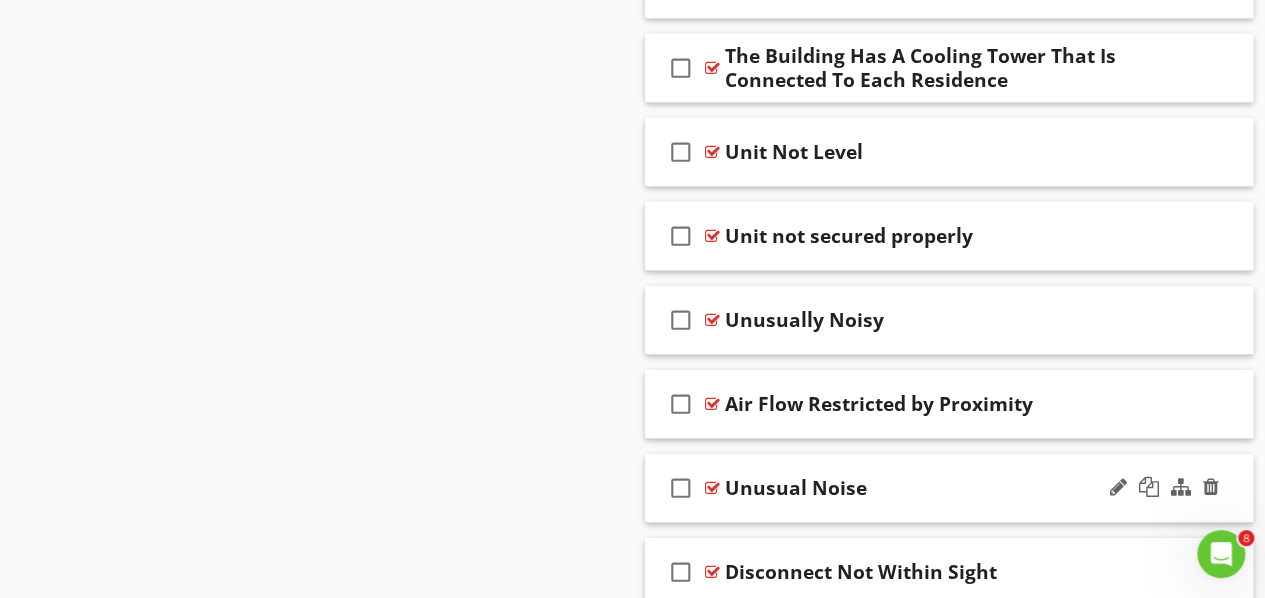 click at bounding box center (712, 488) 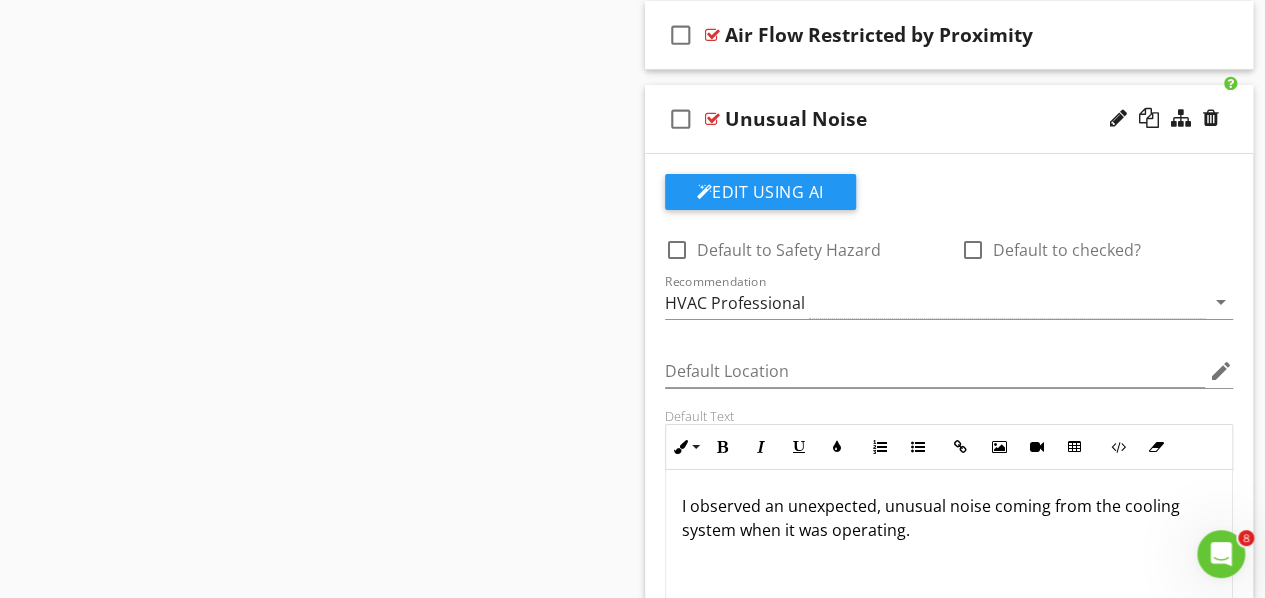scroll, scrollTop: 3507, scrollLeft: 0, axis: vertical 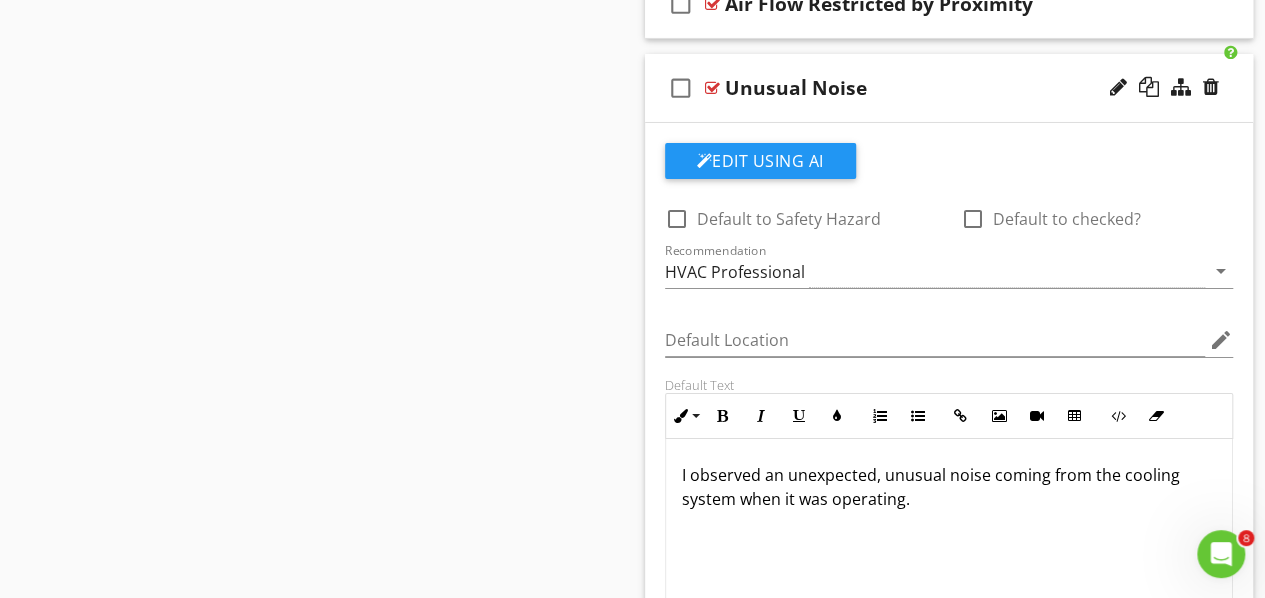 click on "Sections
Inspection Details           Water Meter           Roof           Exterior           Electrical           Gas Meter            Garage           Water Heater            Laundry Room           Basement, Crawlspace & Structure           Kitchen           Living Room           Family room           Dining Room           Cooling Equipment           Heating Equipment           Distribution System           Attic           Bedroom 1 / Primary           Bedroom 2           Bedroom 3           Bedroom 4           Bedroom 5           Bedroom 6           Bathroom 1 / Primary           Bathroom 2           Bathroom 3           Bathroom 4           Misc. Interior           Theatre           Water Shutoff           Water Pressure           Office            ADU            ADU Bathroom           ADU - BEDROOM 1           ADU - BEDROOM 2           [US_STATE] Pool Safety Disclosure (SB 442)
Section
Attachments
Items" at bounding box center [632, -888] 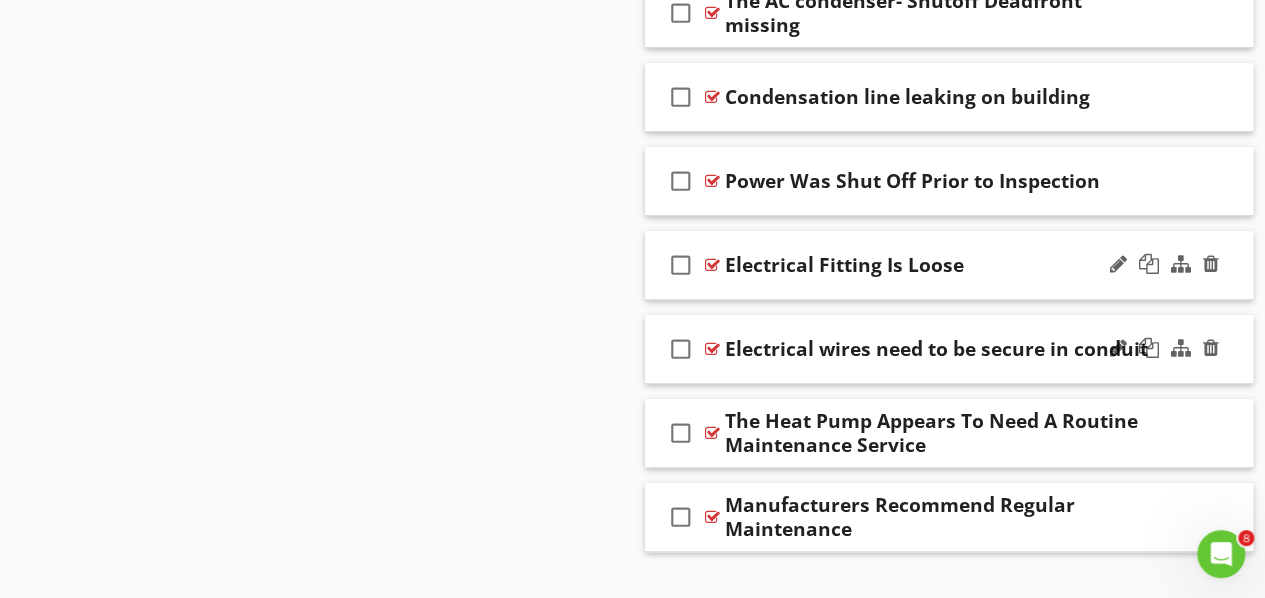 scroll, scrollTop: 3773, scrollLeft: 0, axis: vertical 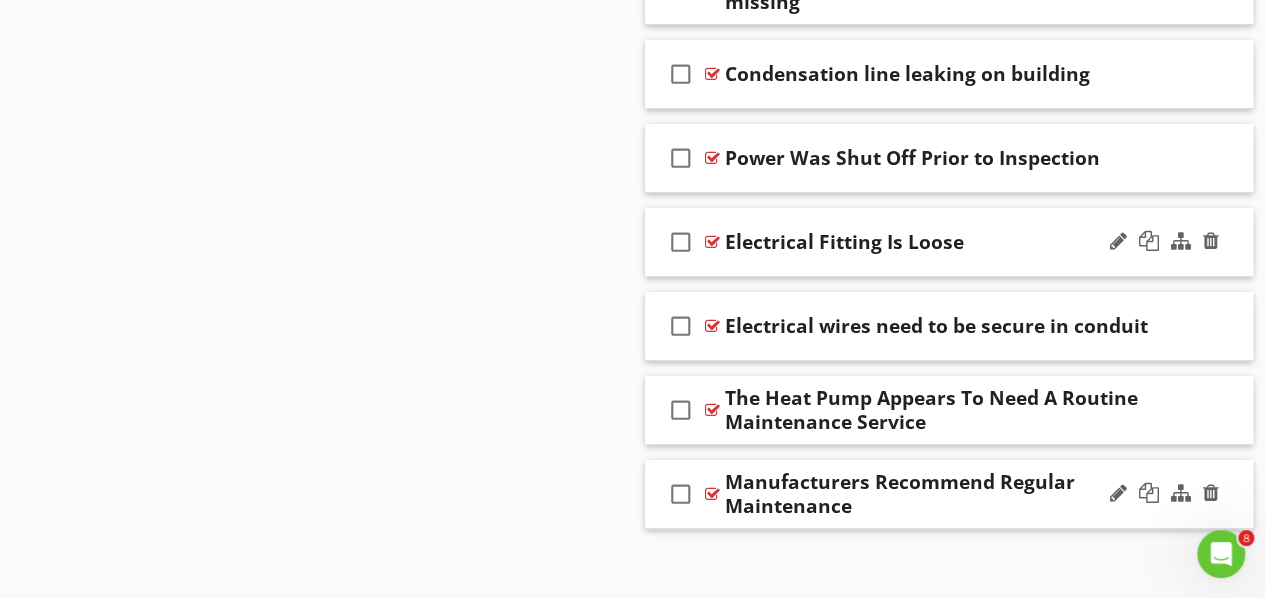 click at bounding box center (712, 494) 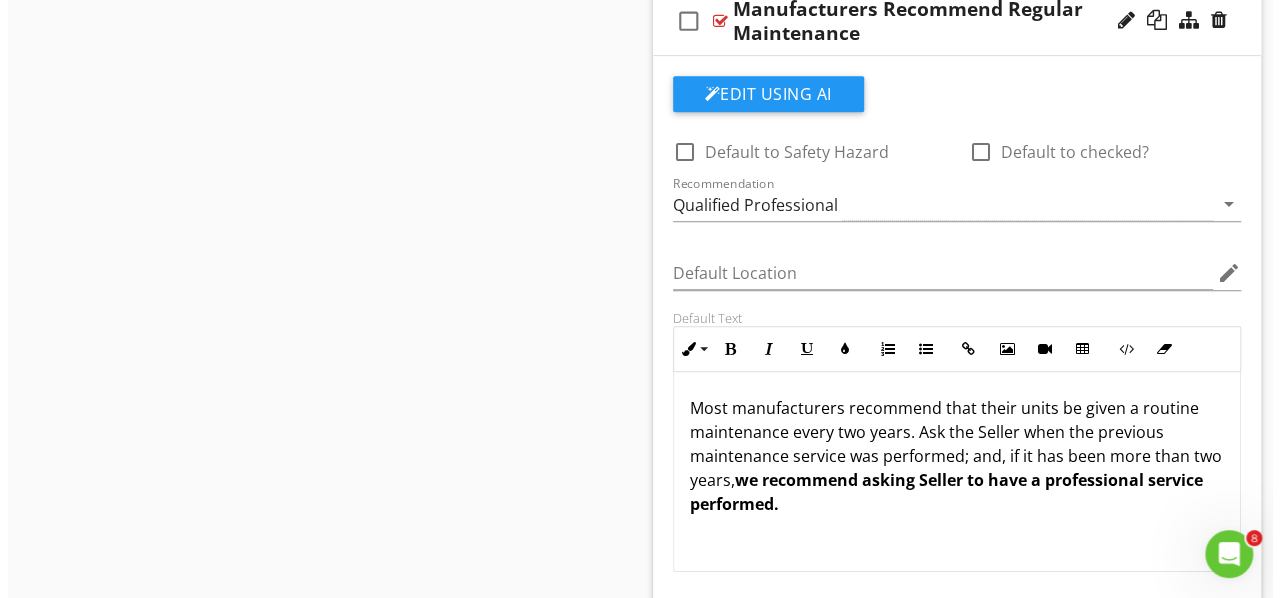 scroll, scrollTop: 4073, scrollLeft: 0, axis: vertical 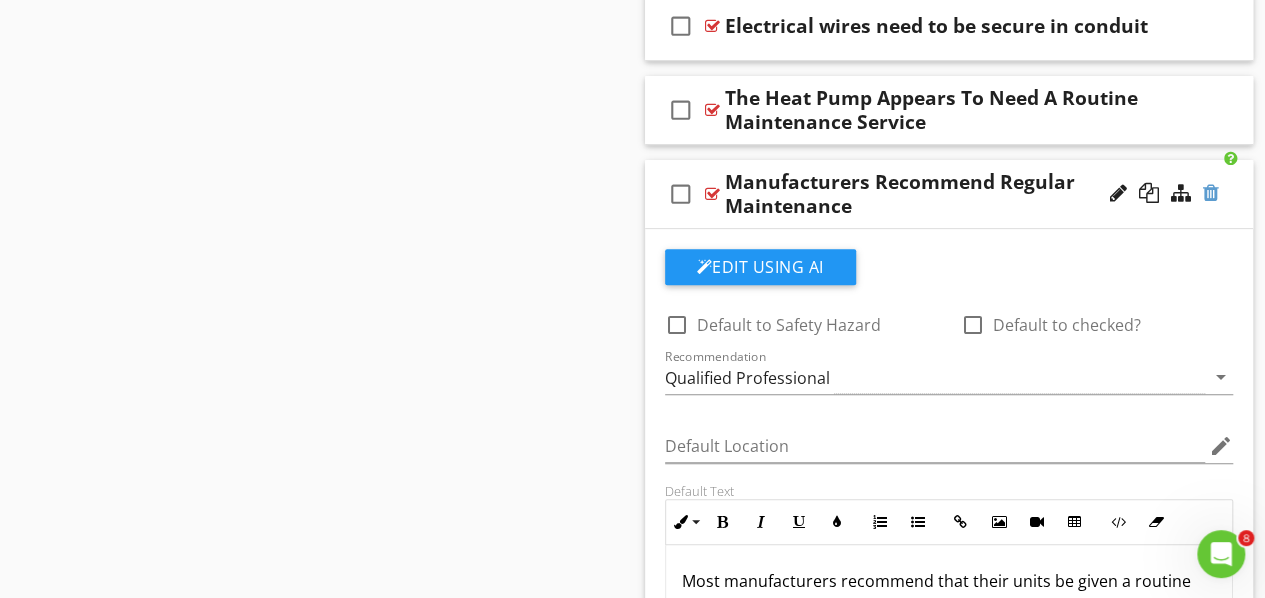 click at bounding box center [1211, 193] 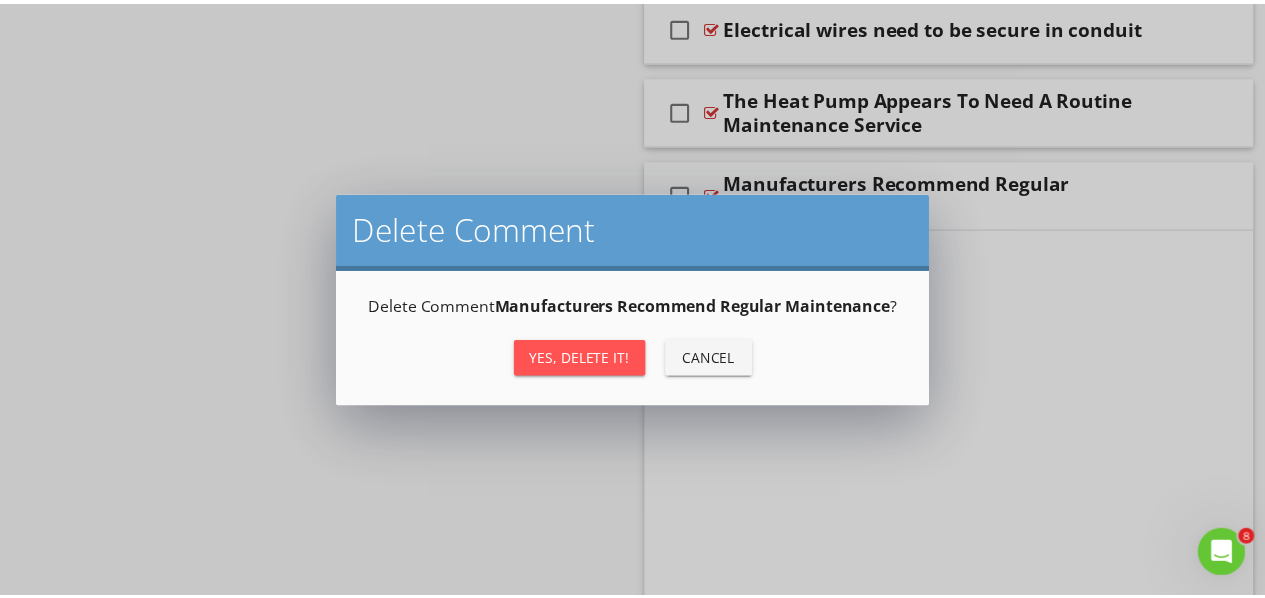 scroll, scrollTop: 3773, scrollLeft: 0, axis: vertical 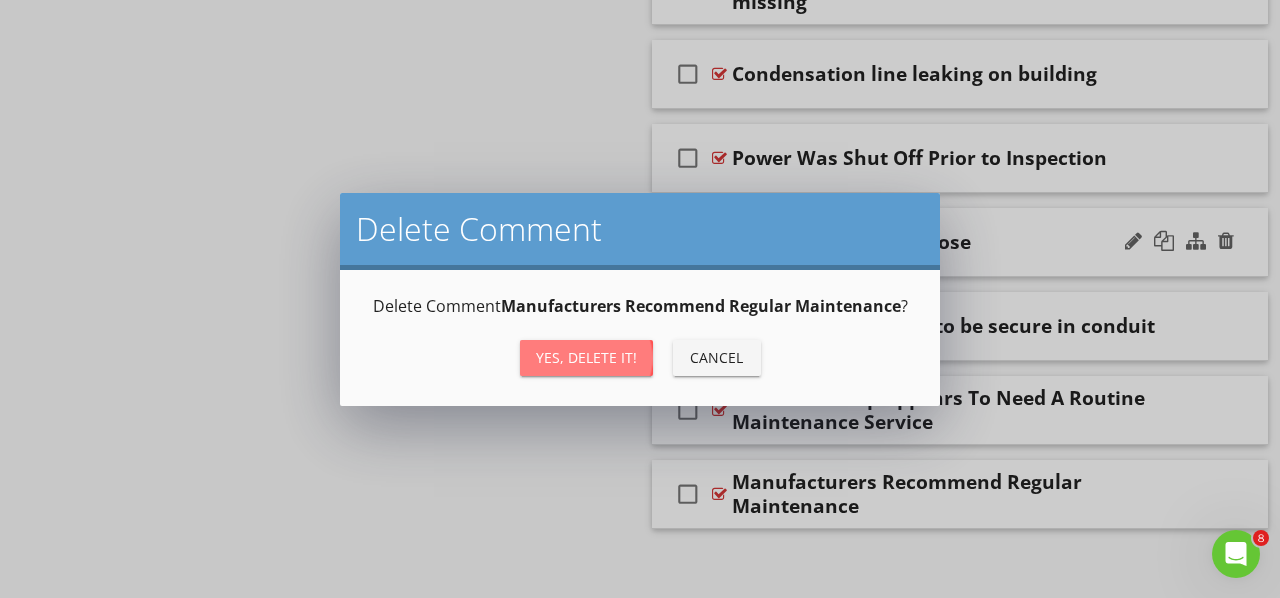 click on "Yes, Delete it!" at bounding box center [586, 357] 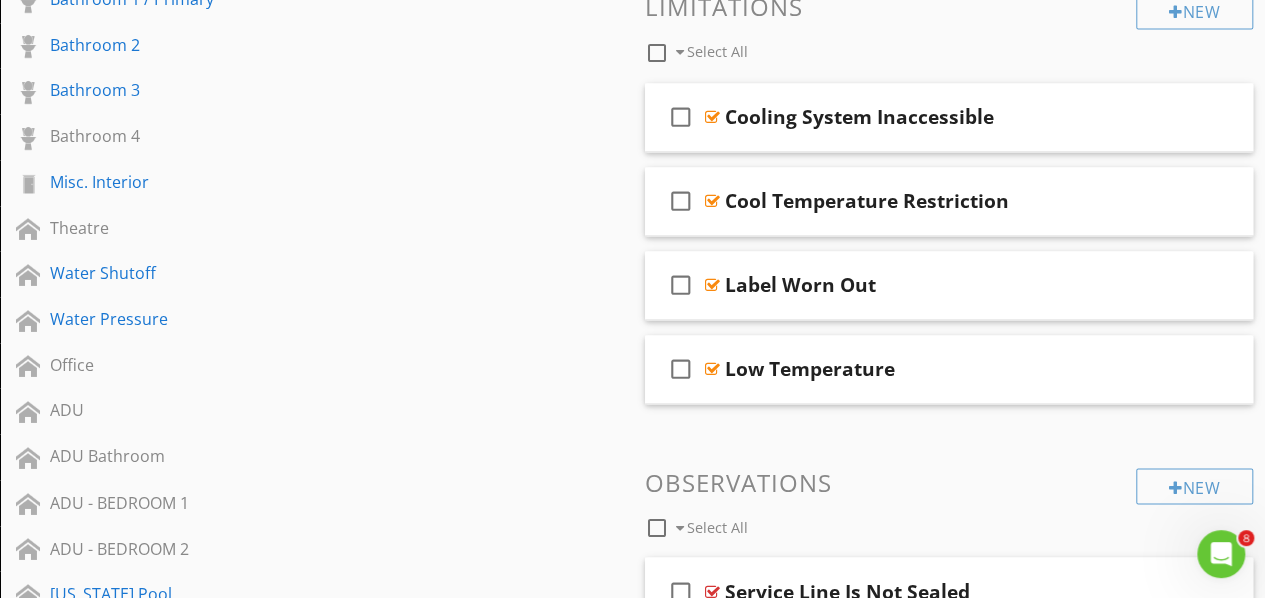 scroll, scrollTop: 1290, scrollLeft: 0, axis: vertical 